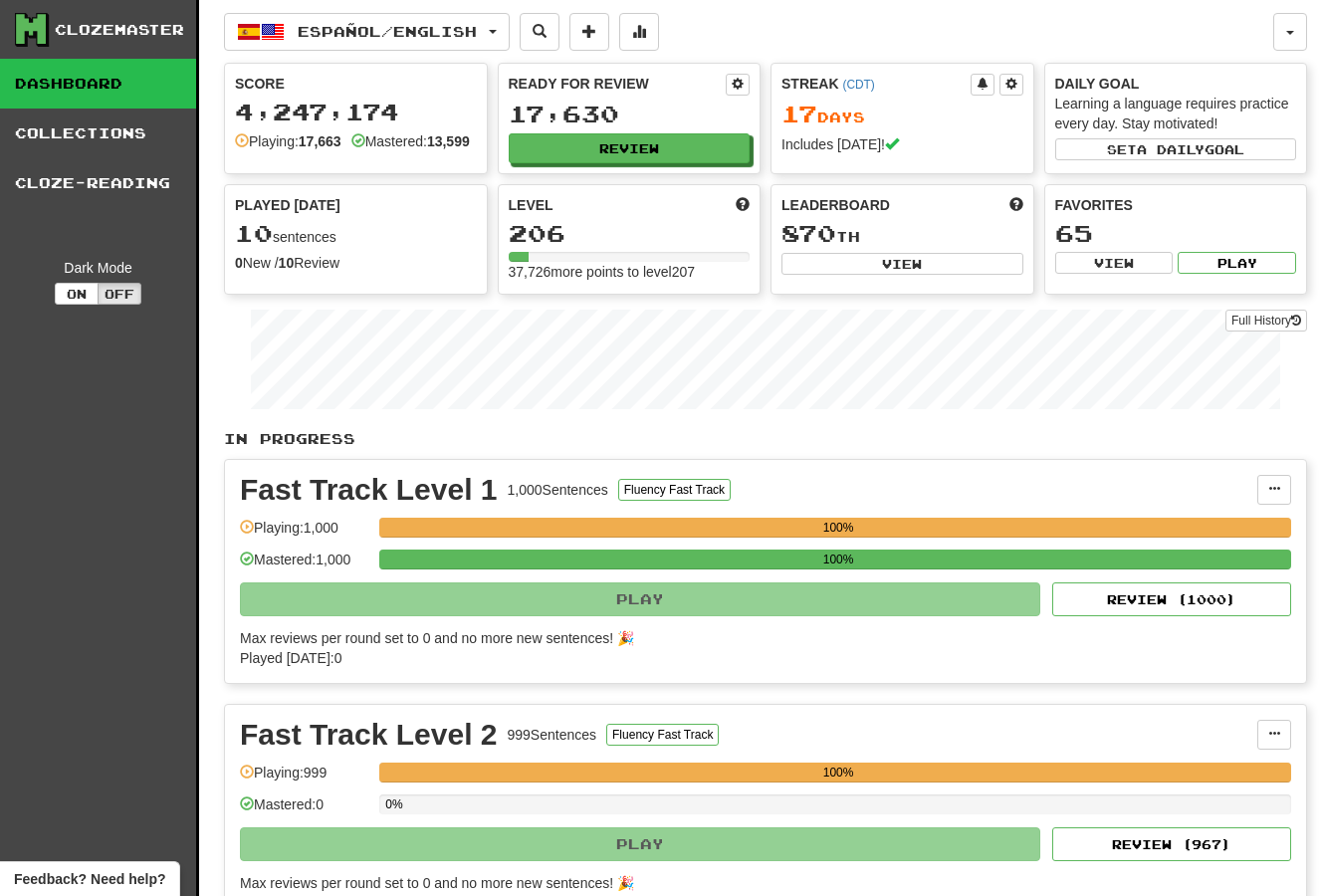 scroll, scrollTop: 0, scrollLeft: 0, axis: both 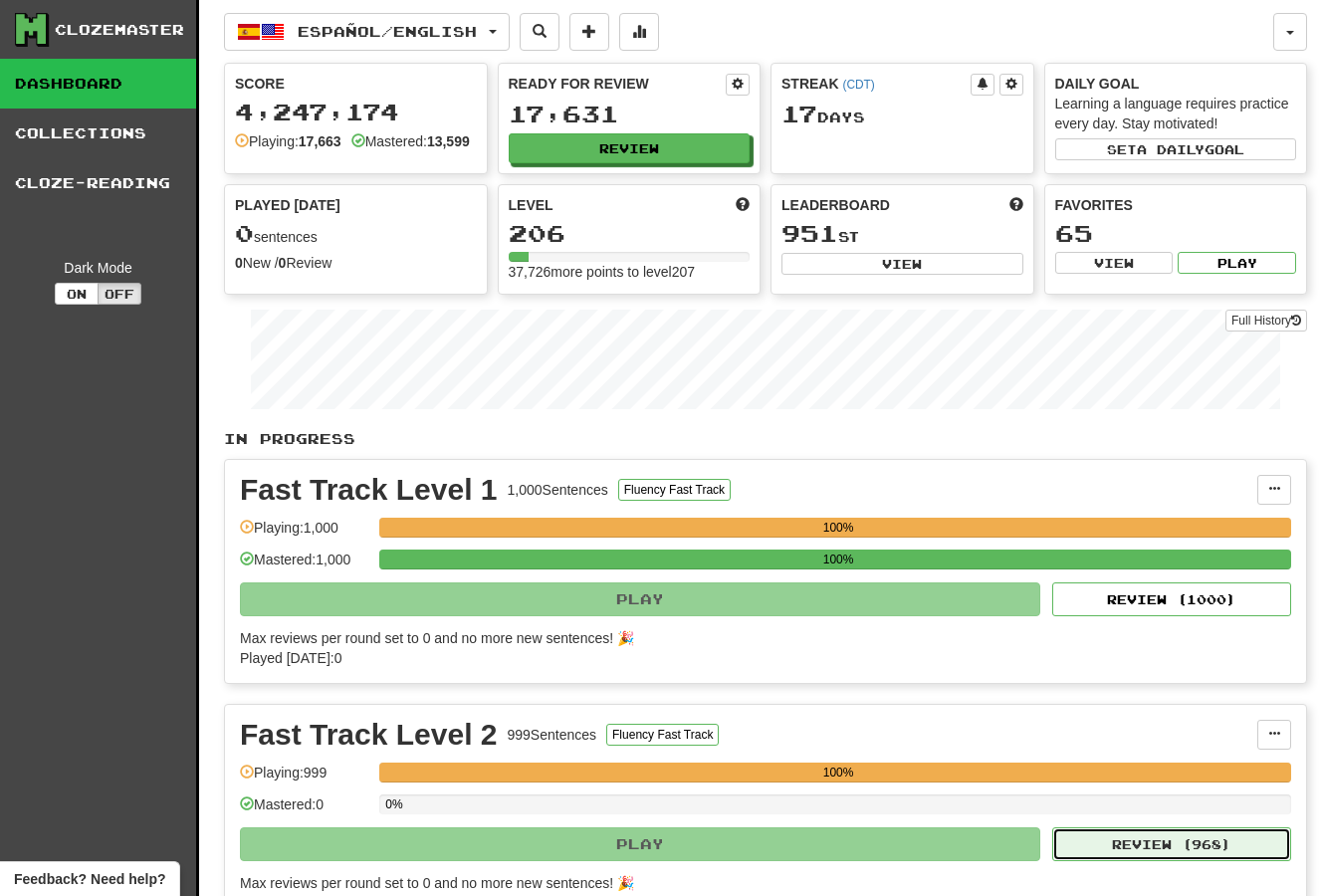 click on "Review ( 968 )" at bounding box center (1172, 844) 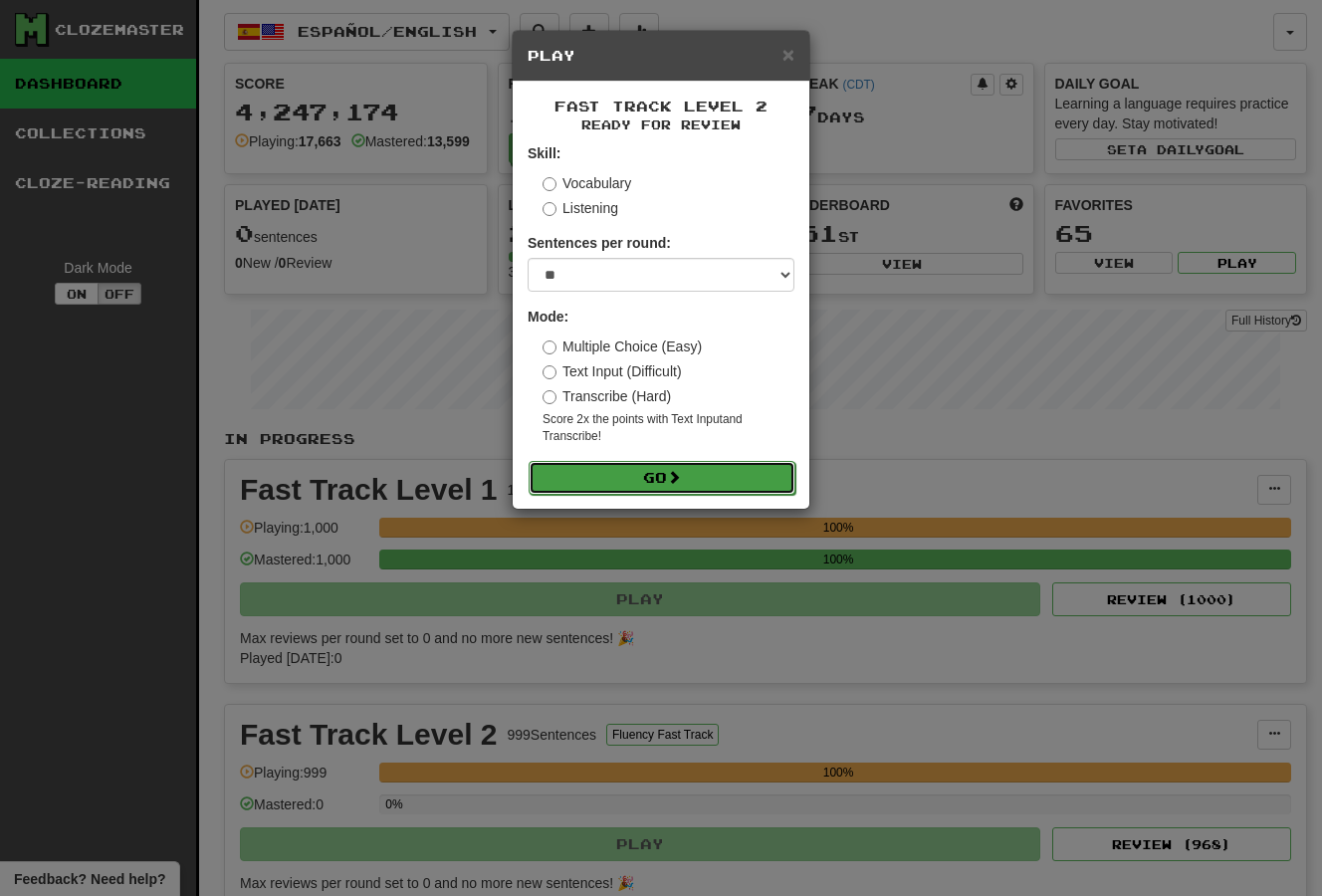 click on "Go" at bounding box center (662, 478) 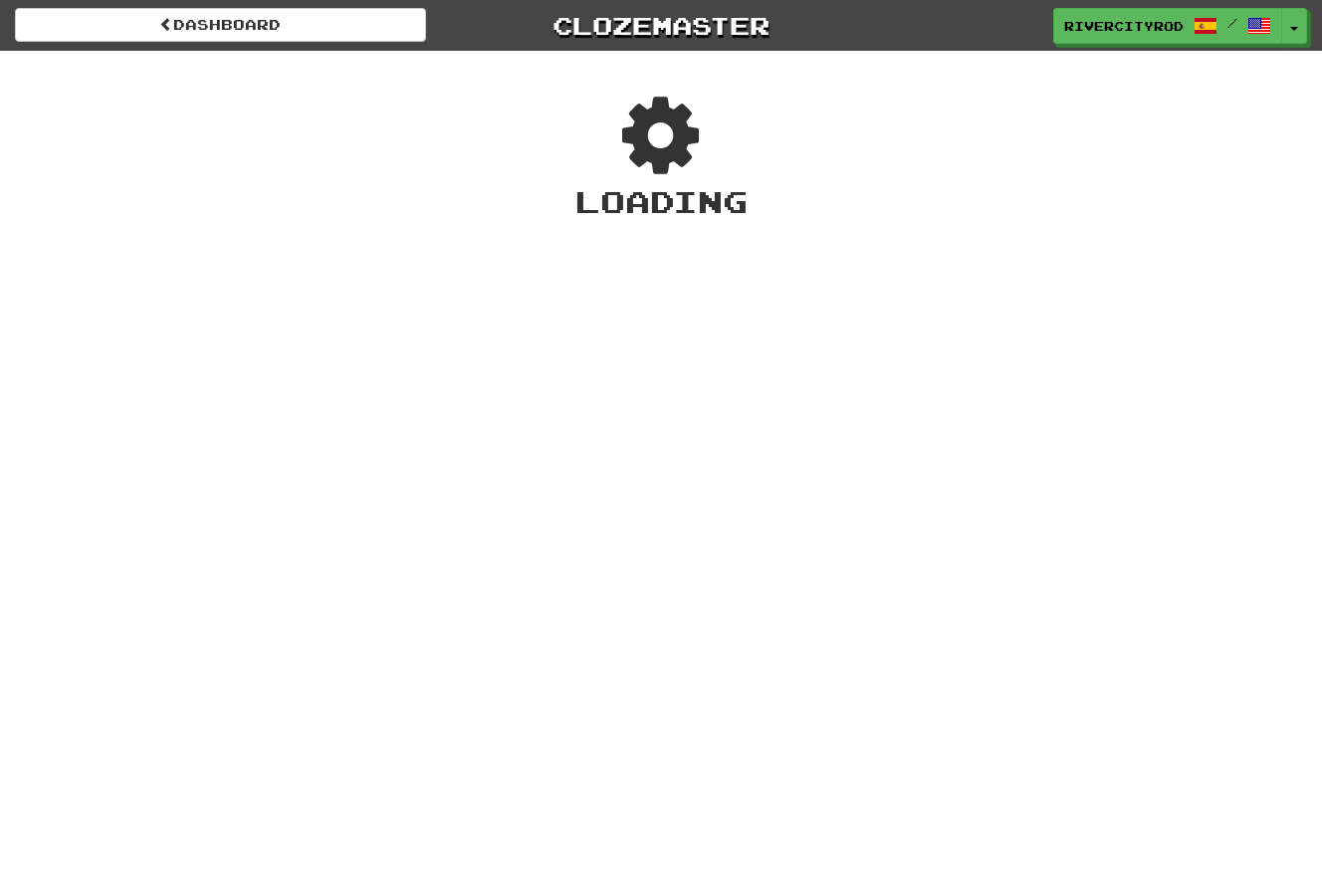scroll, scrollTop: 0, scrollLeft: 0, axis: both 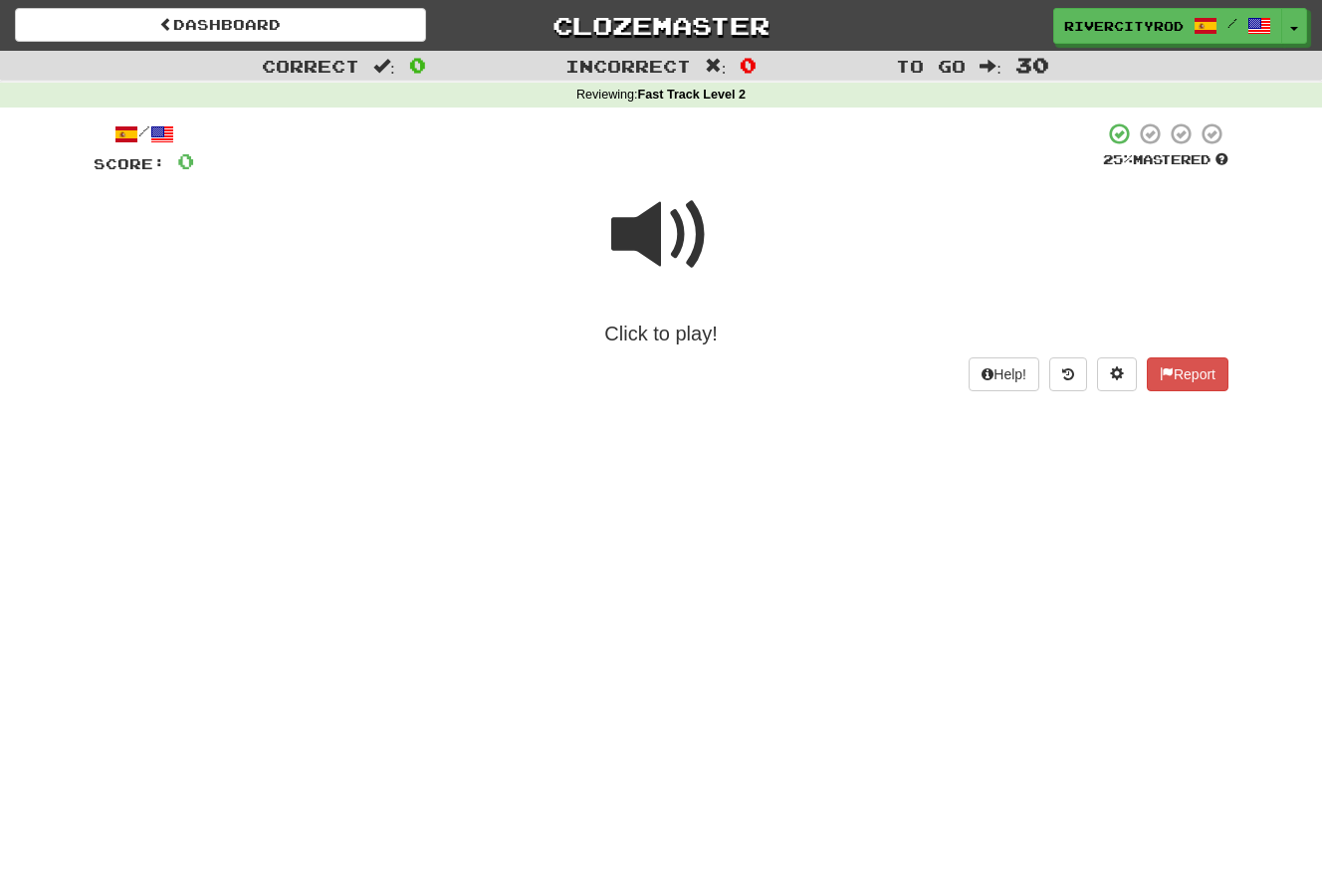 click at bounding box center (661, 235) 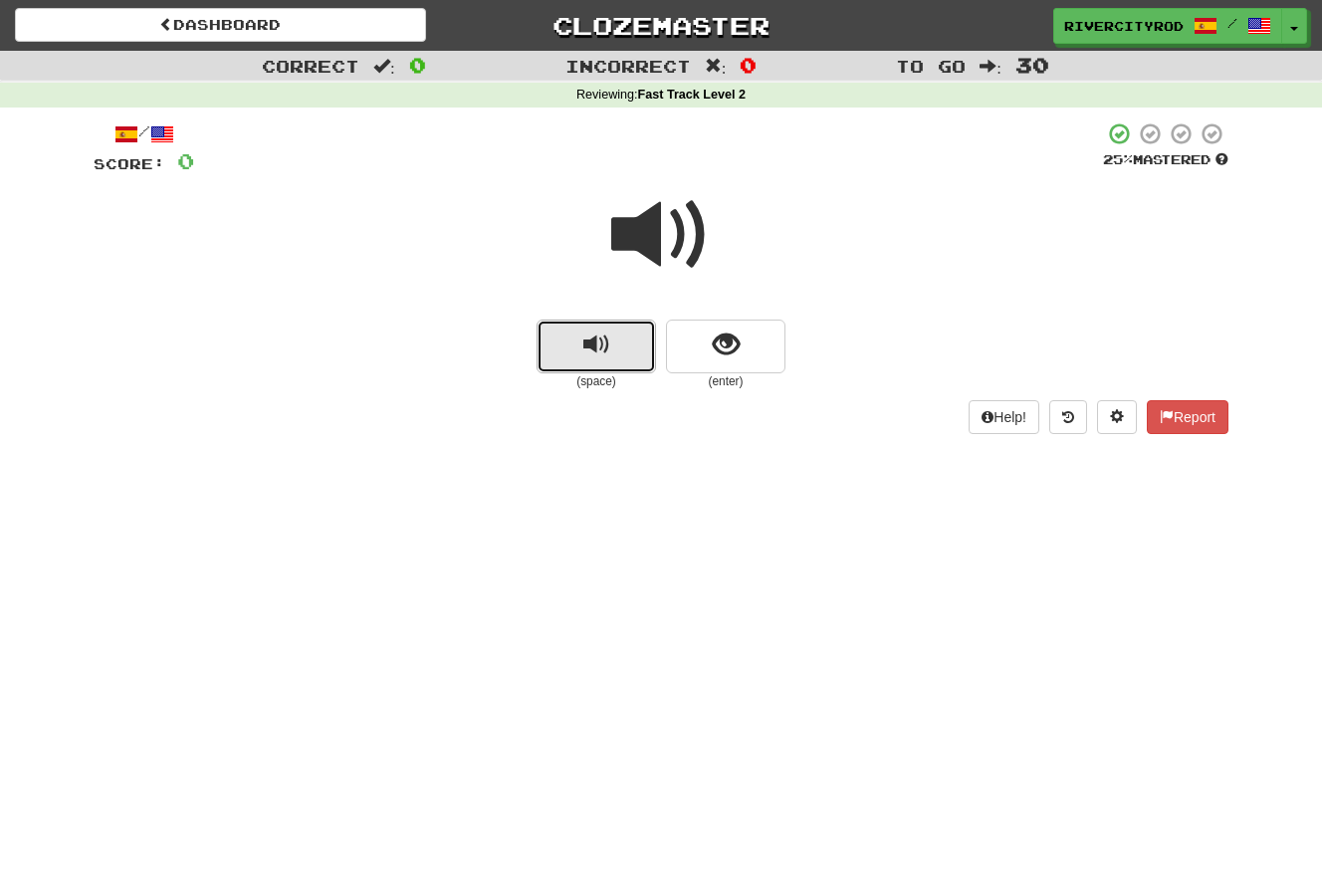 click at bounding box center [596, 346] 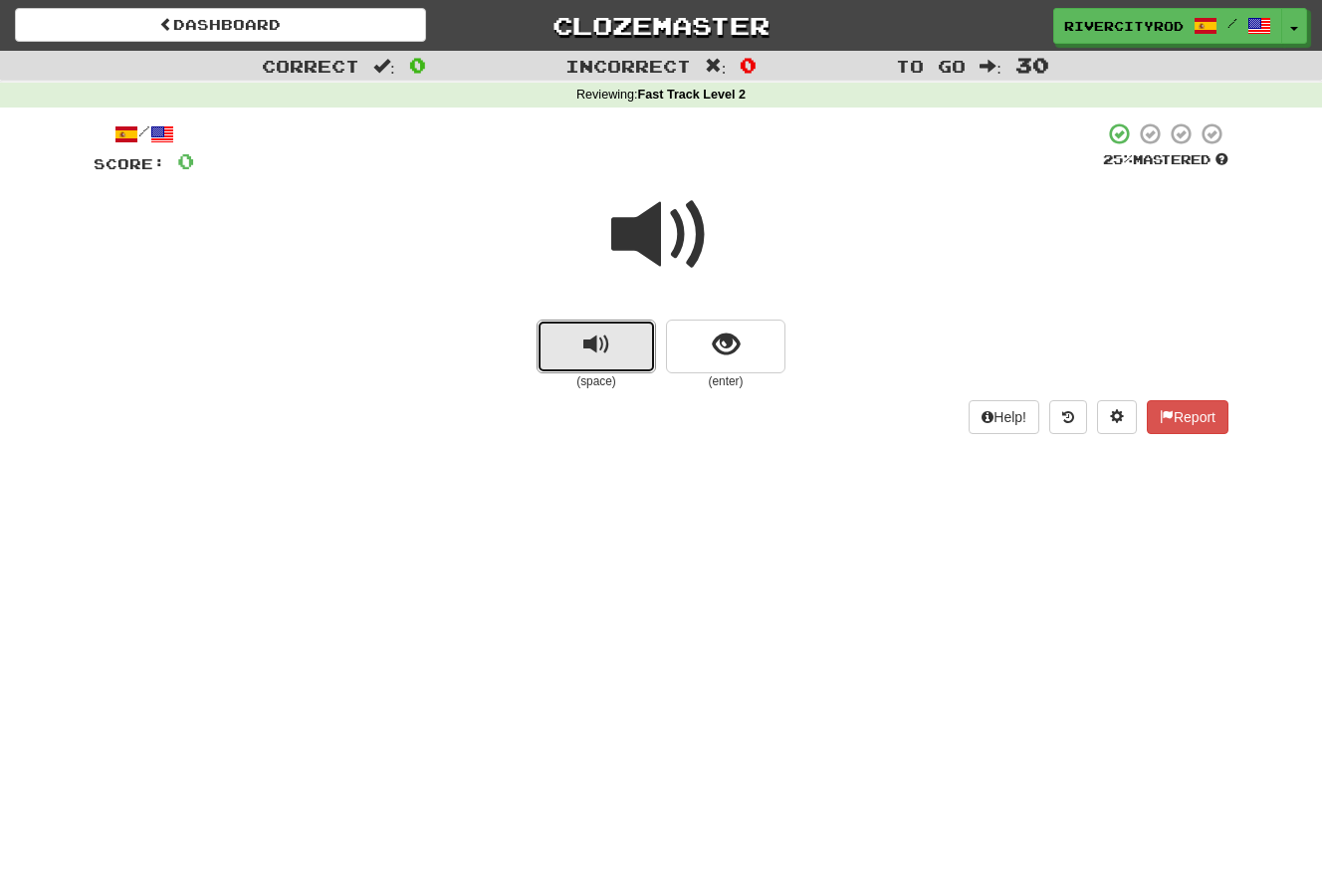 click at bounding box center (661, 235) 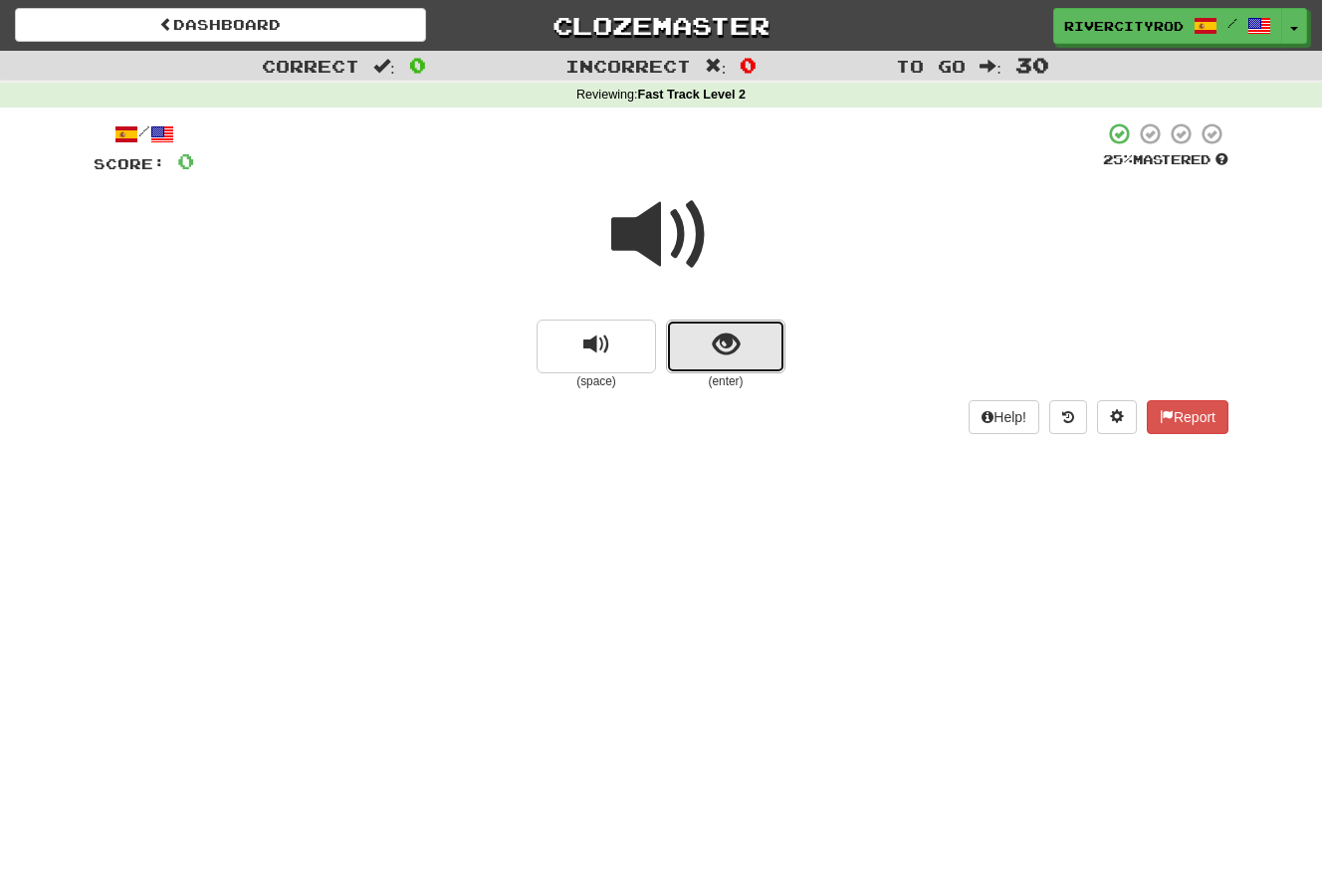 click at bounding box center [726, 344] 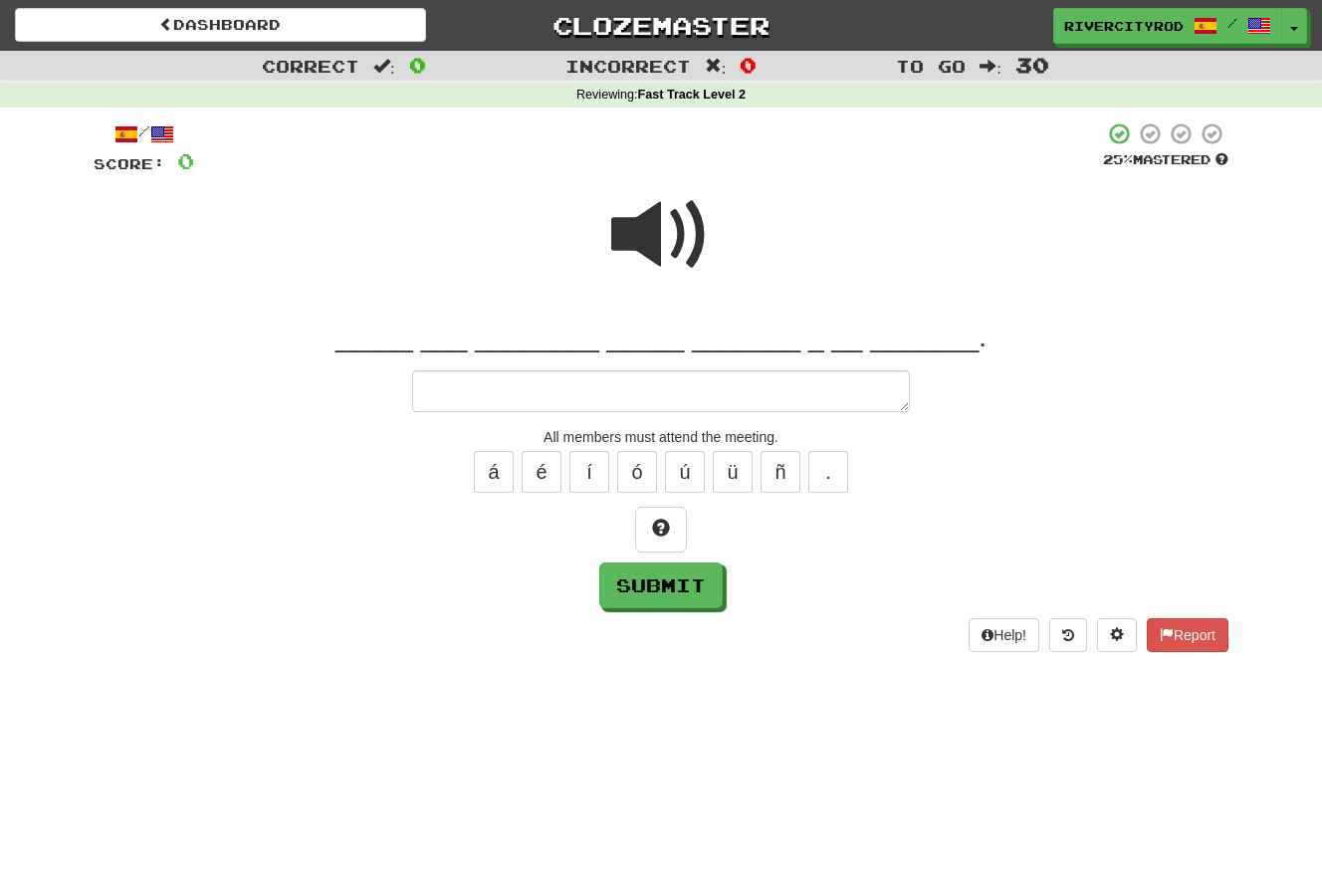 type on "*" 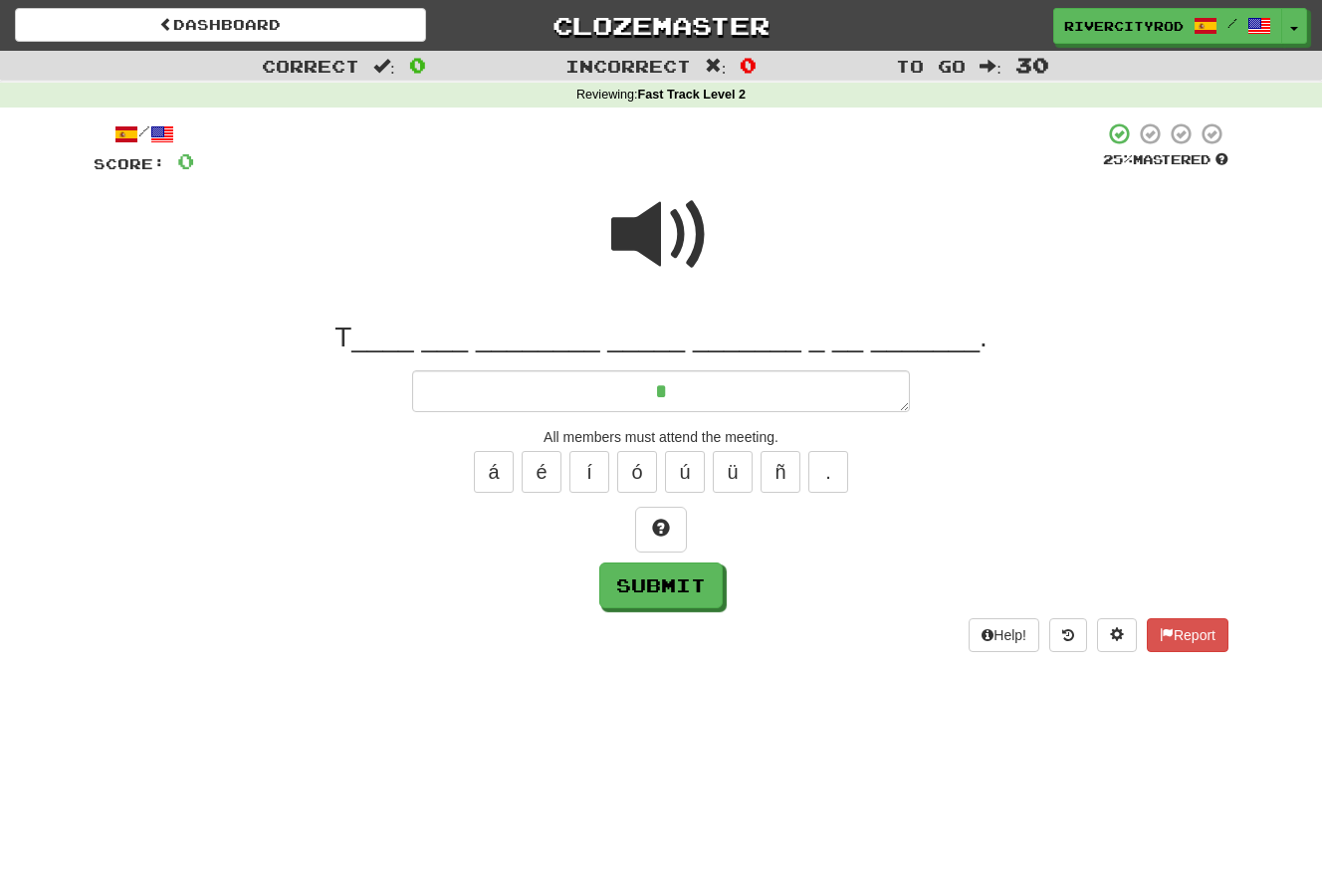 type on "*" 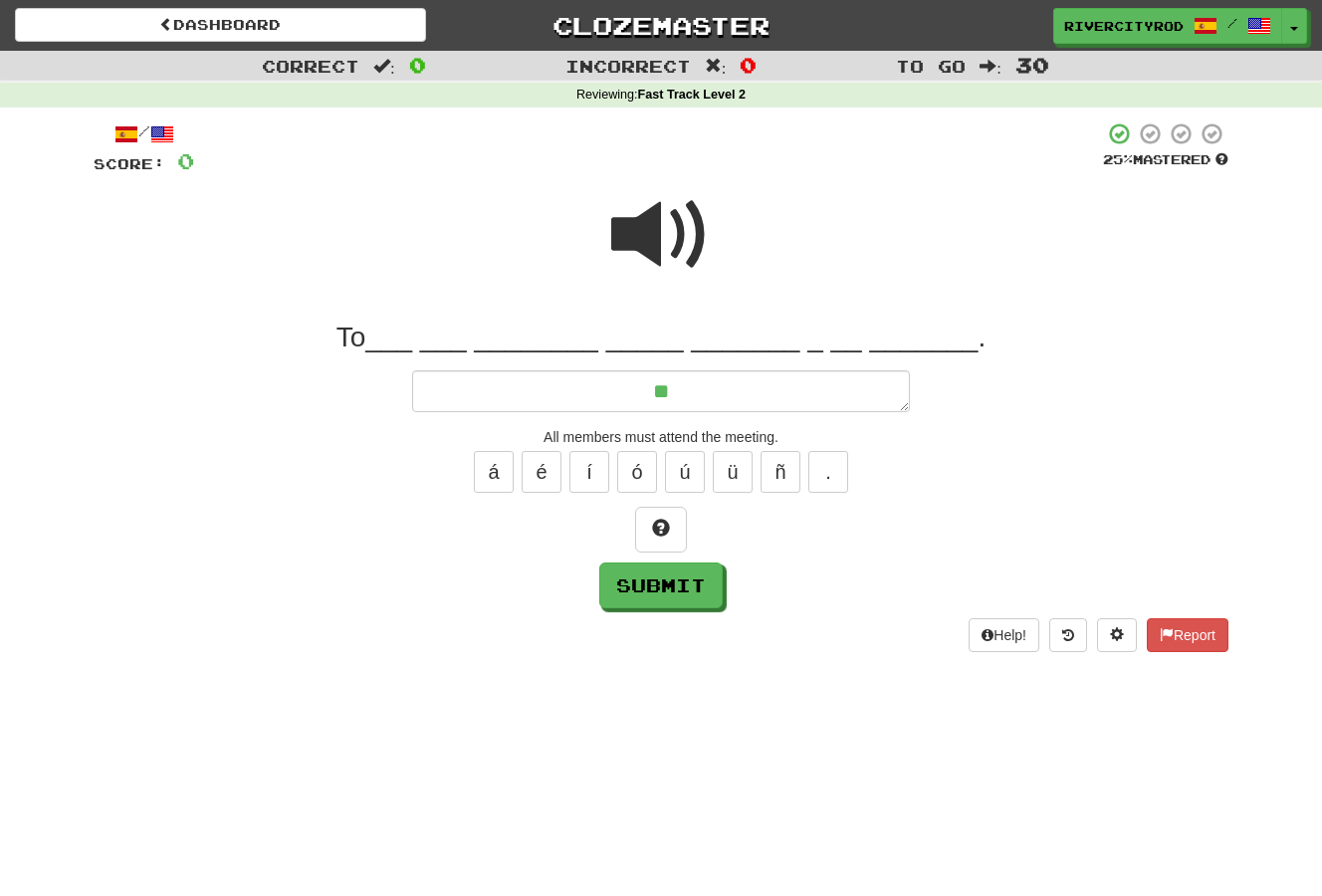 type on "*" 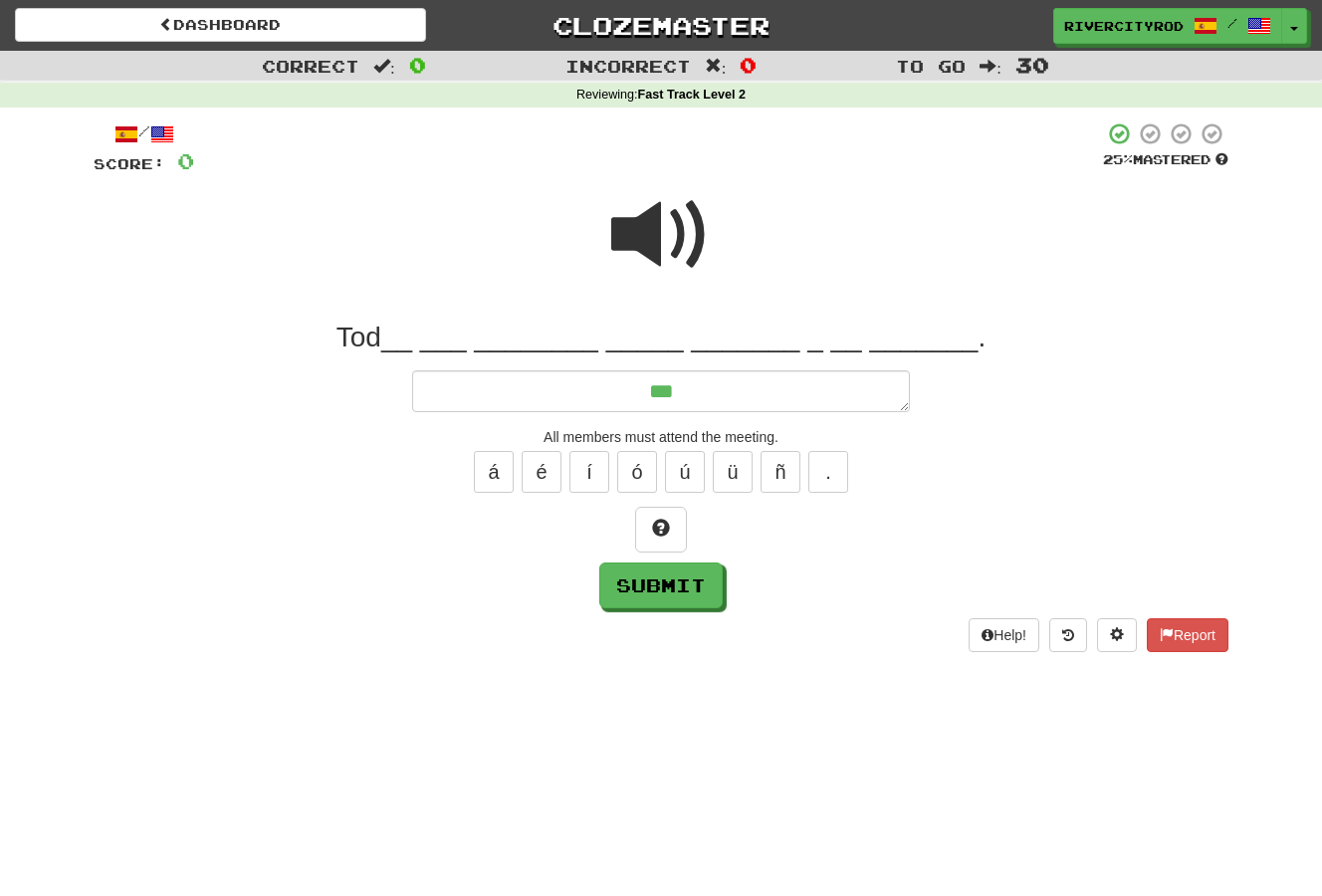 type on "*" 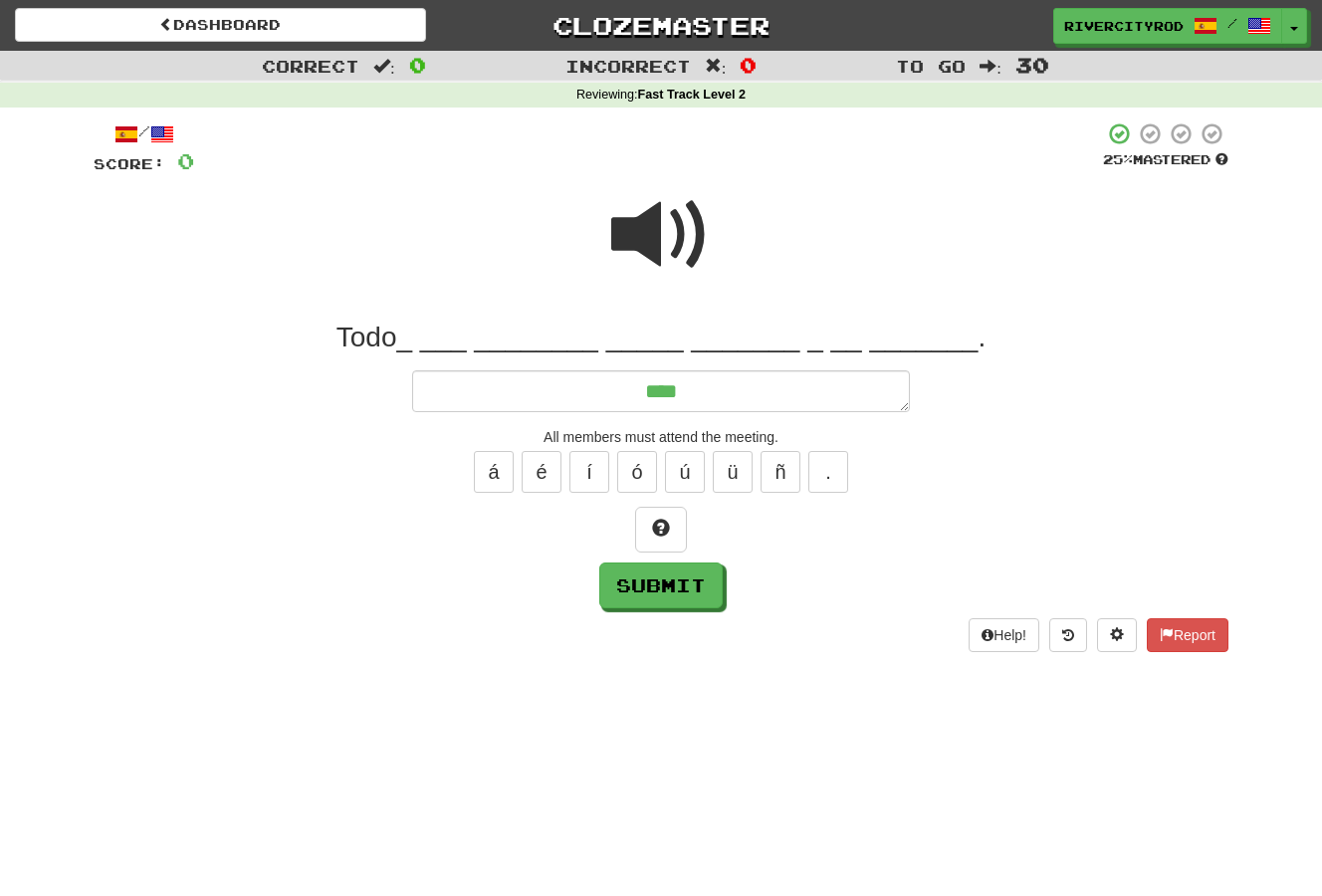 type on "*" 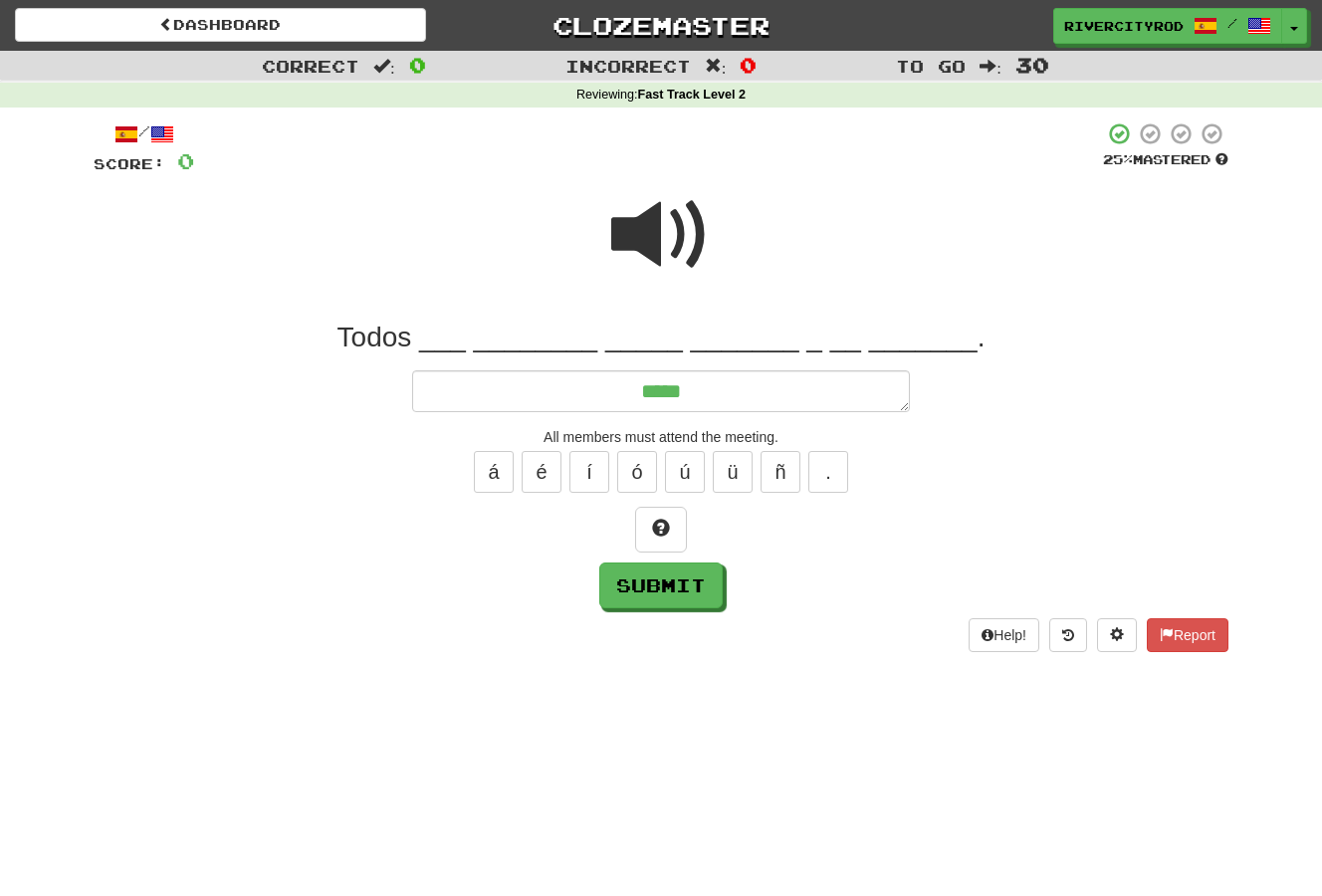 type on "*" 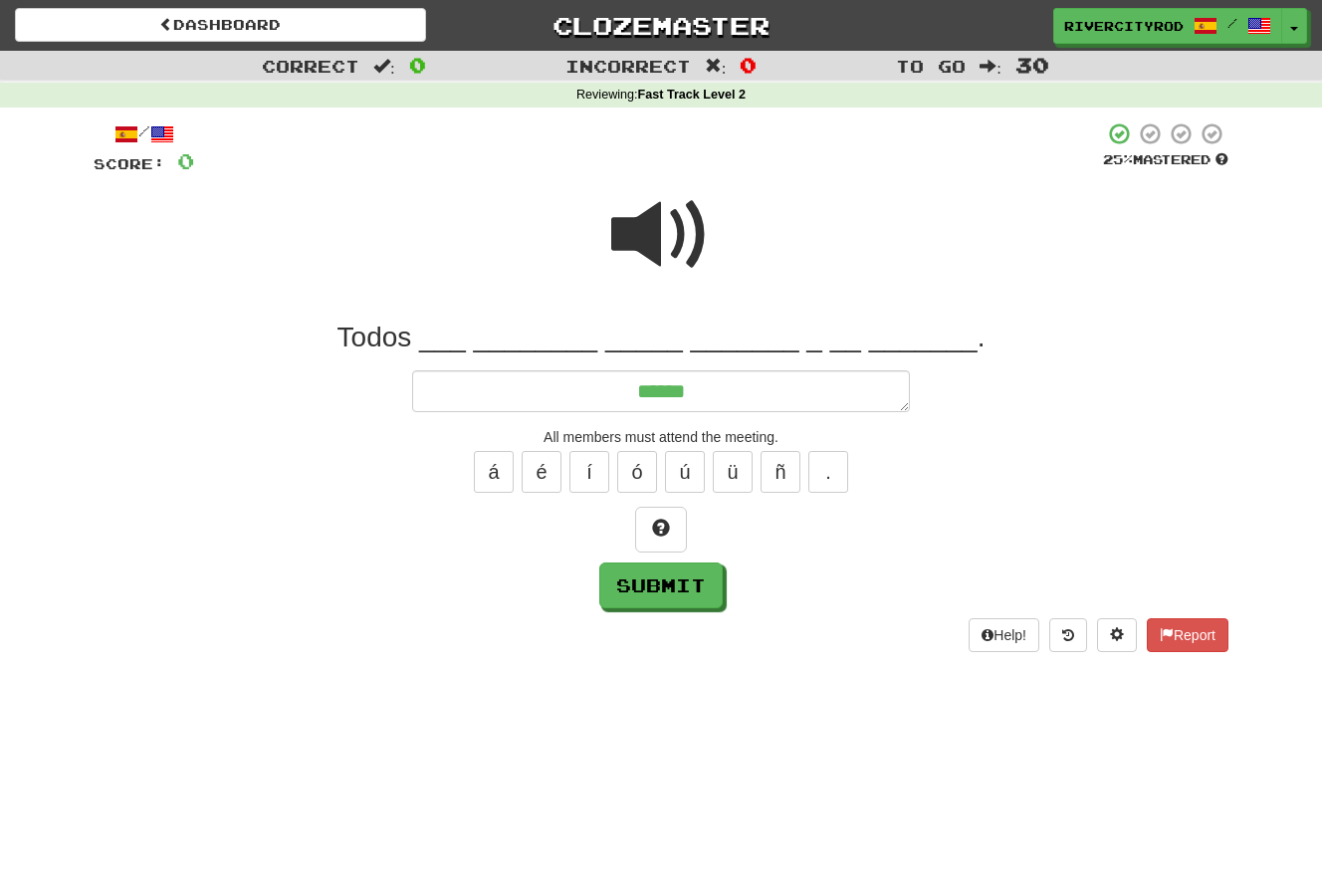 type on "*" 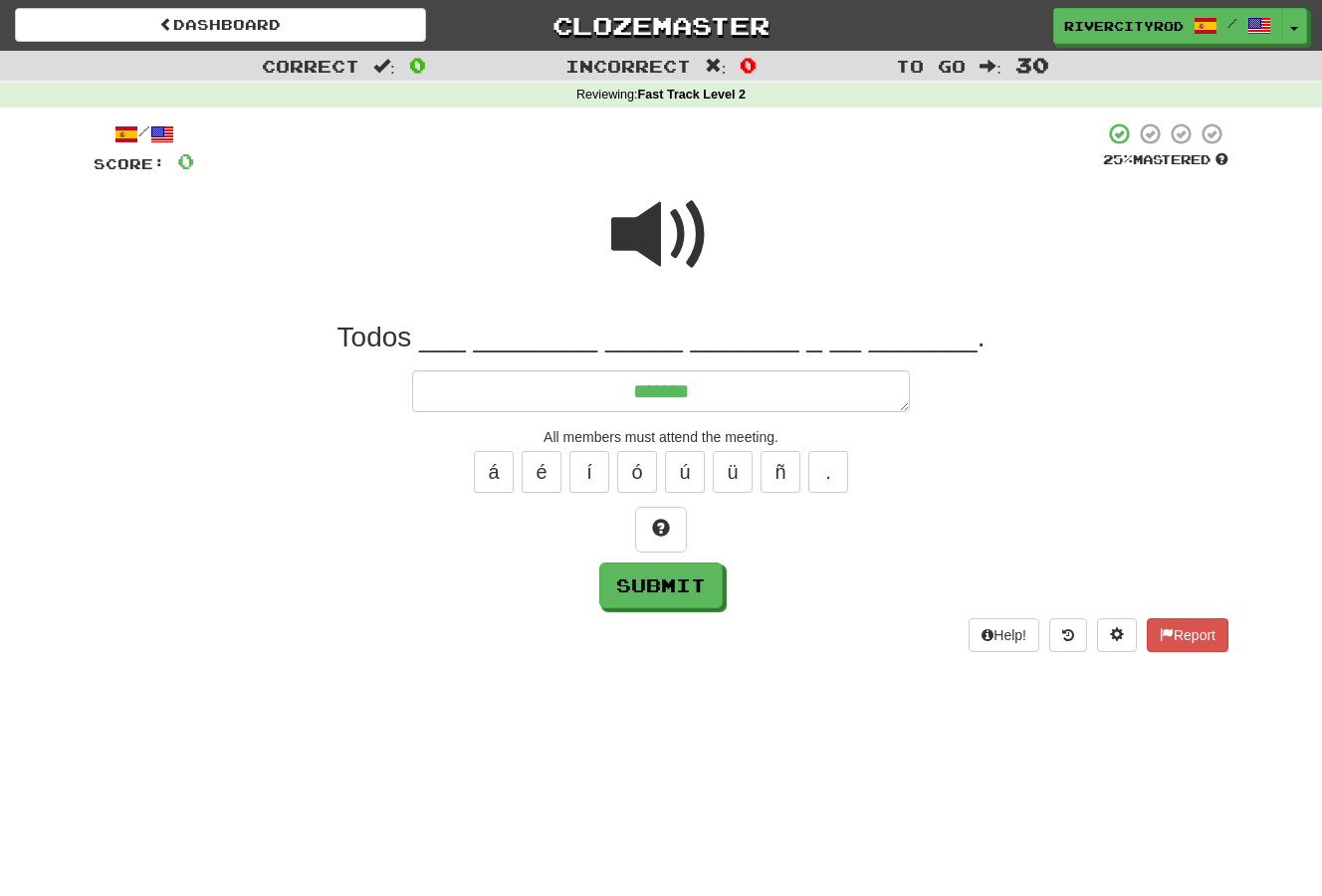 type on "*" 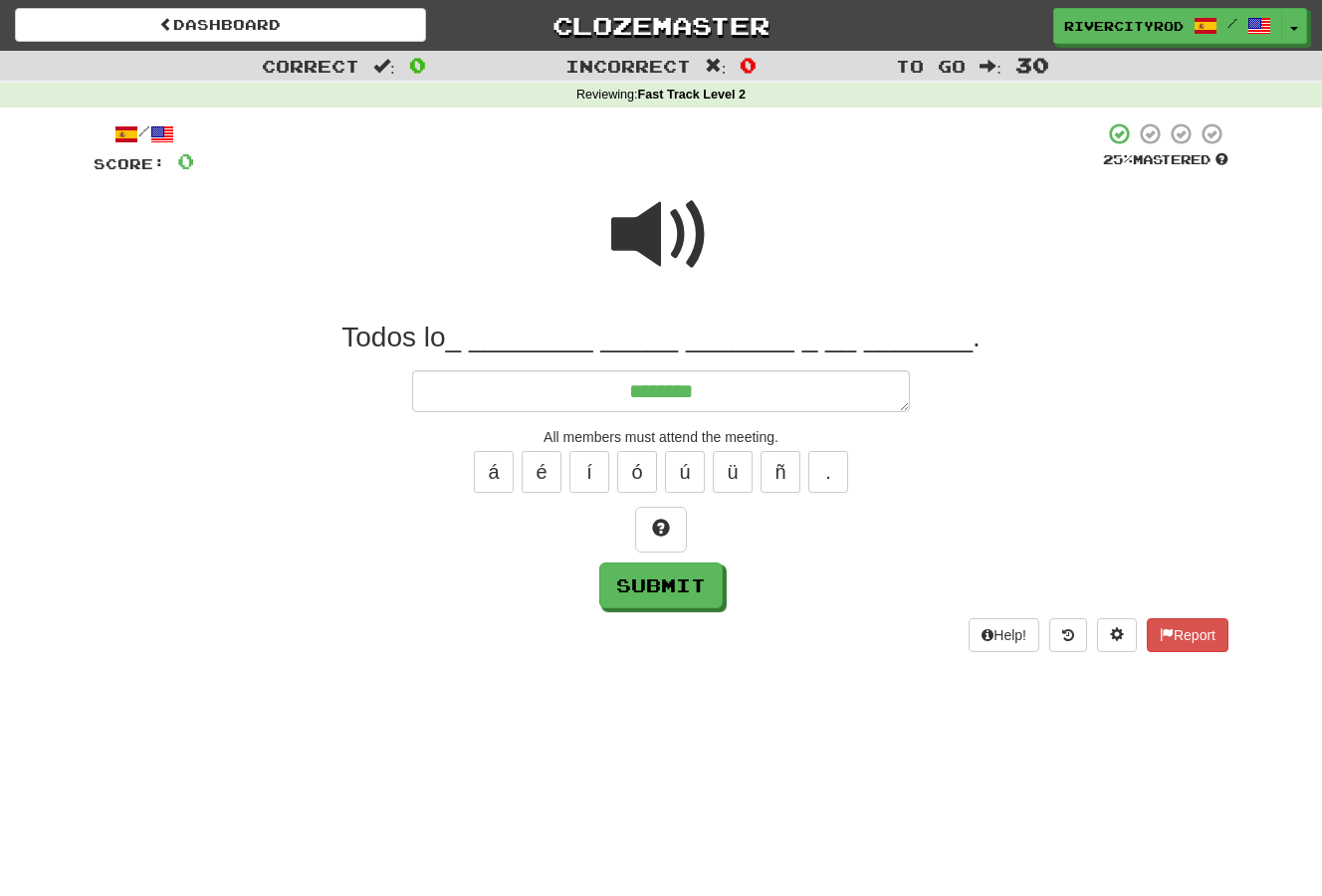 type on "*" 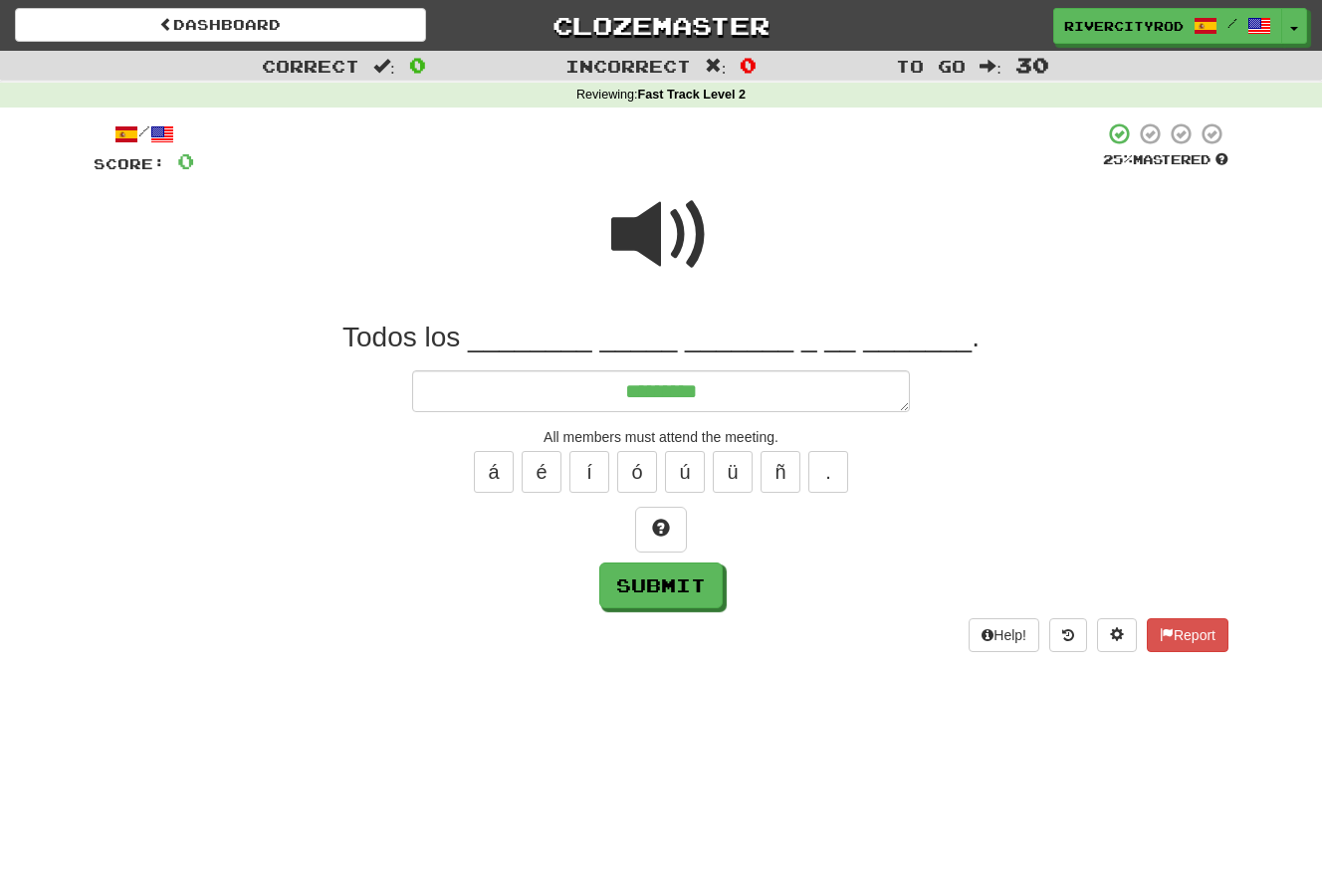 type on "*" 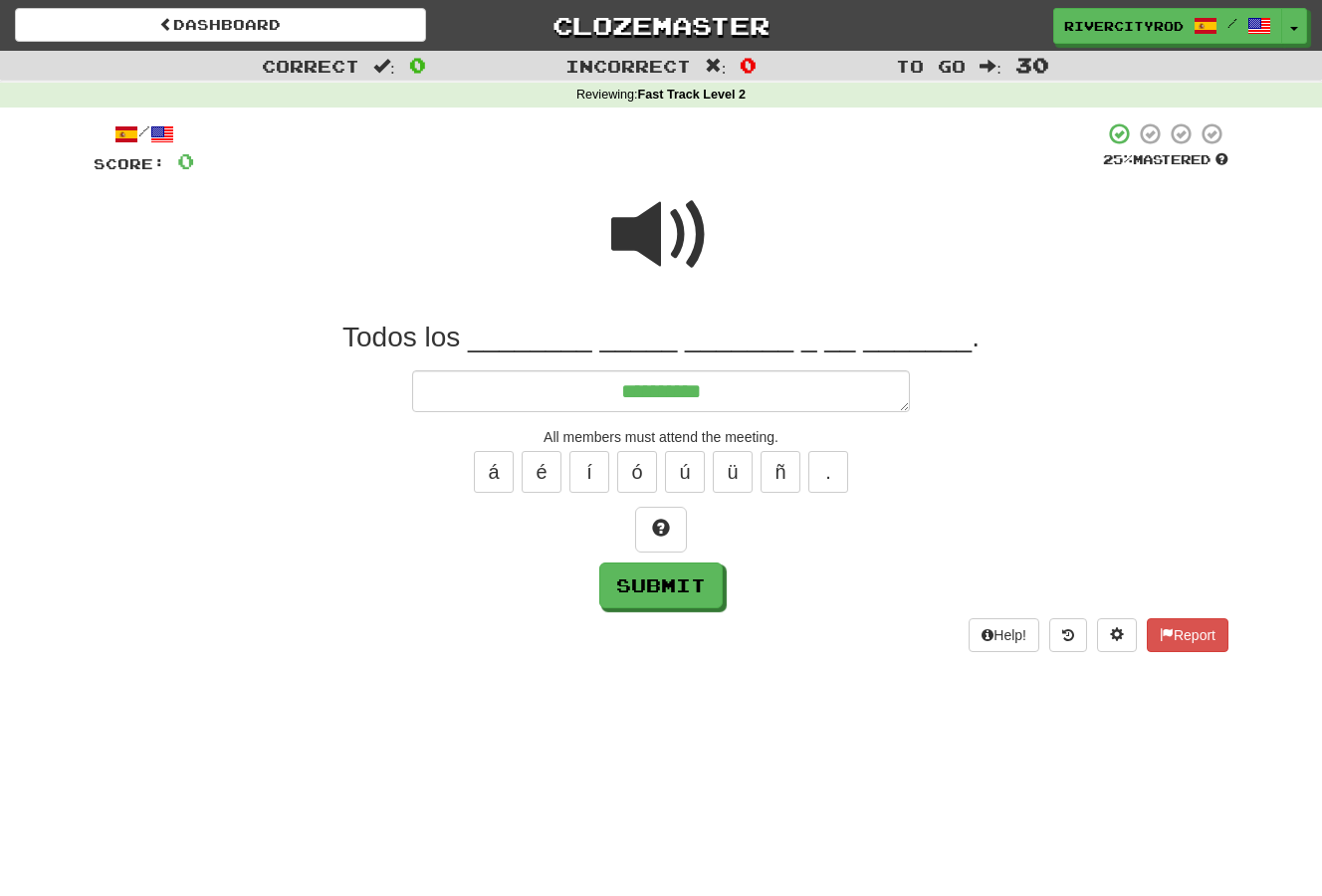 type on "*" 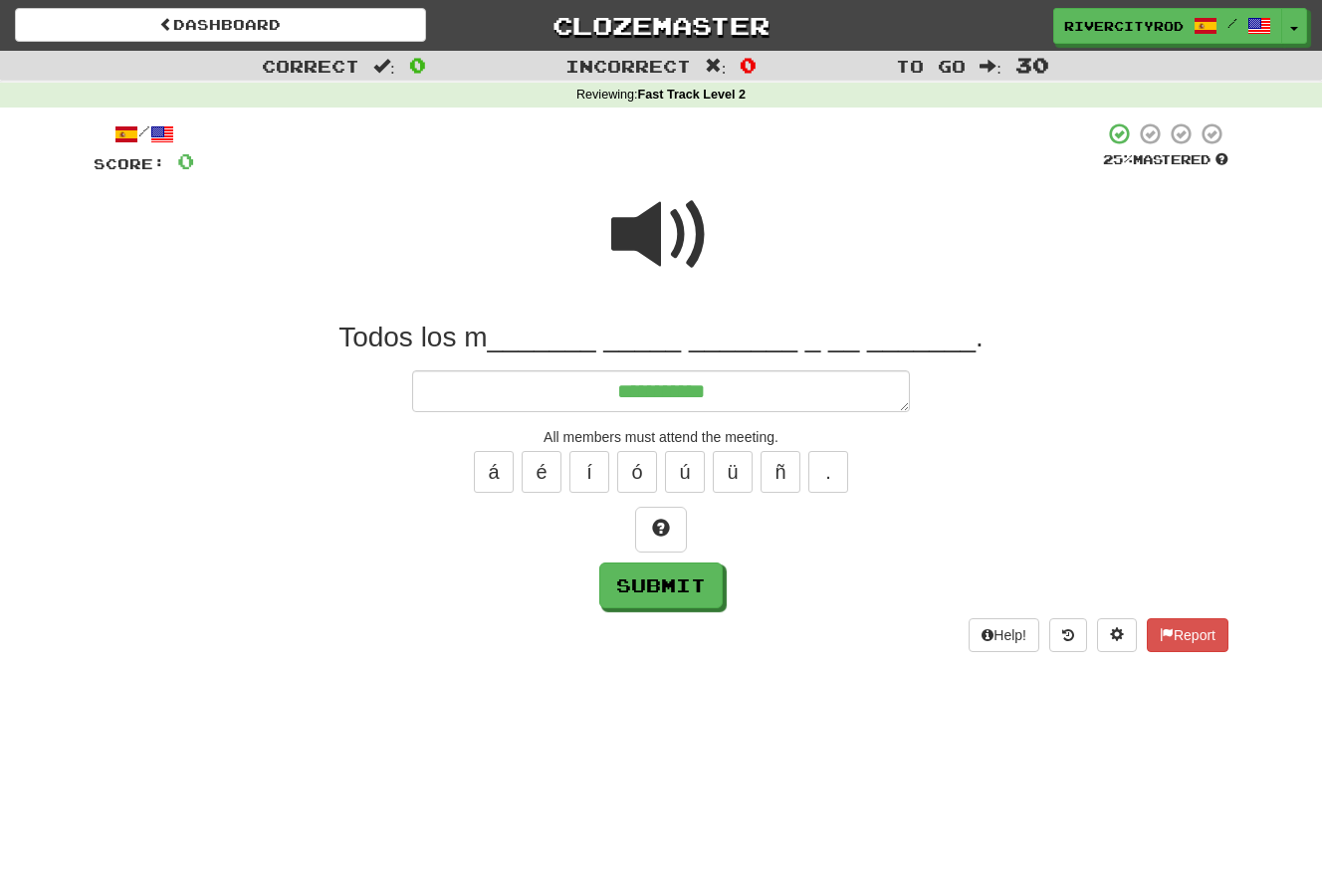 type on "*" 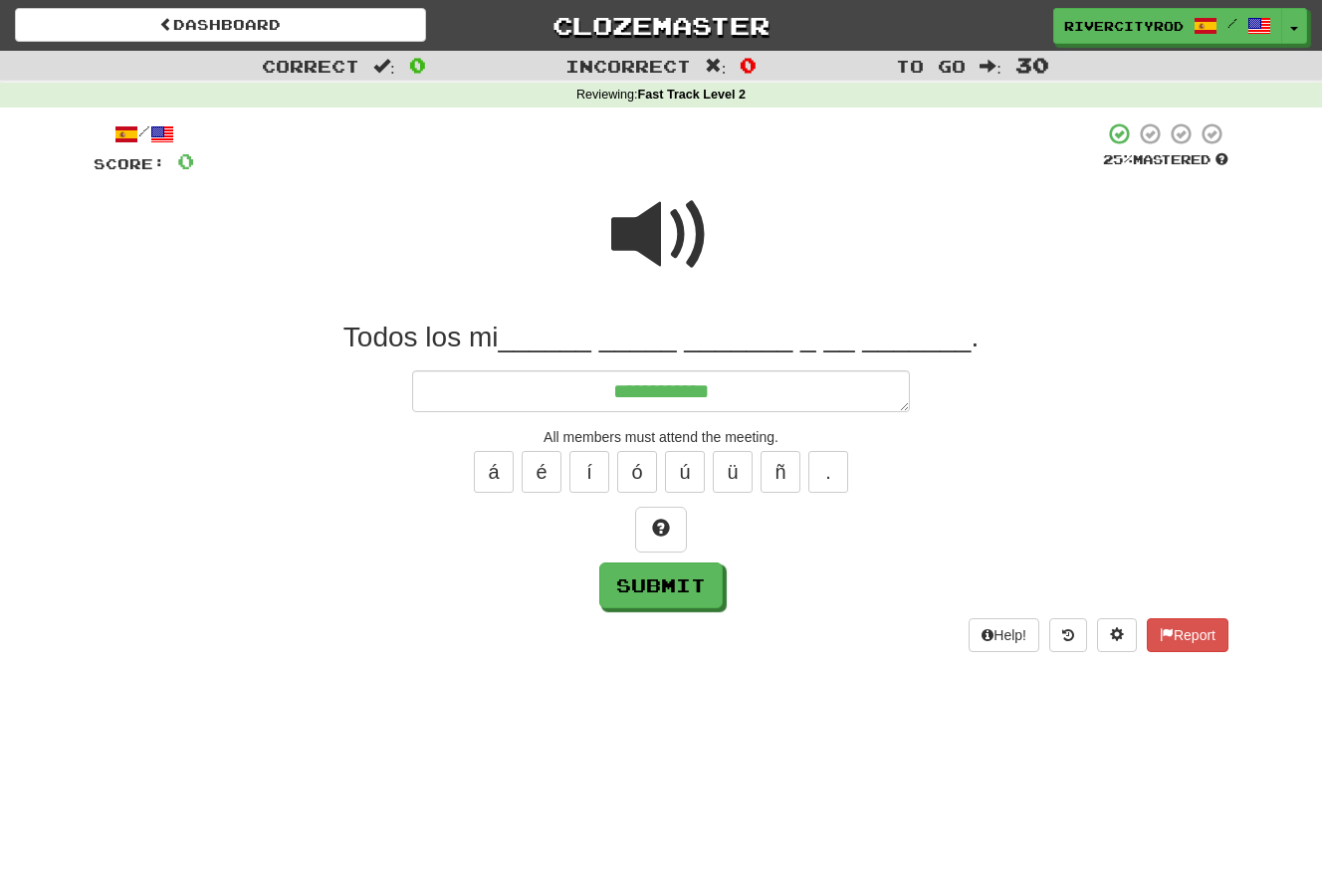 type on "*" 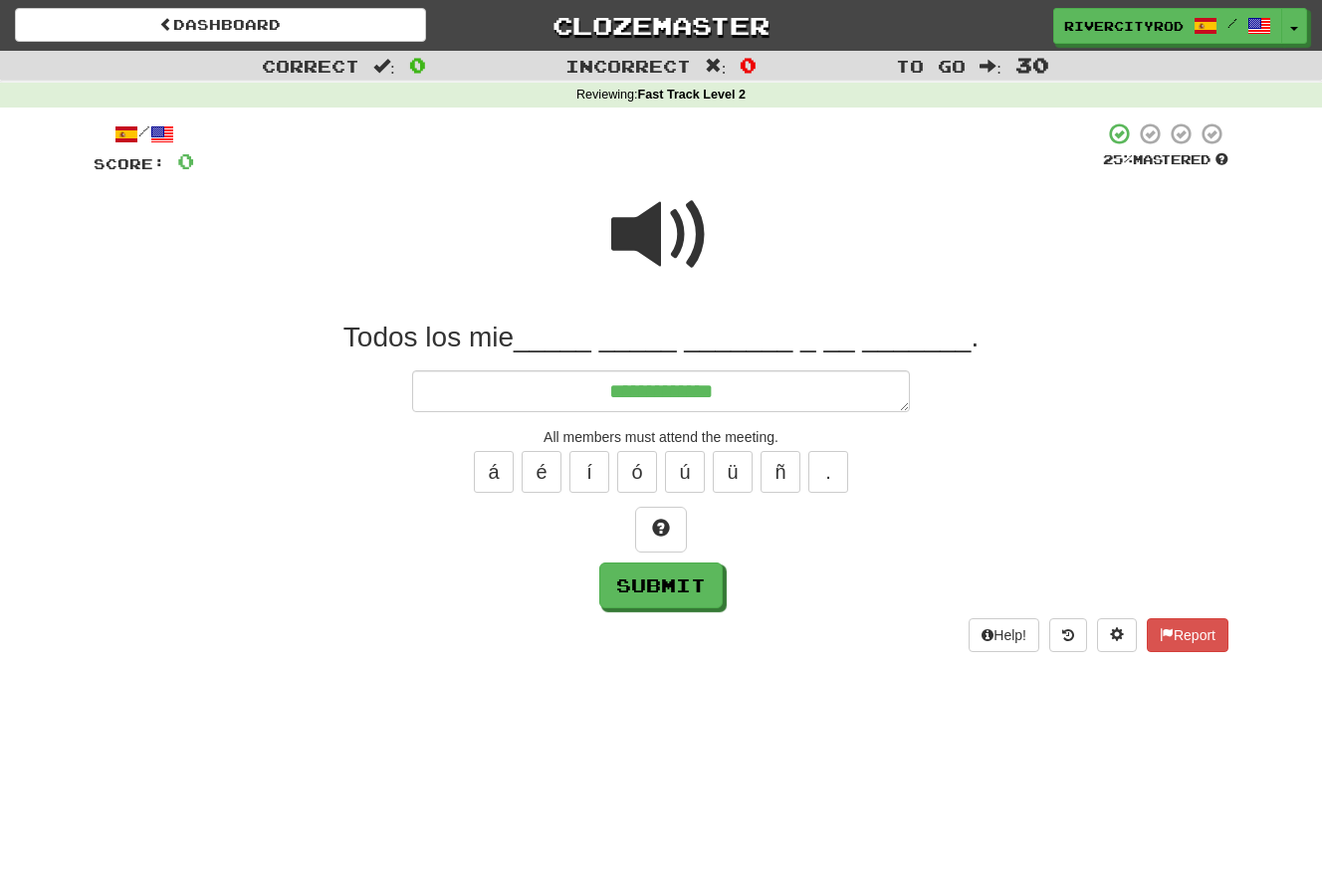 type on "*" 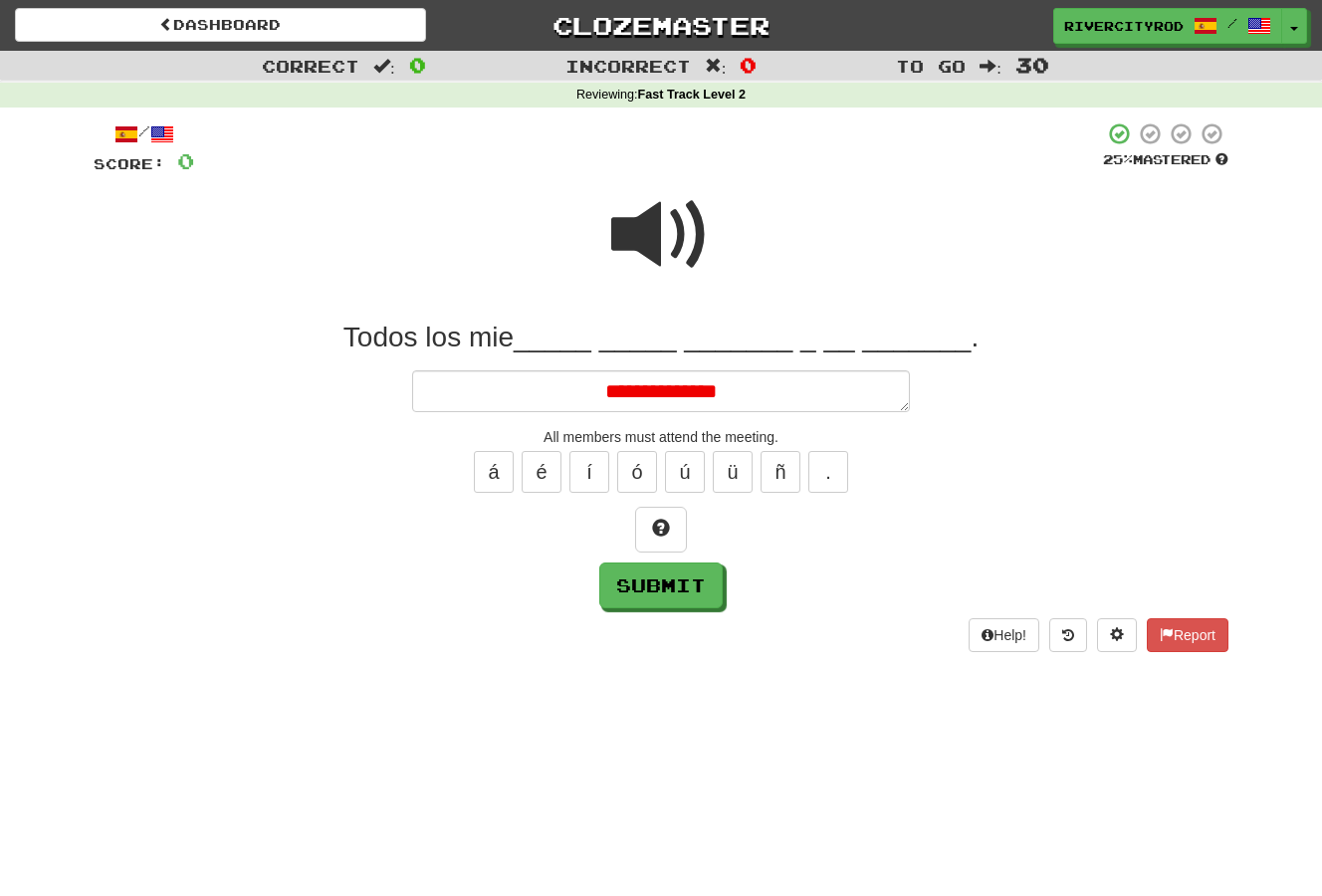 type on "*" 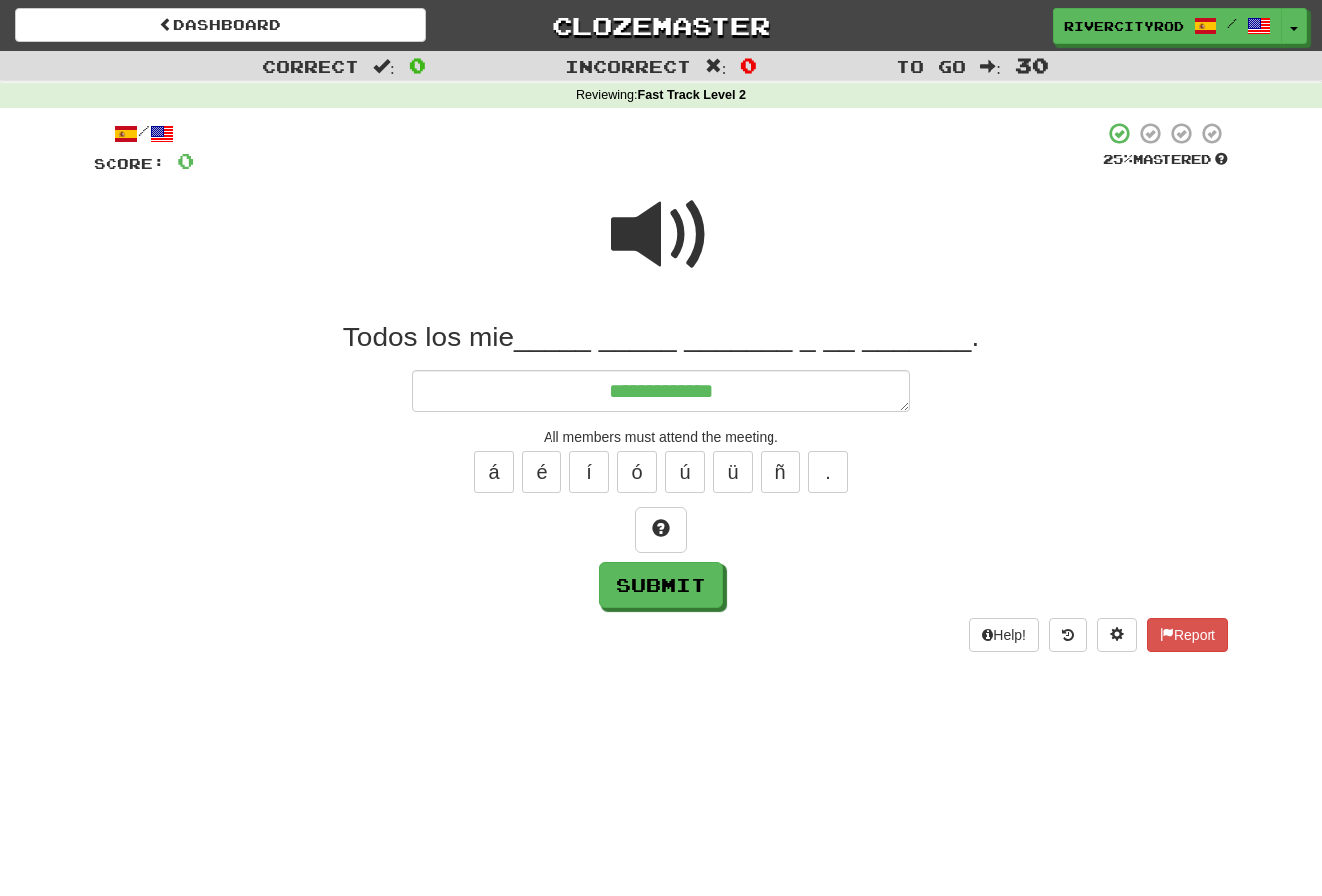 type on "*" 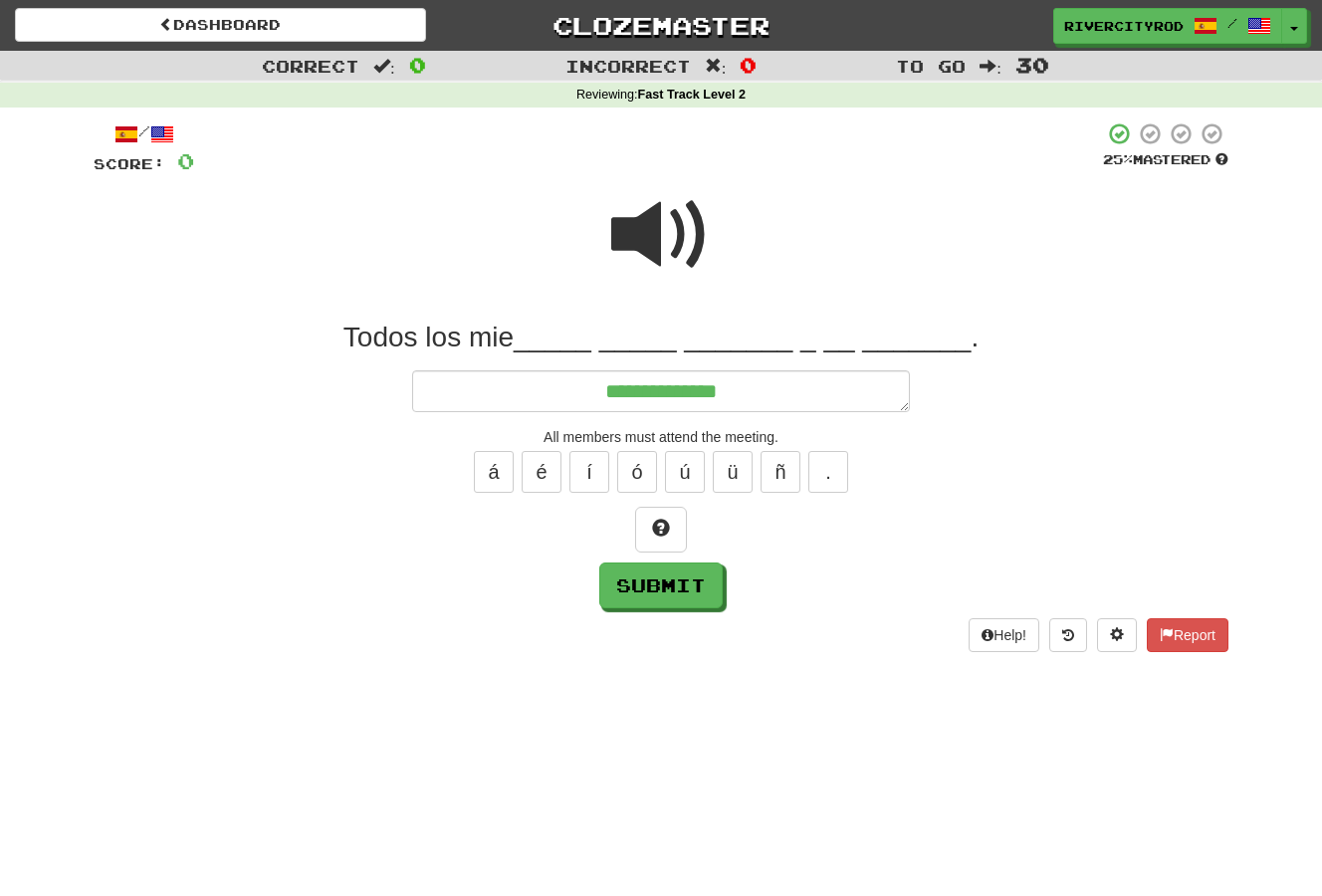 type on "*" 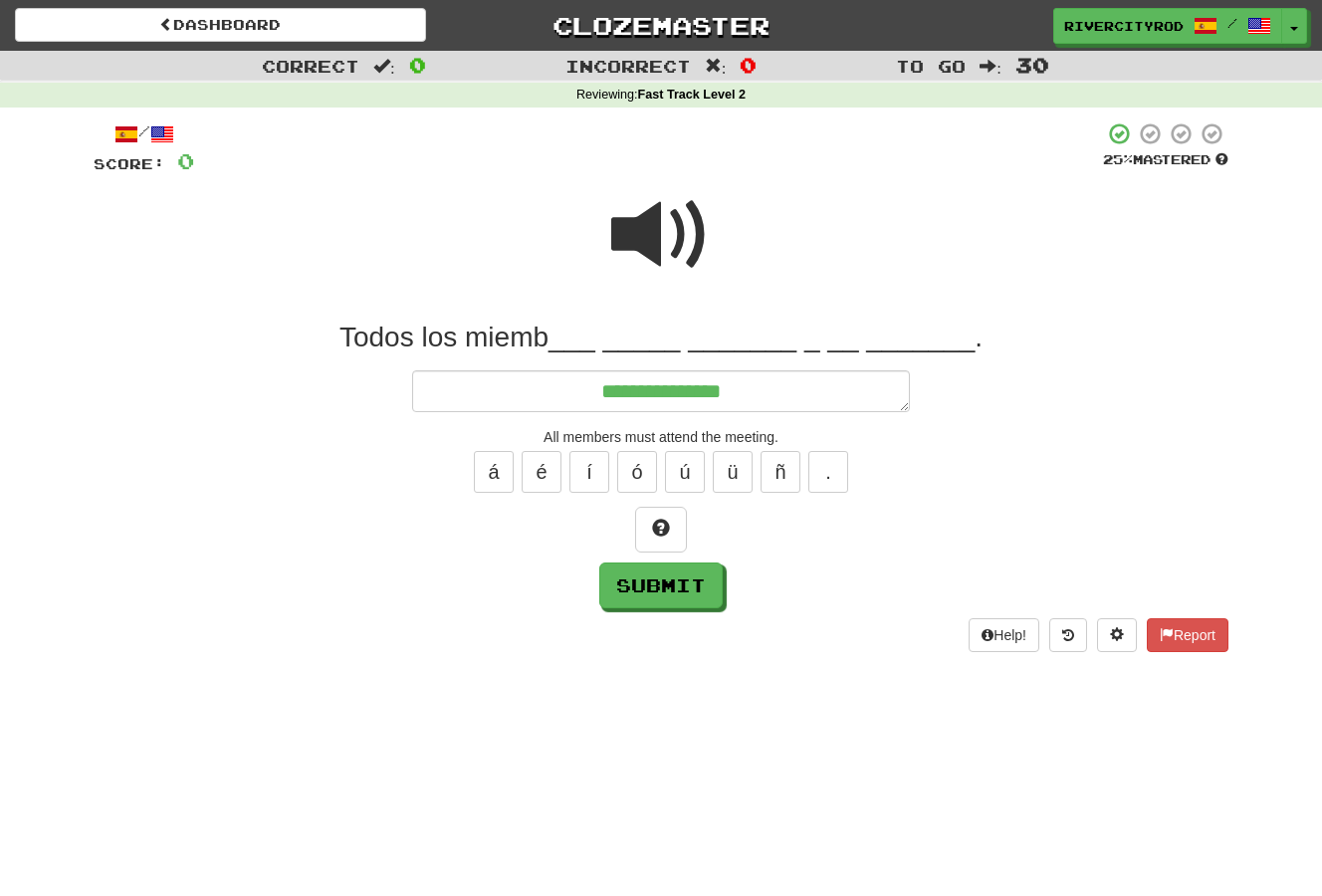 type on "*" 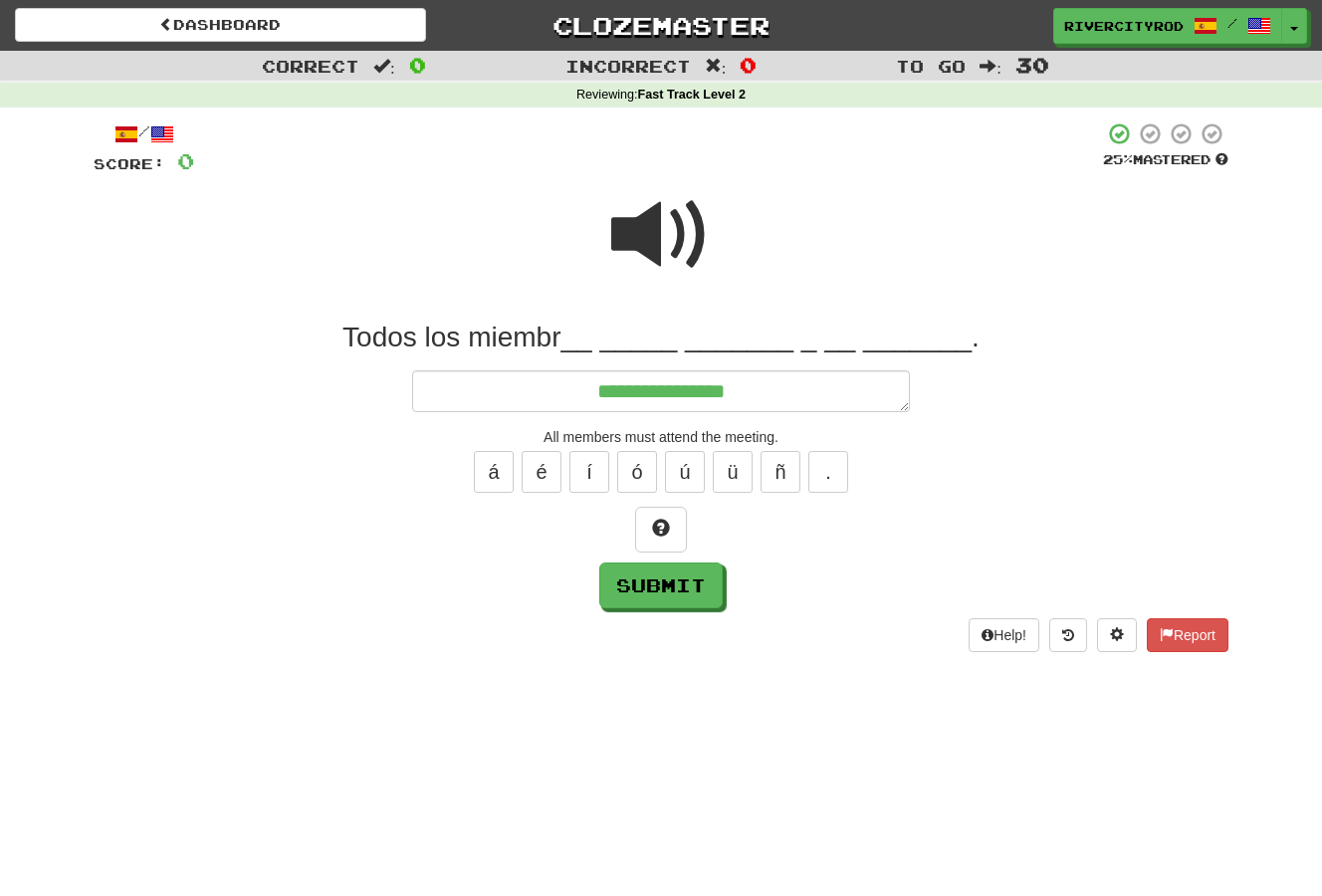 type on "*" 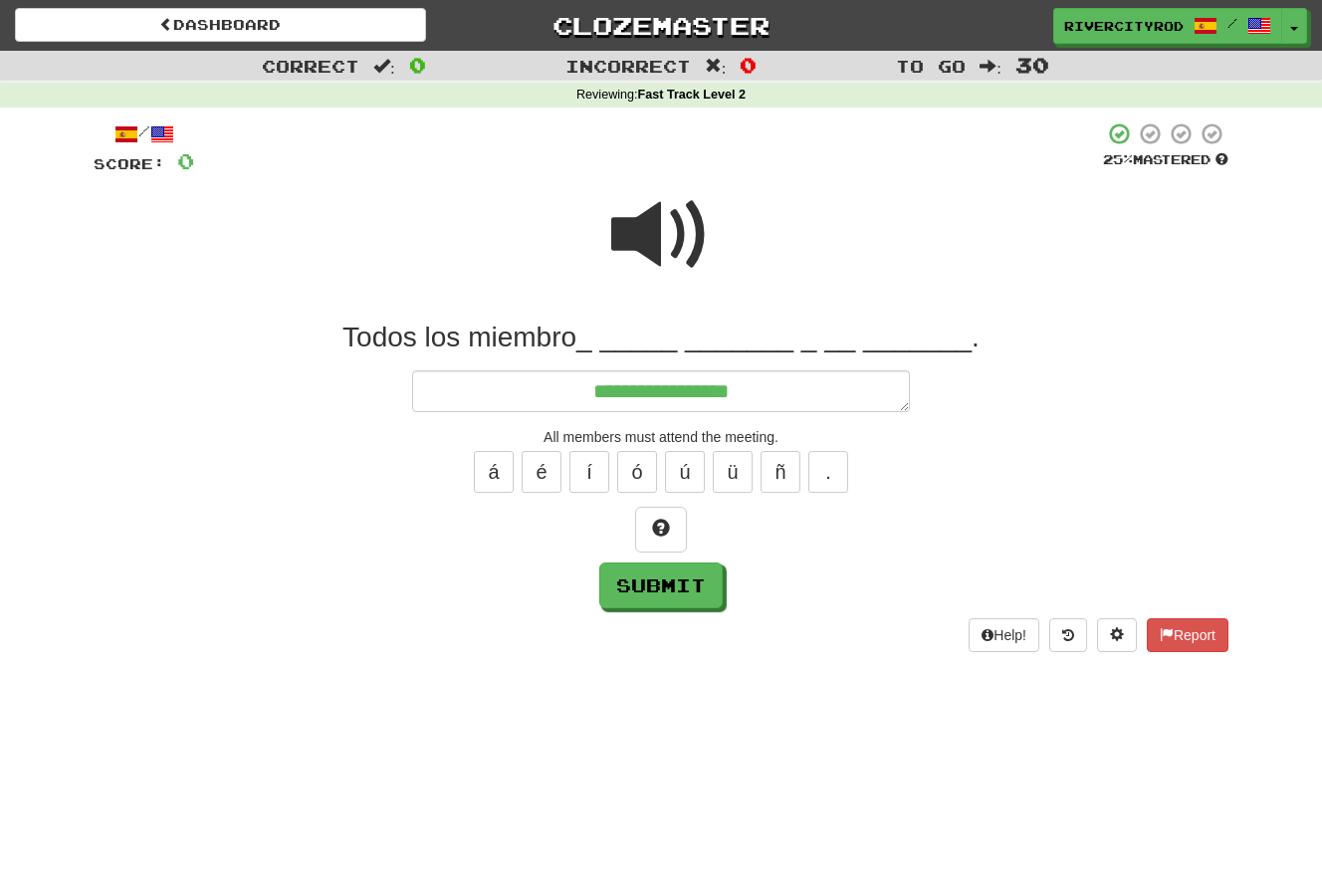 type on "*" 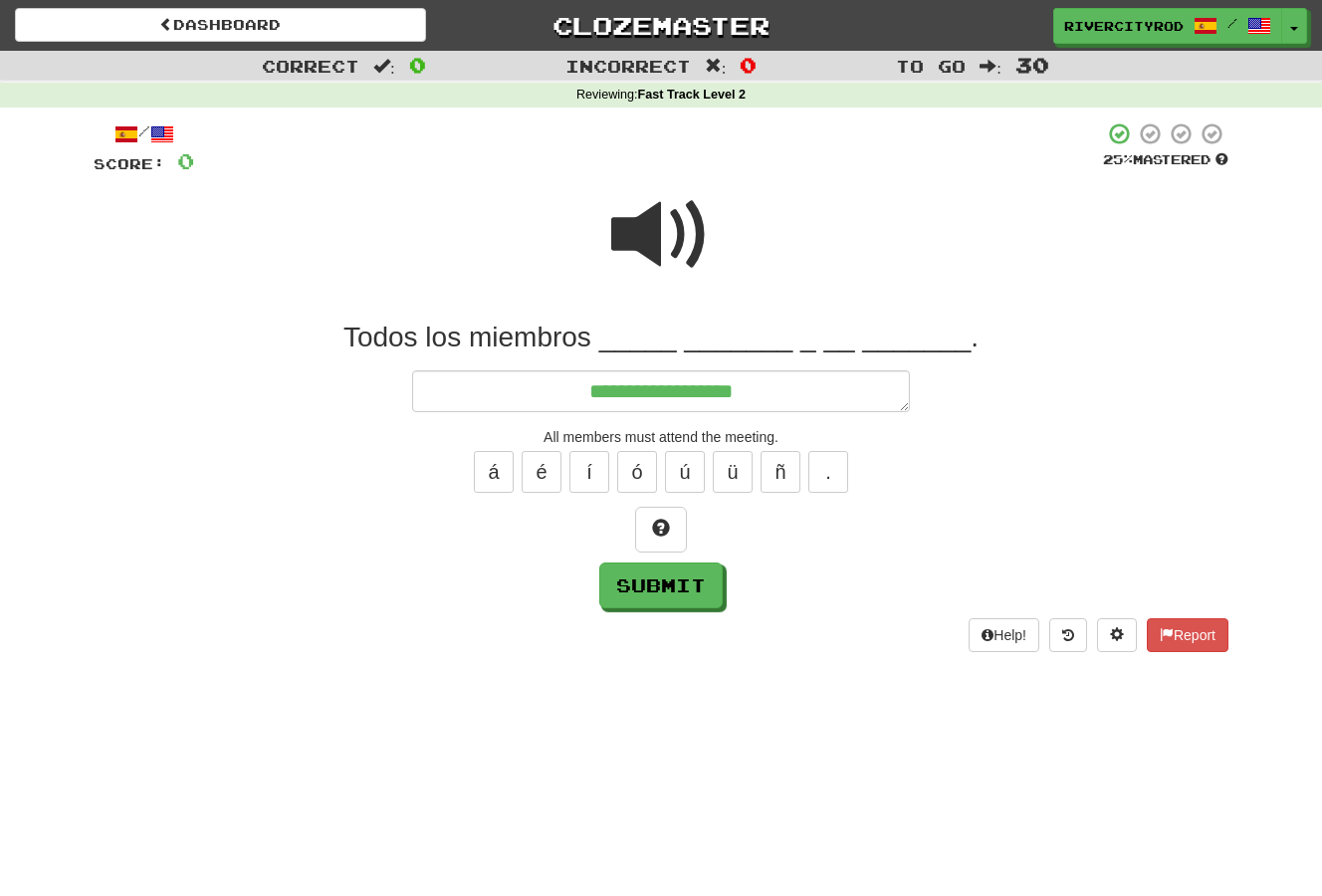 type on "*" 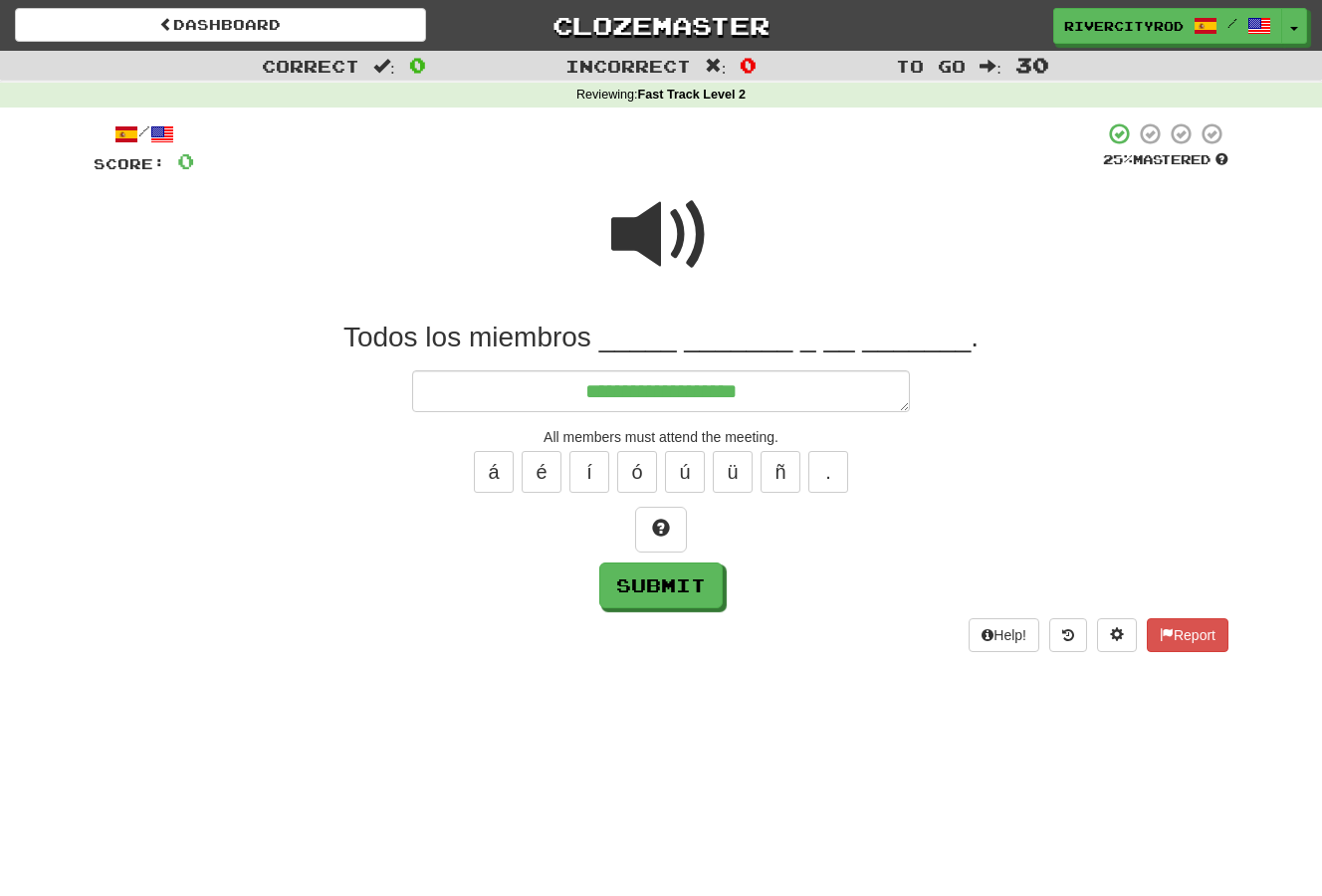 type on "*" 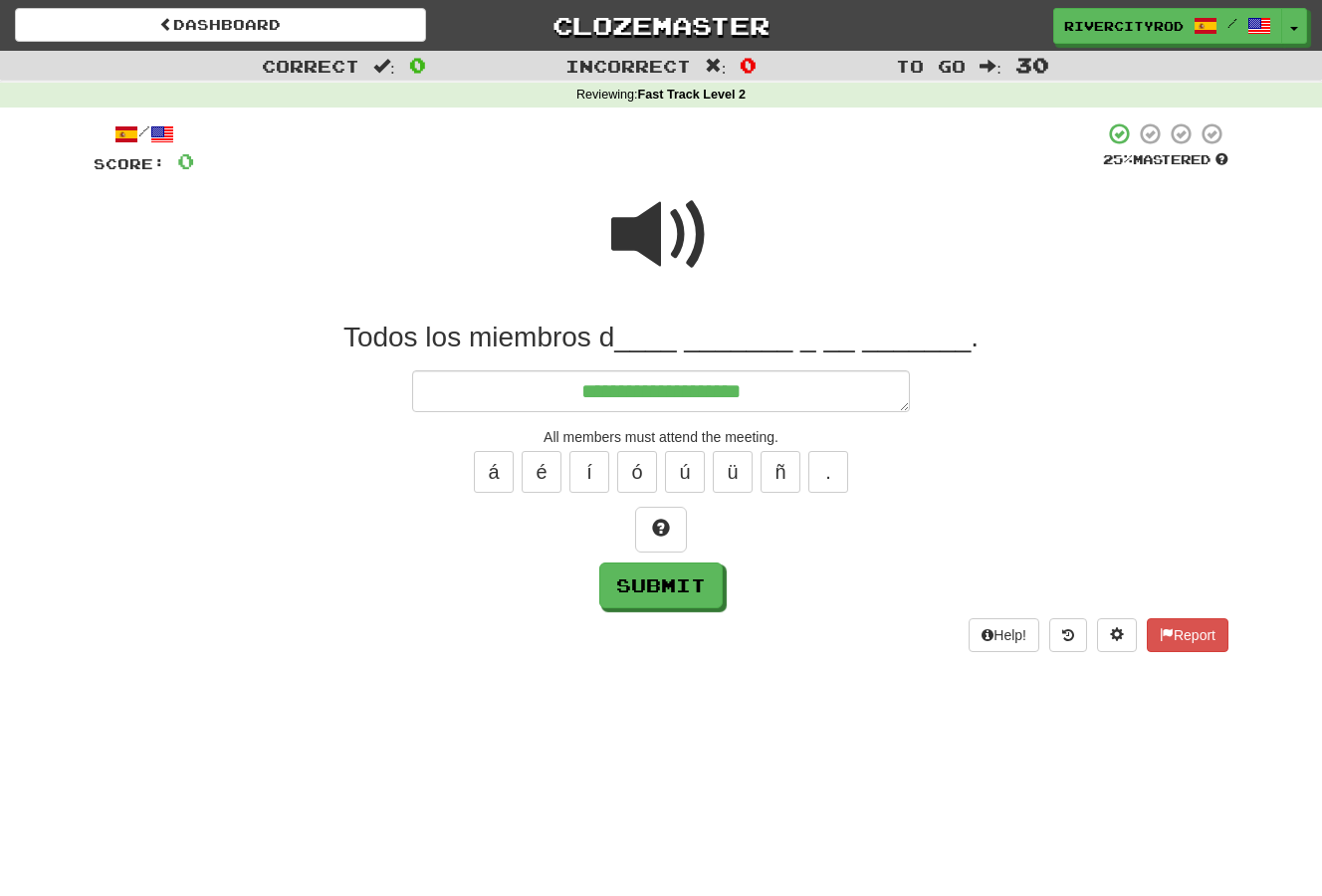 type on "*" 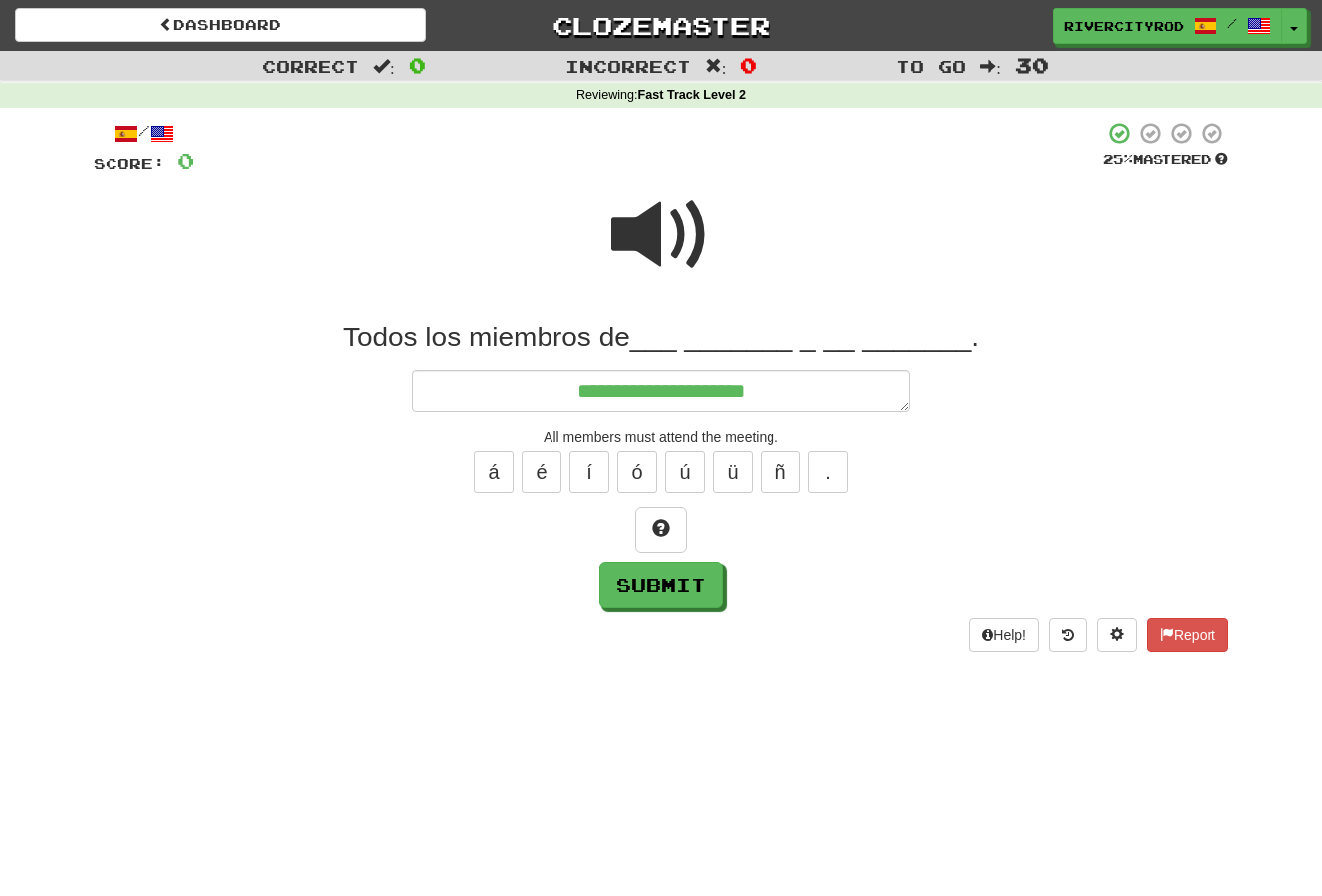 type on "*" 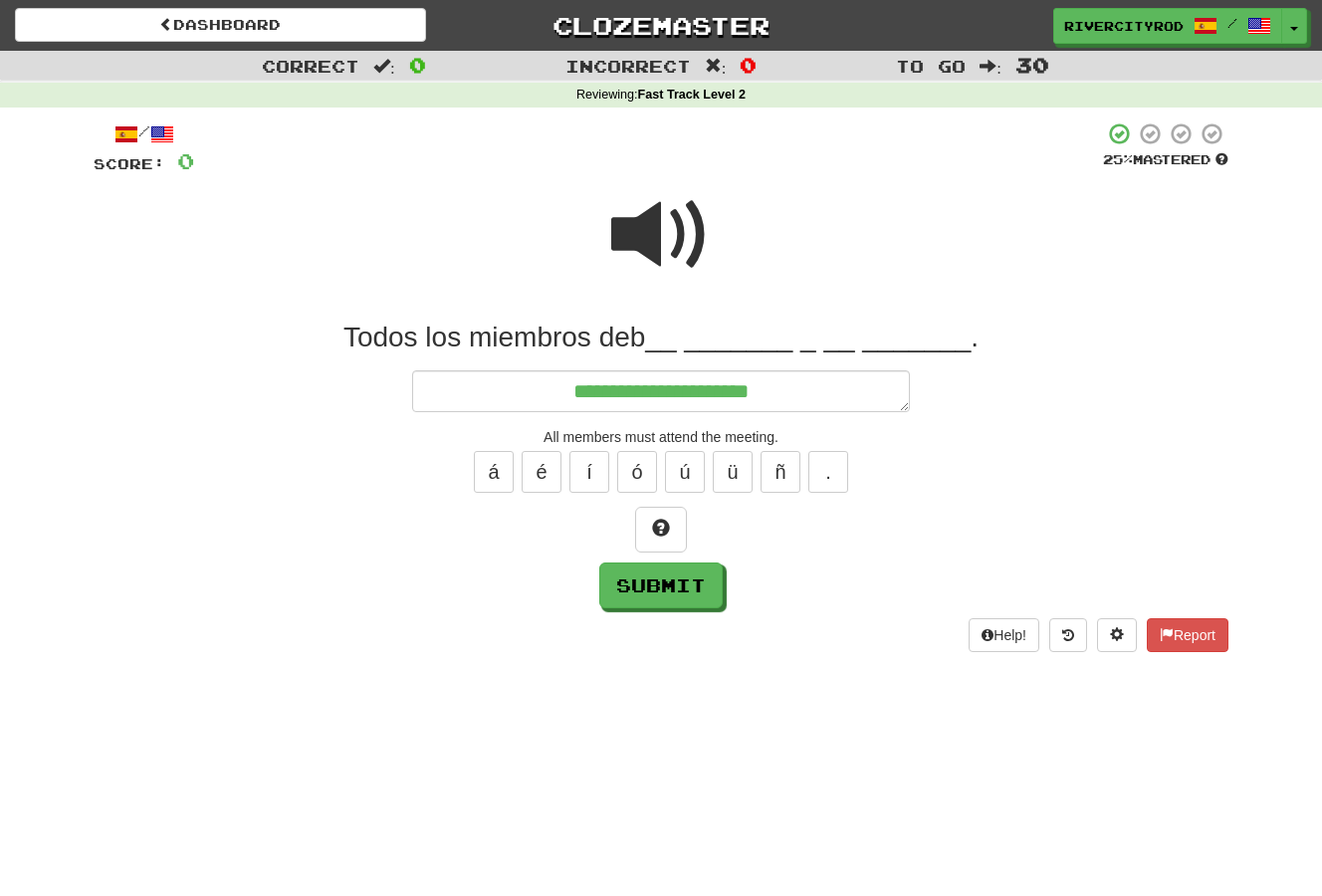 type on "*" 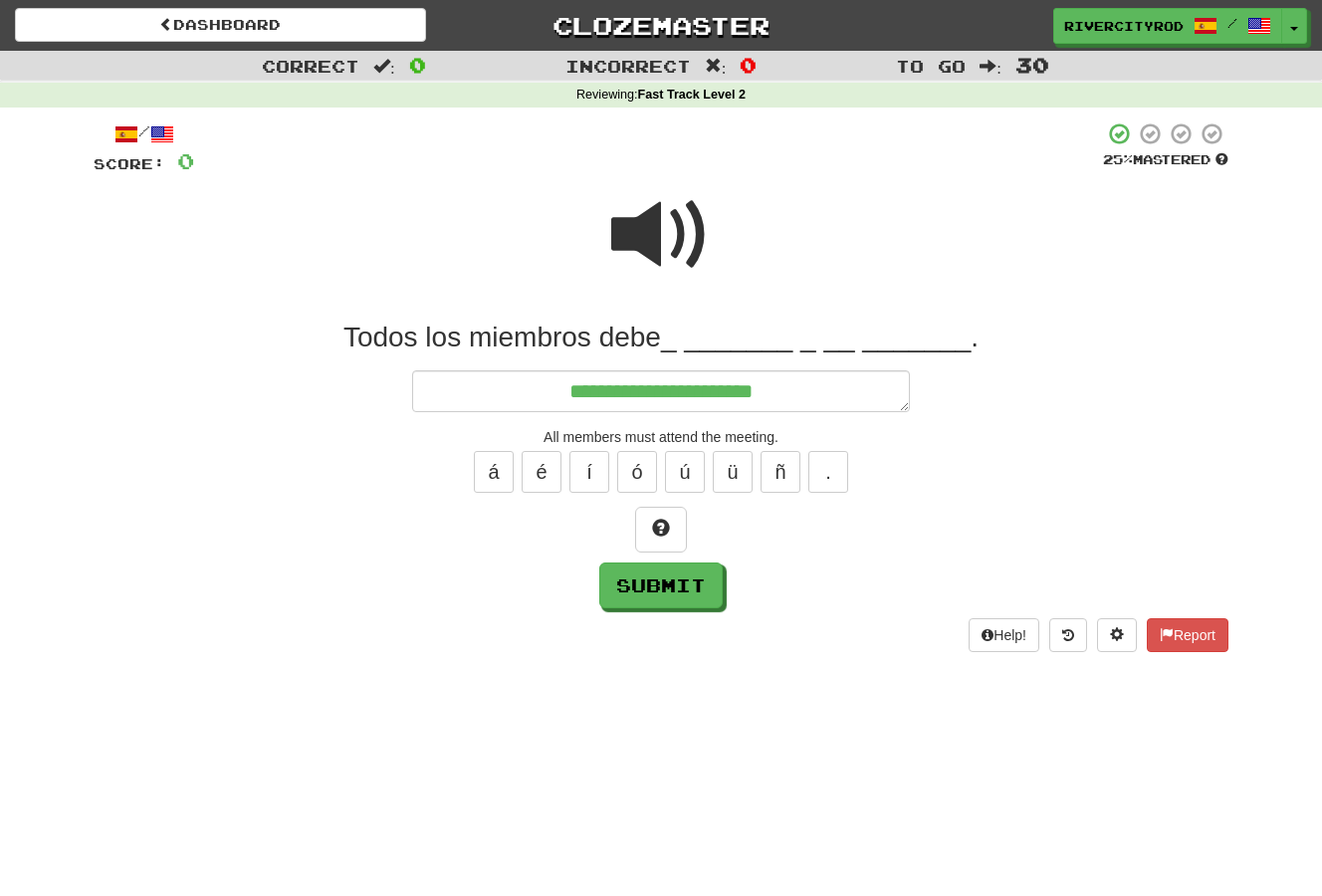 type on "*" 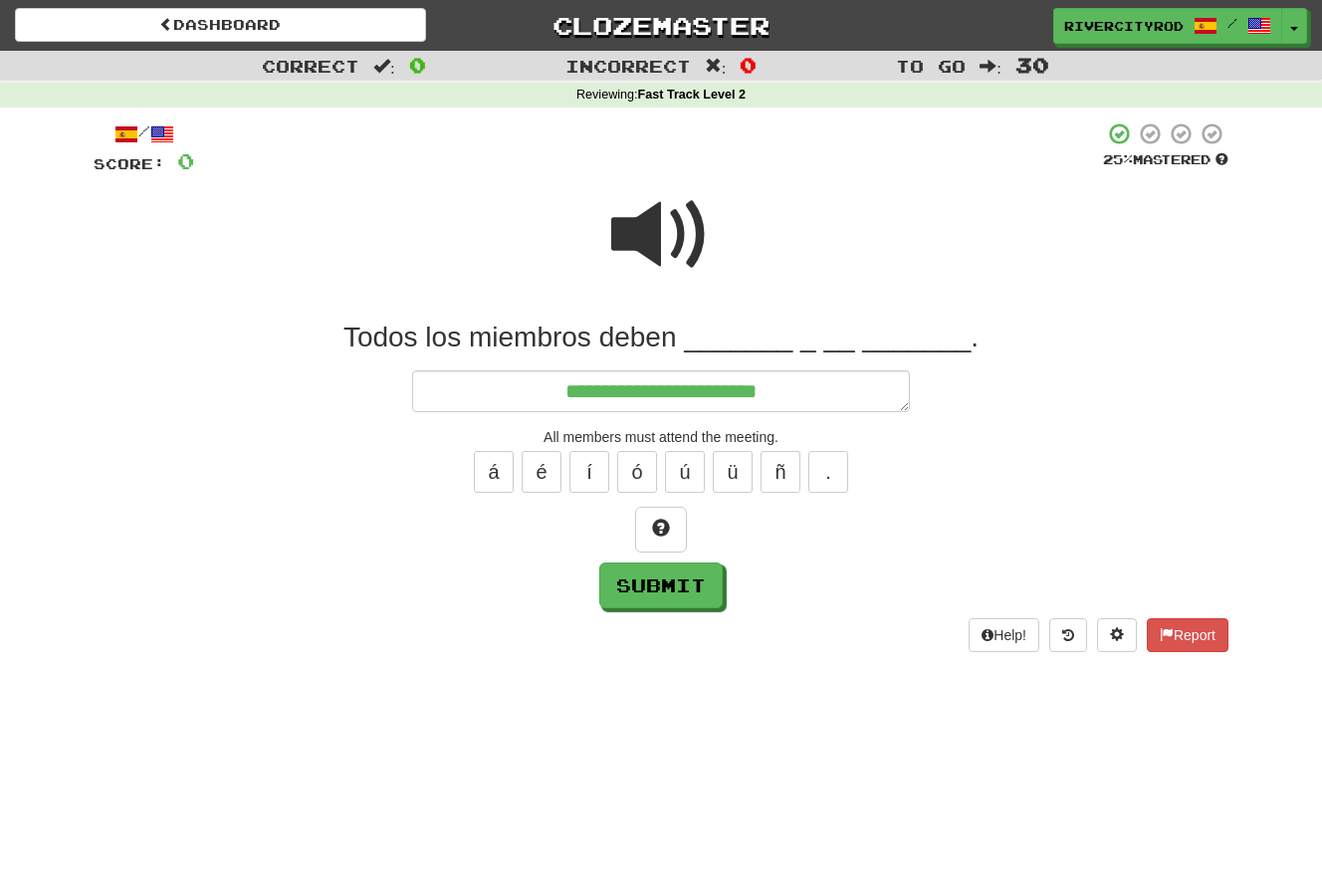 type on "*" 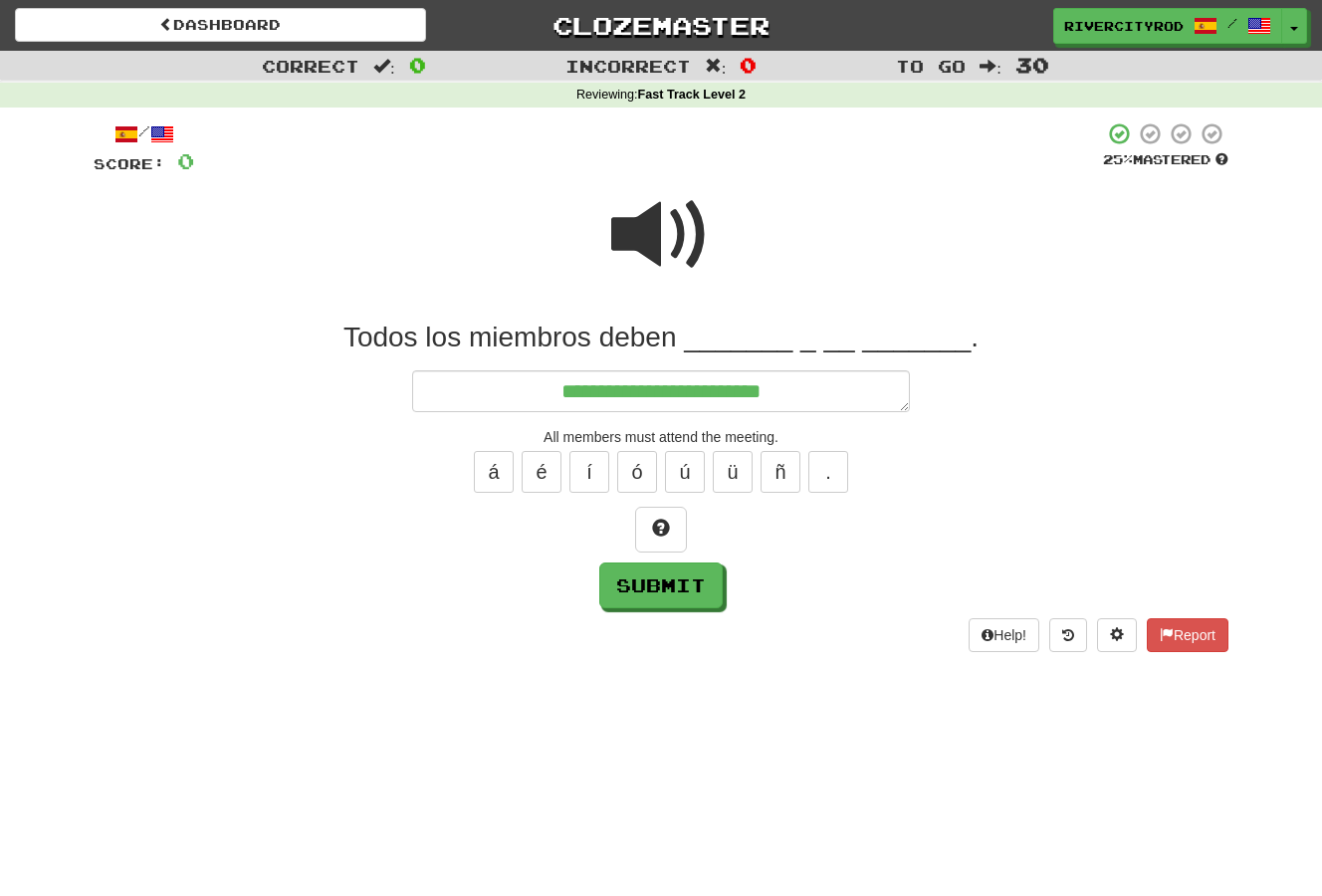 type on "*" 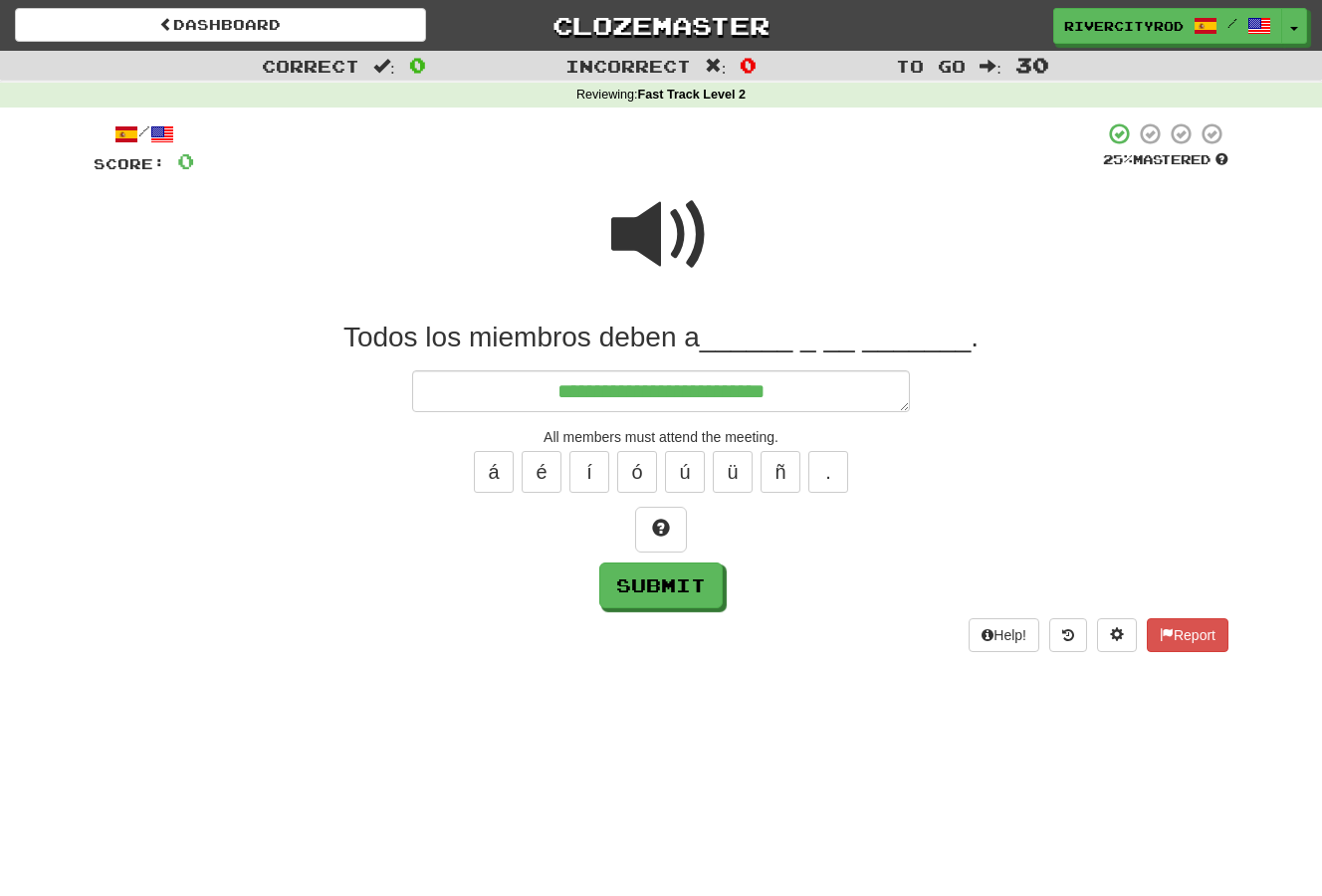 type on "*" 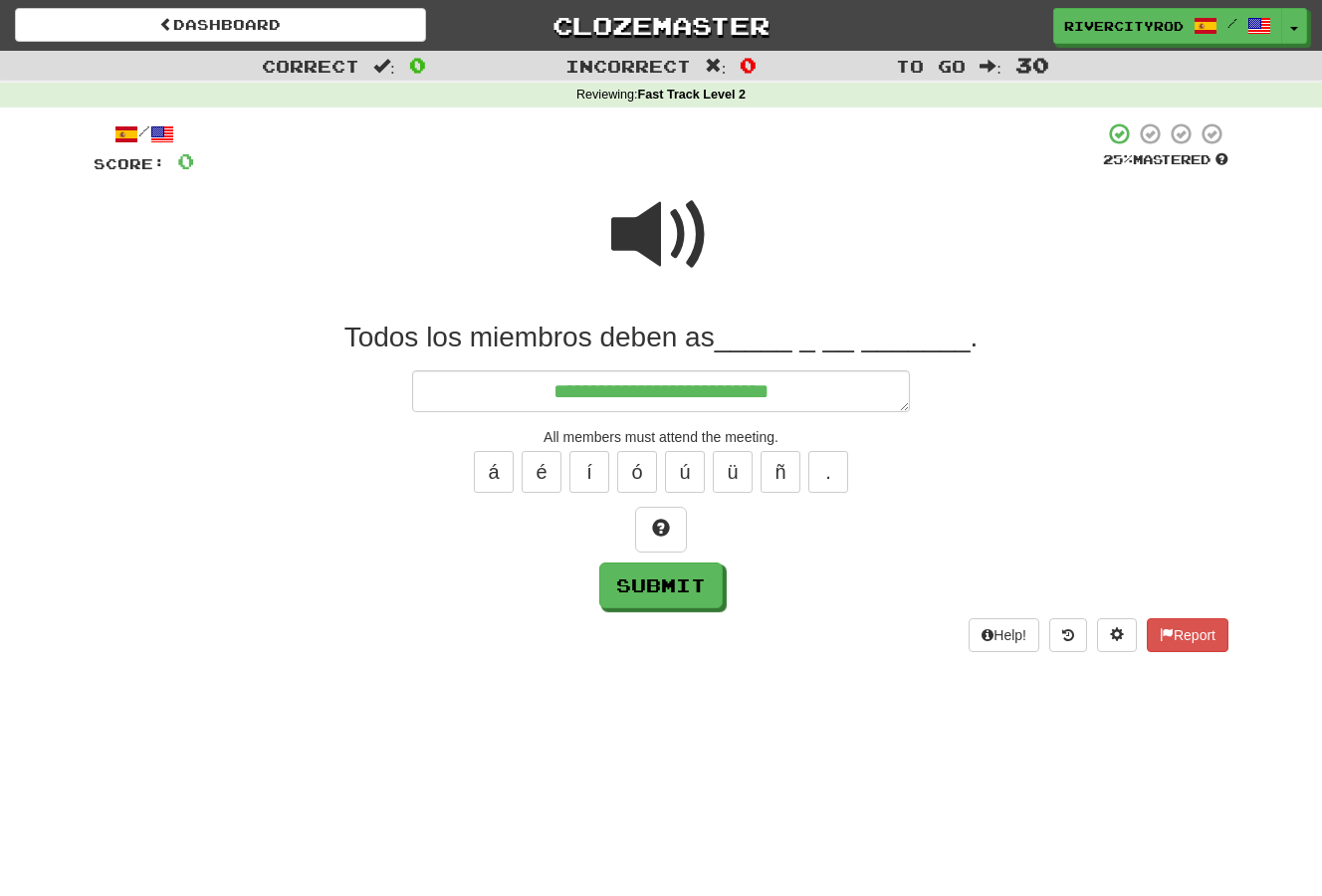 type on "*" 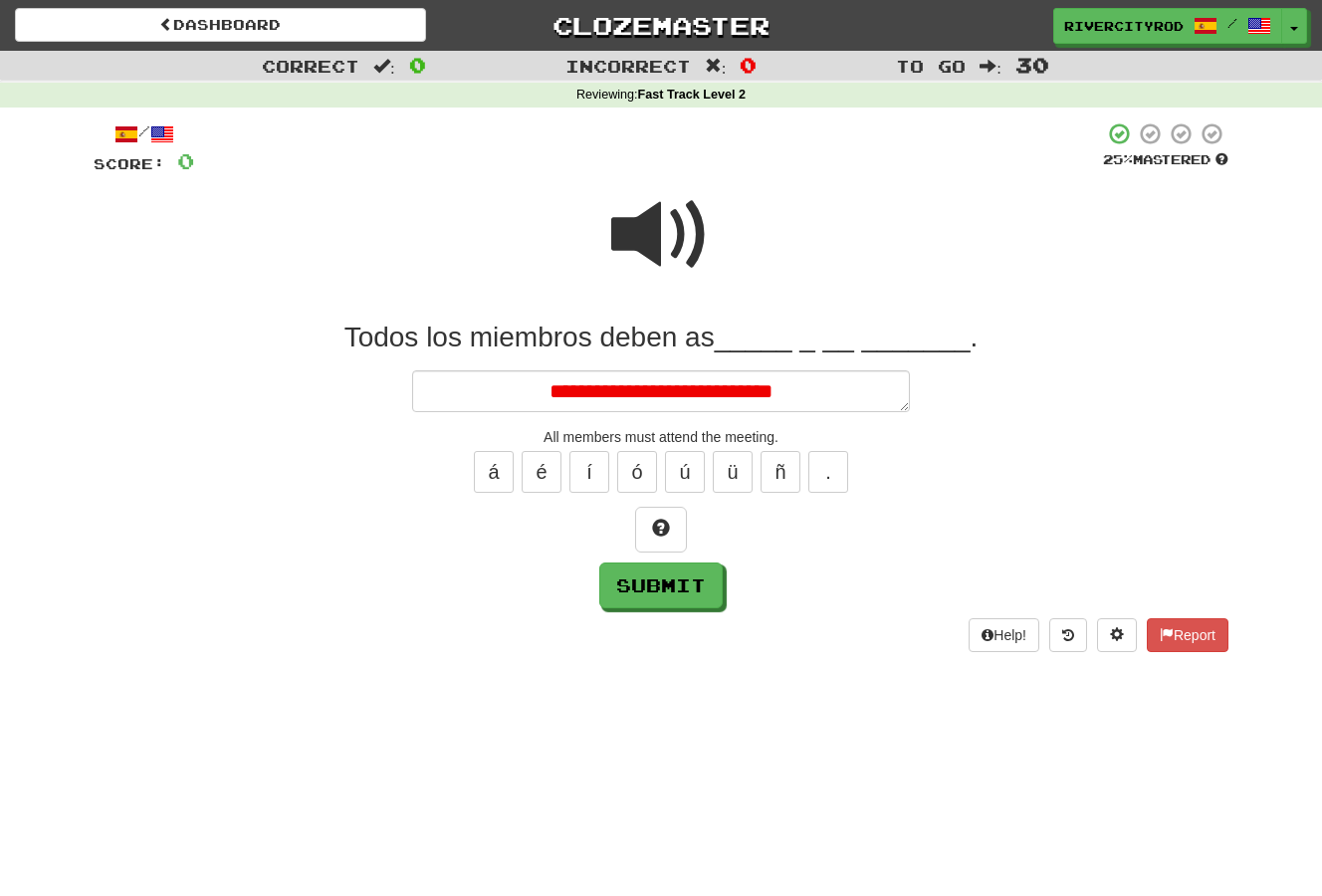 type on "*" 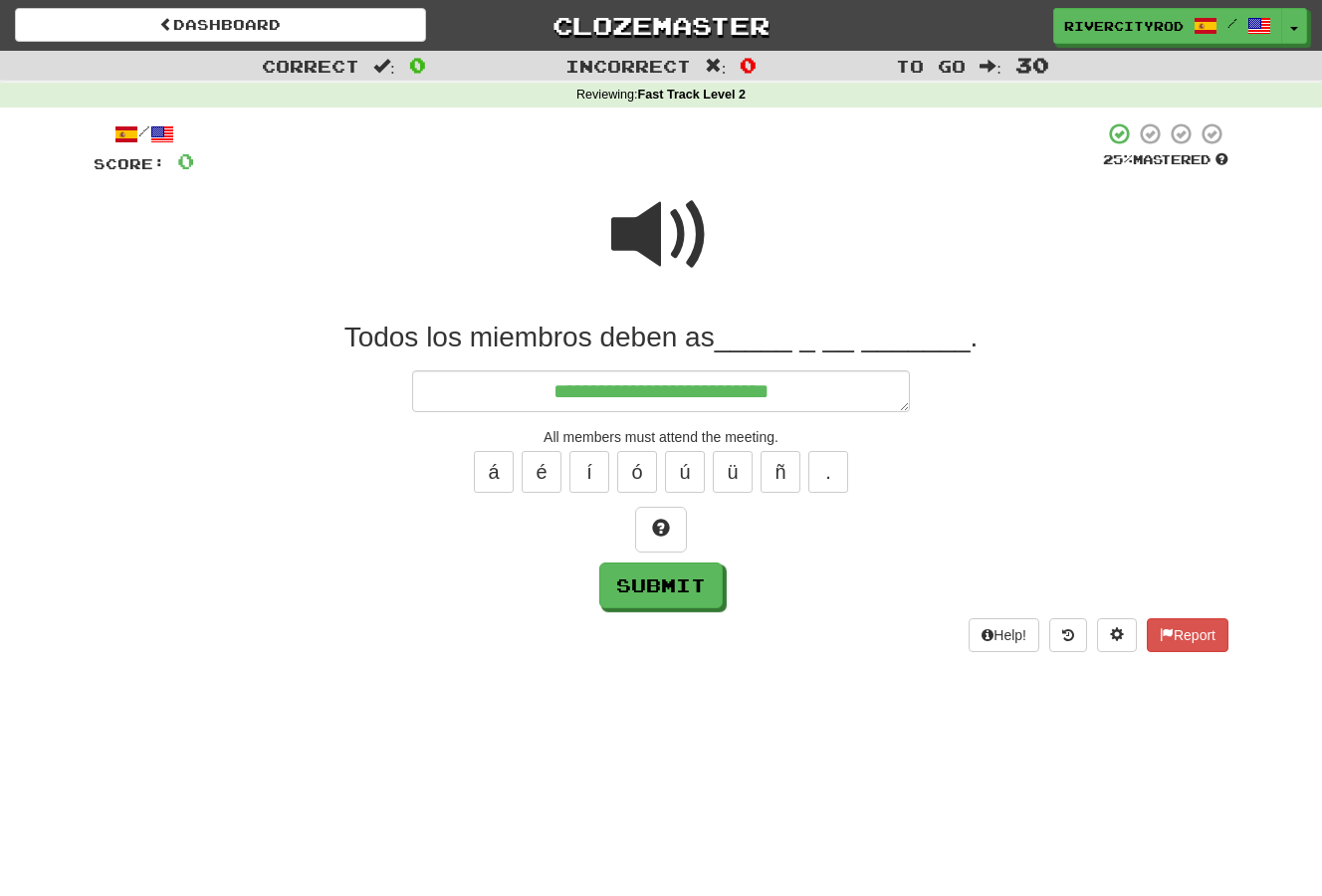type on "*" 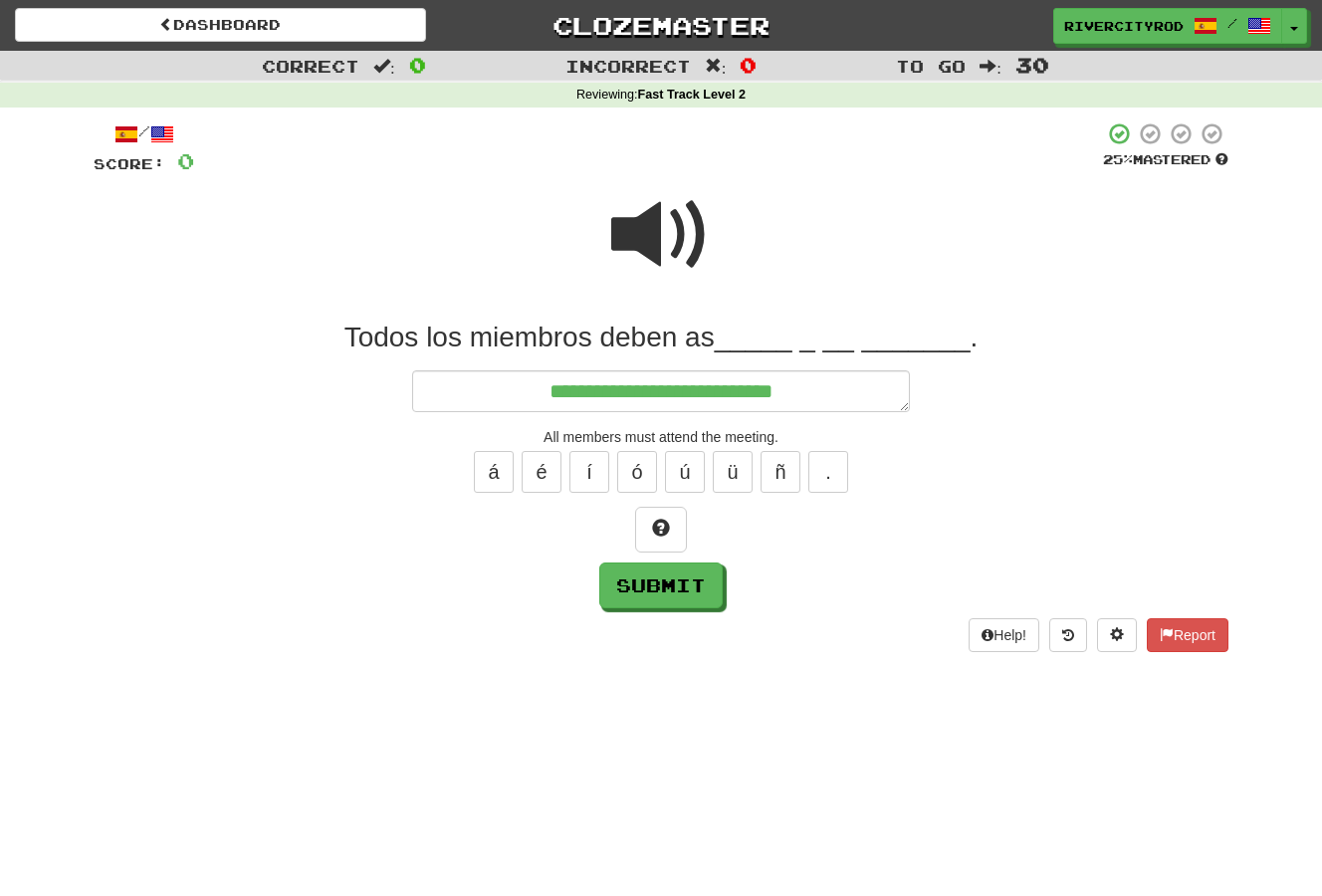 type on "*" 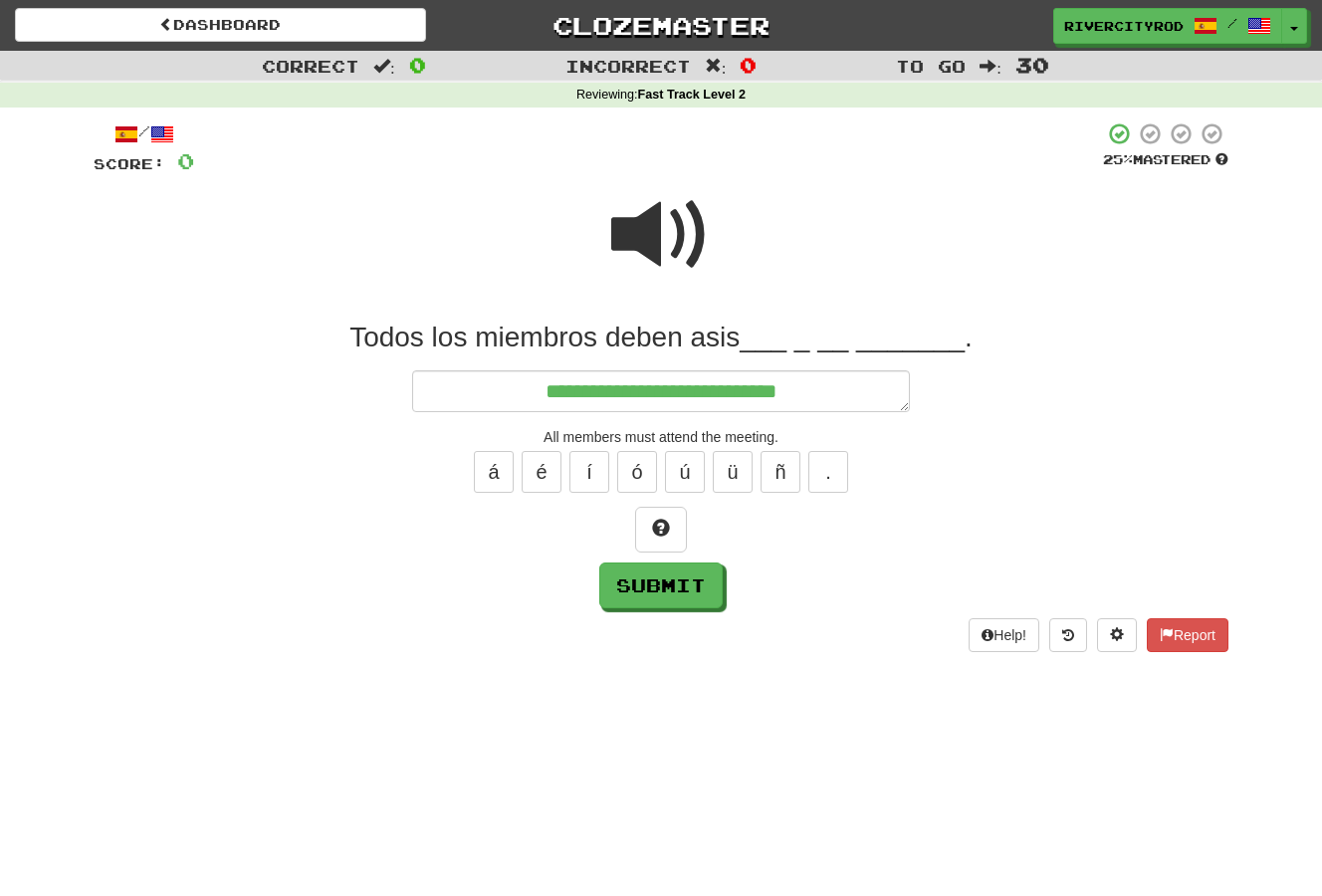 type on "*" 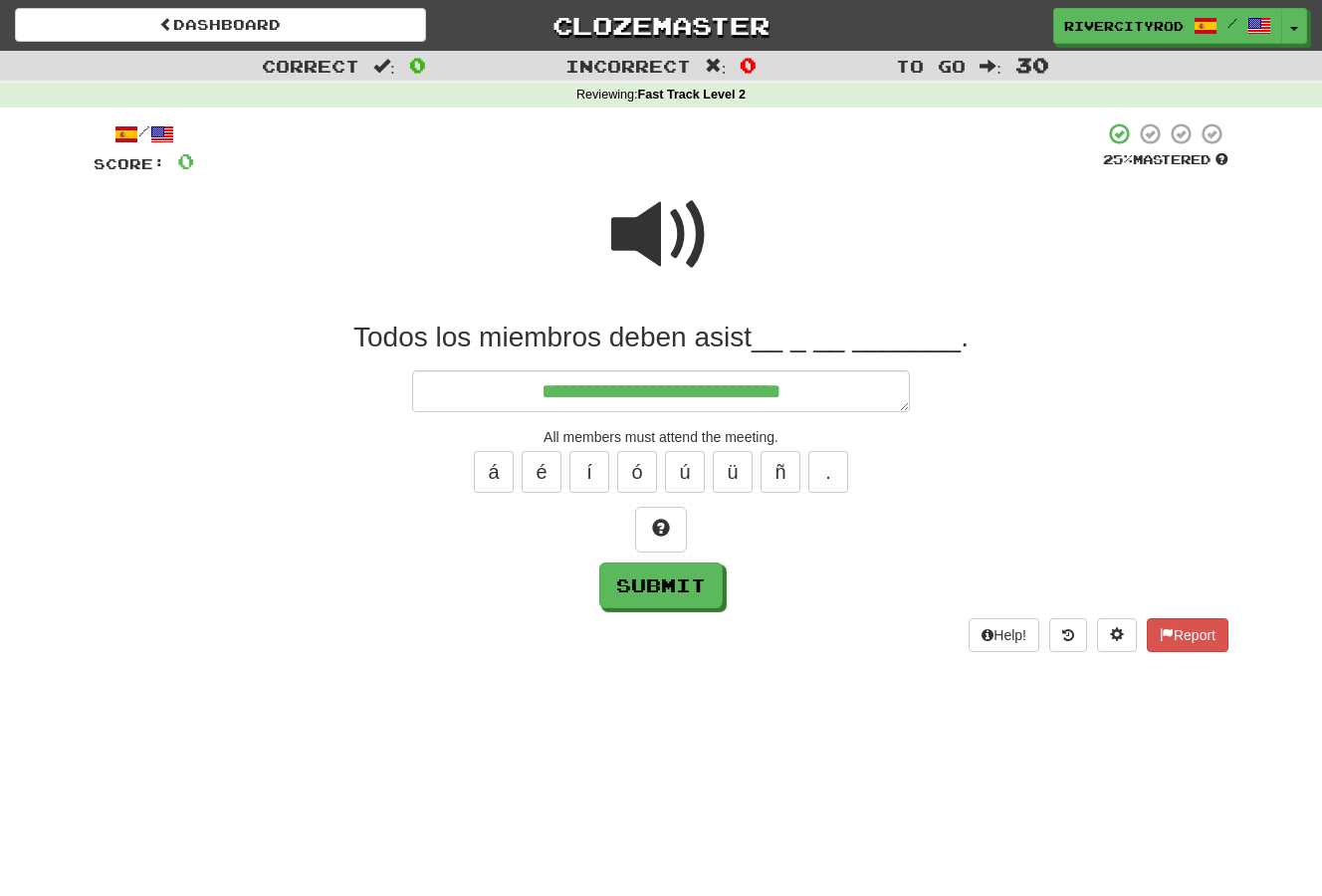 type on "*" 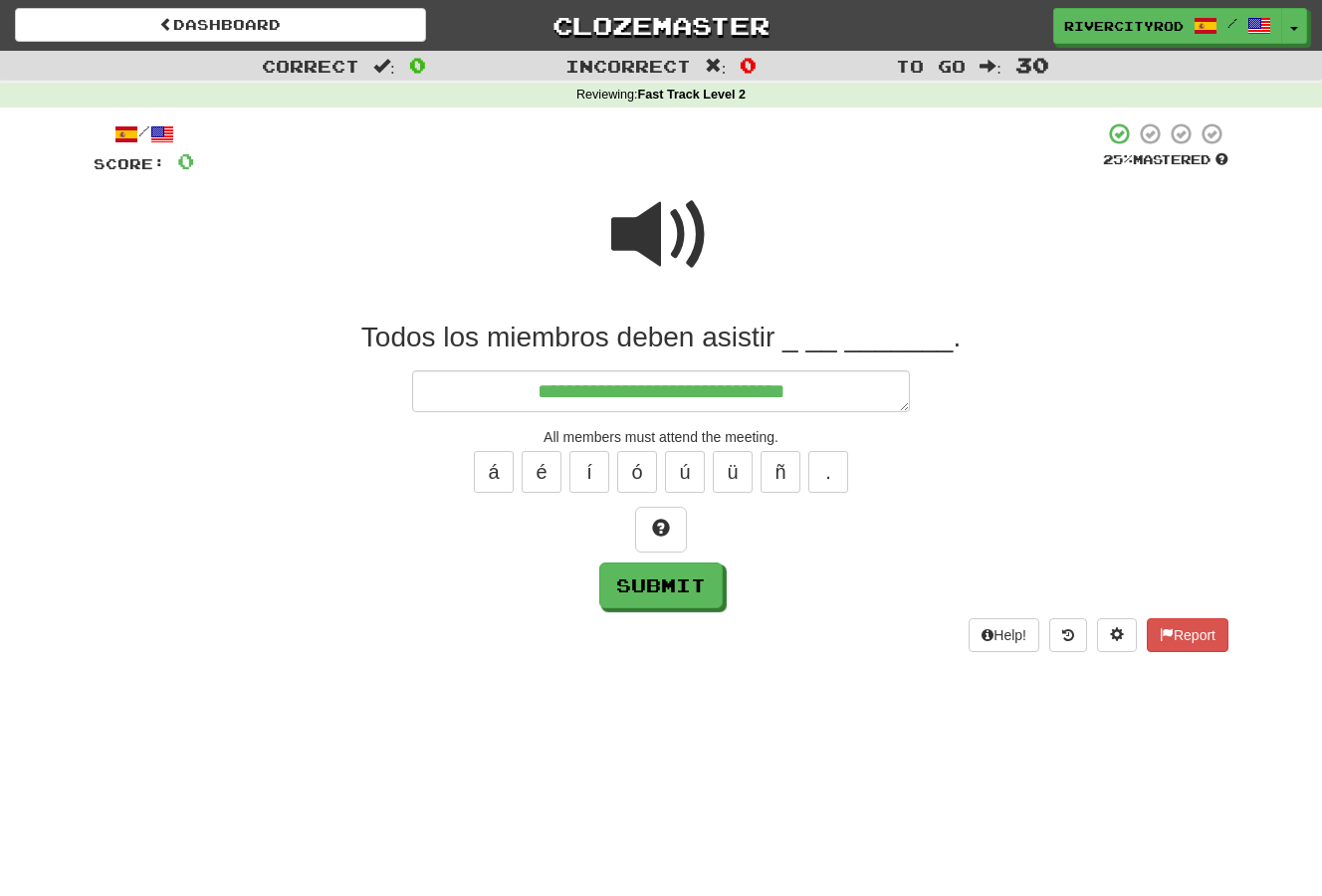 type on "*" 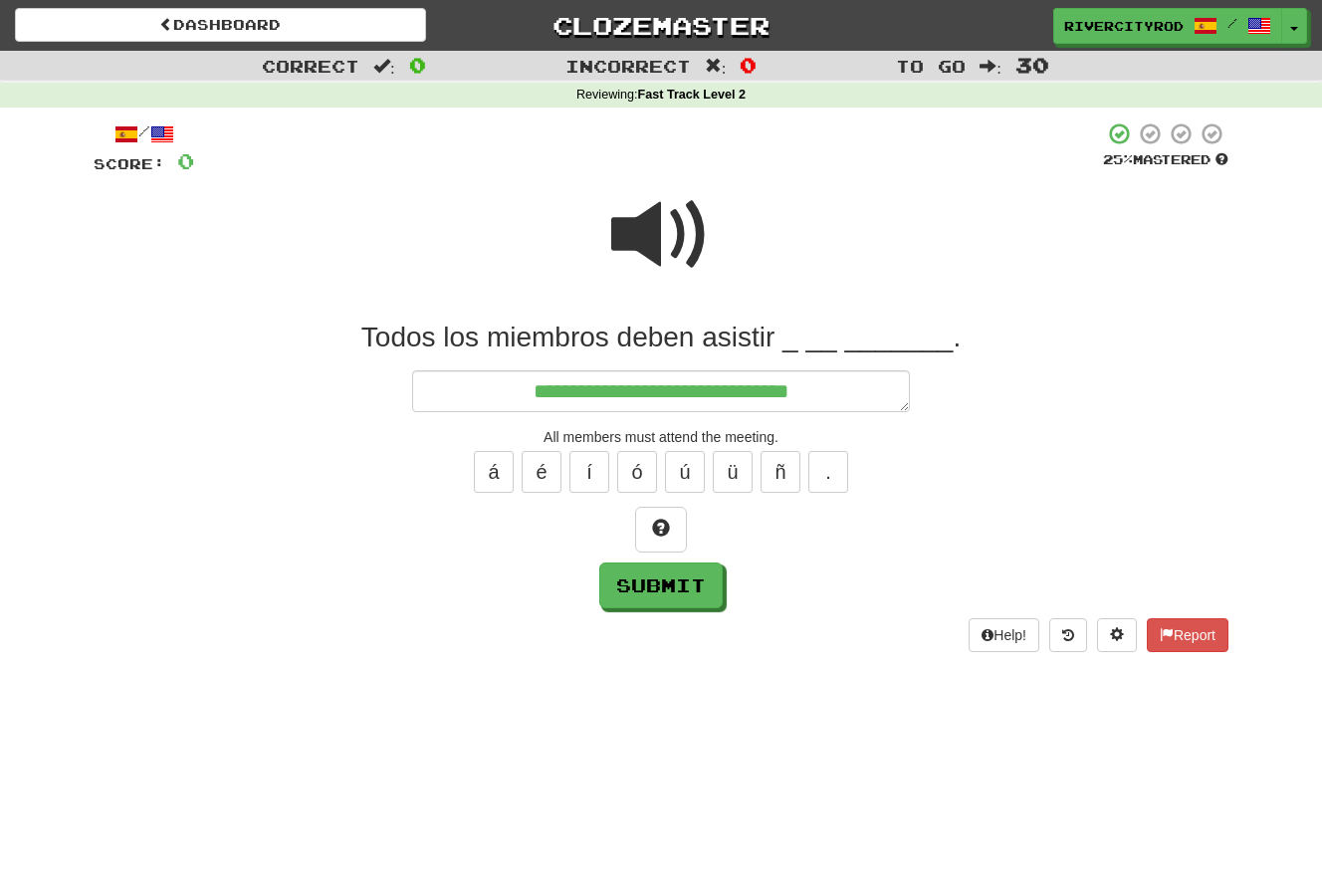 type on "*" 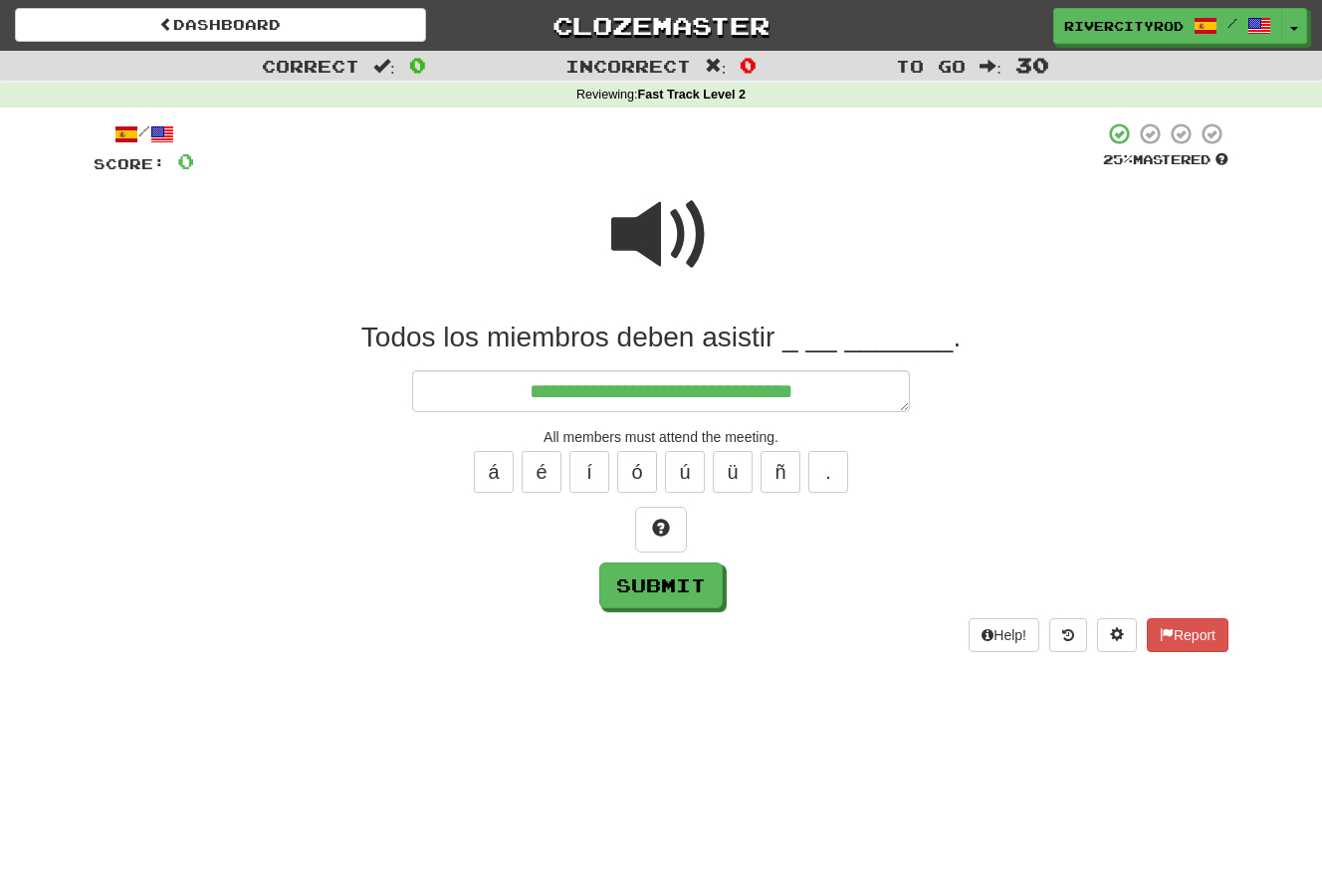 type on "*" 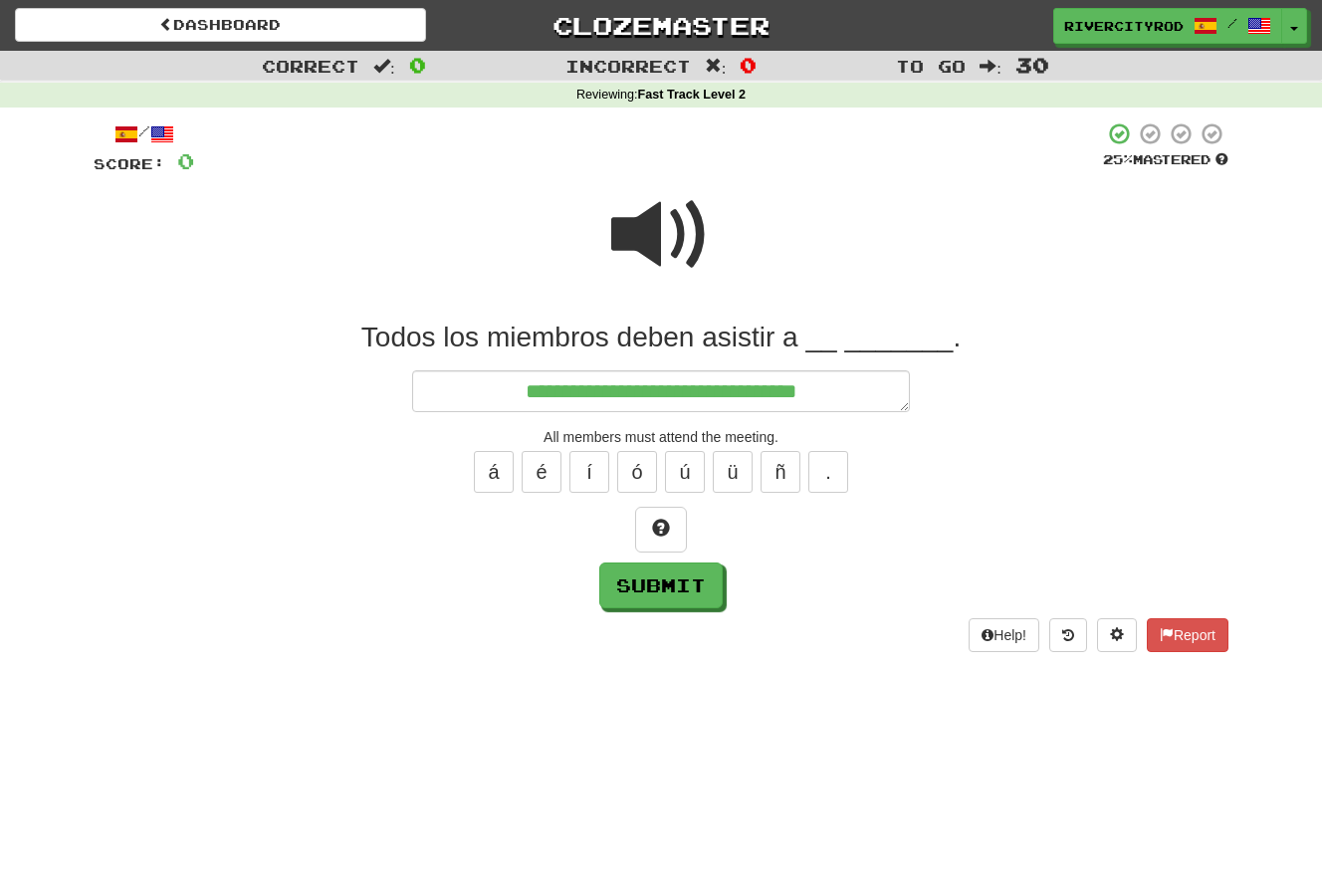 type on "*" 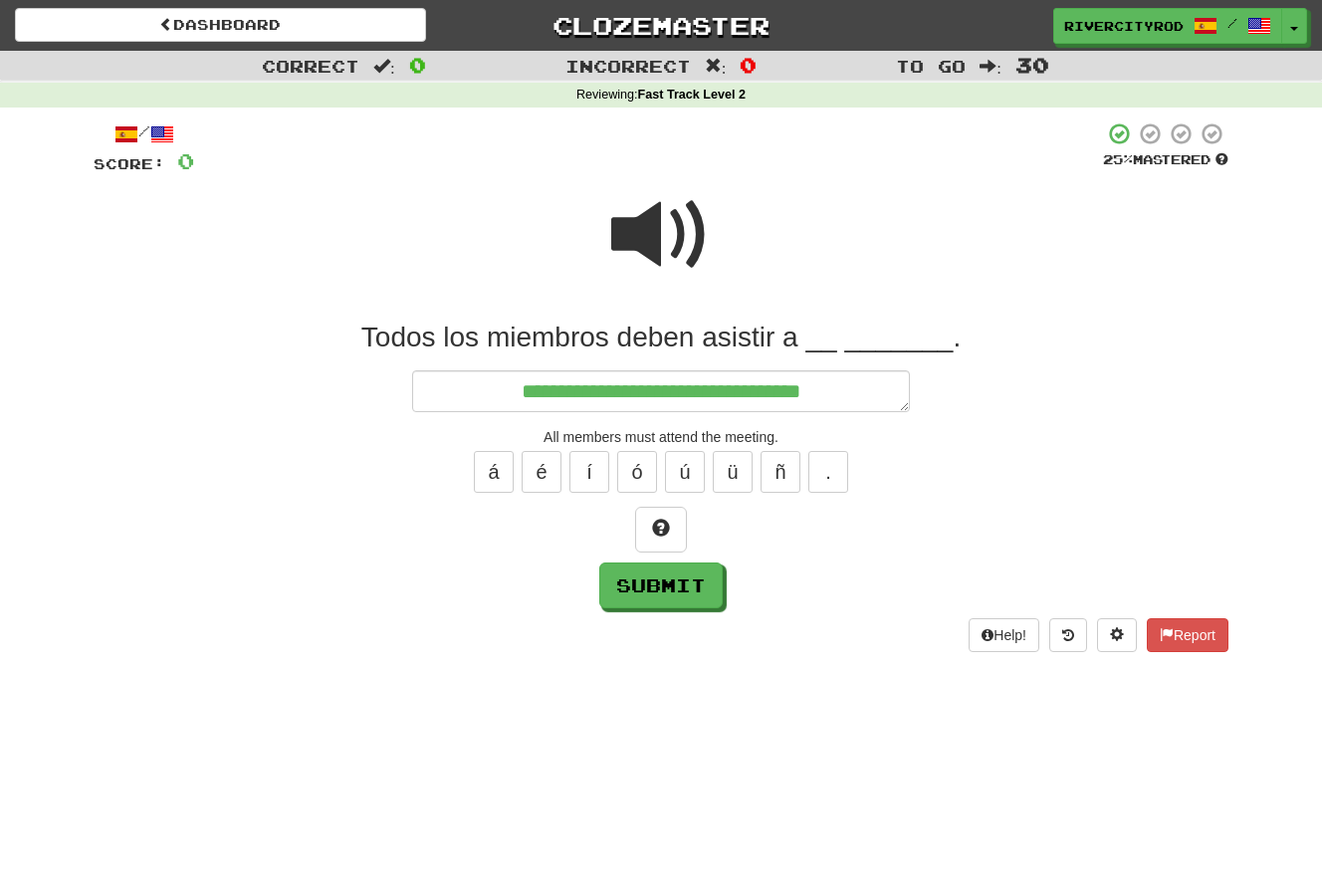 type on "*" 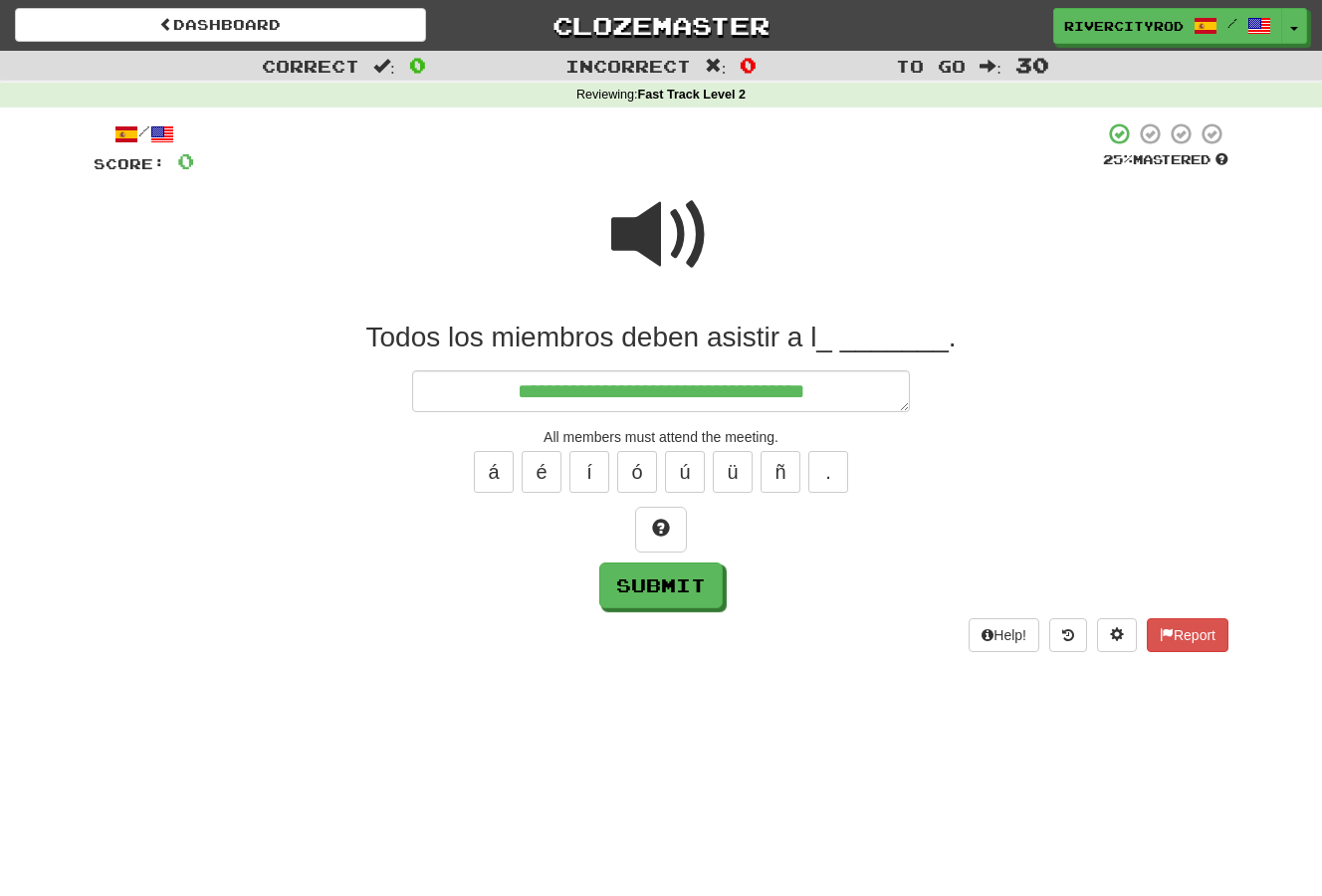 type on "*" 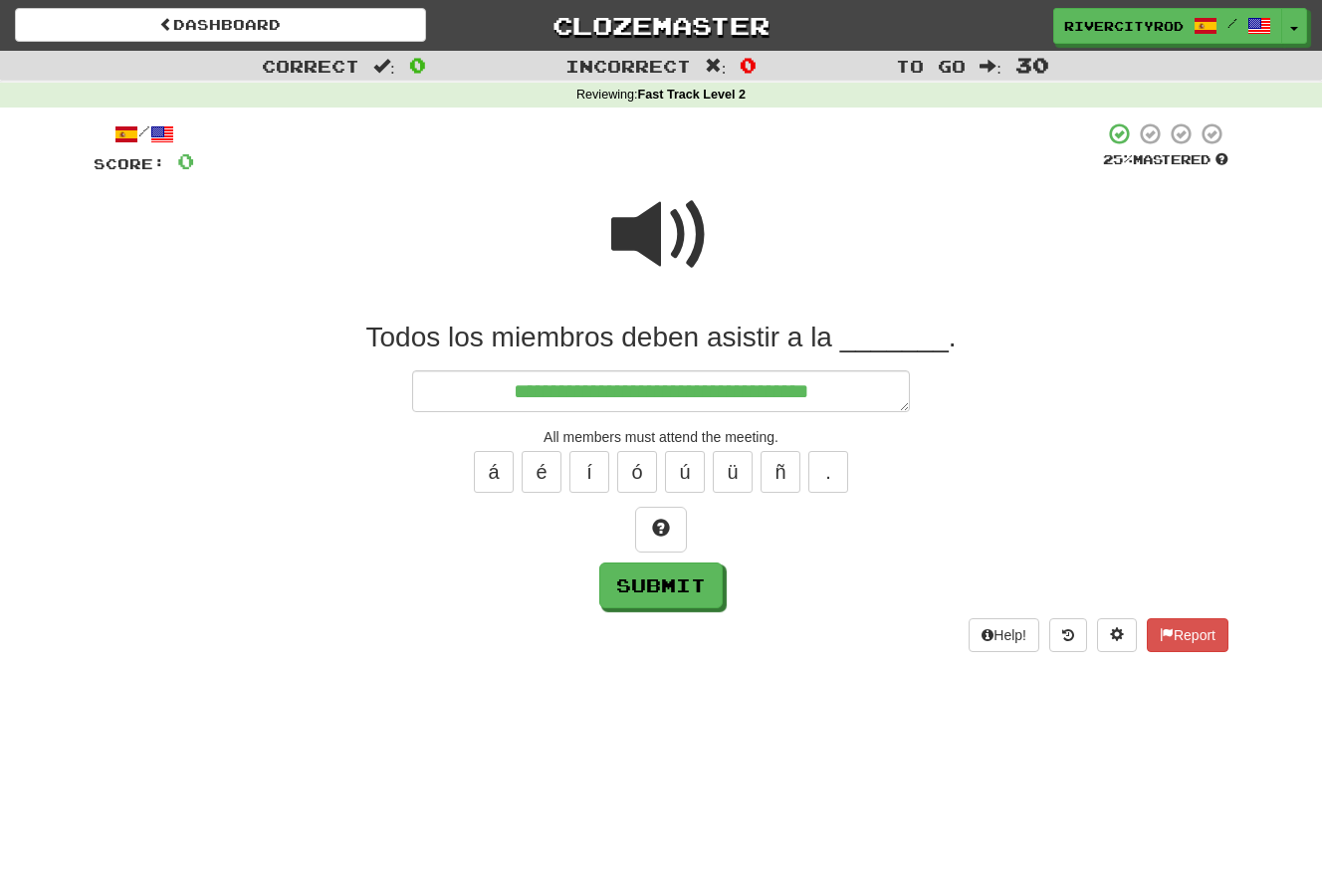type on "*" 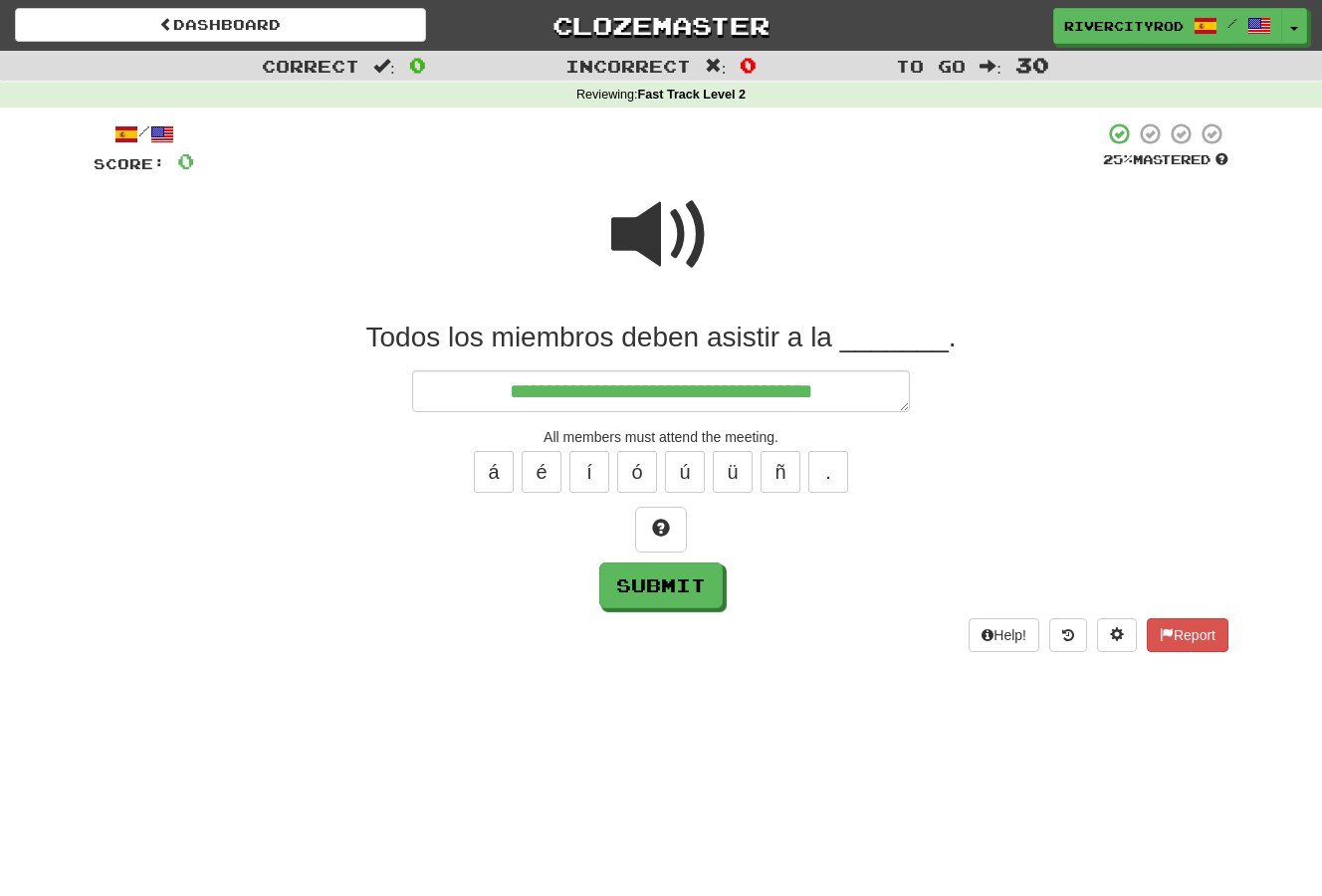 type on "*" 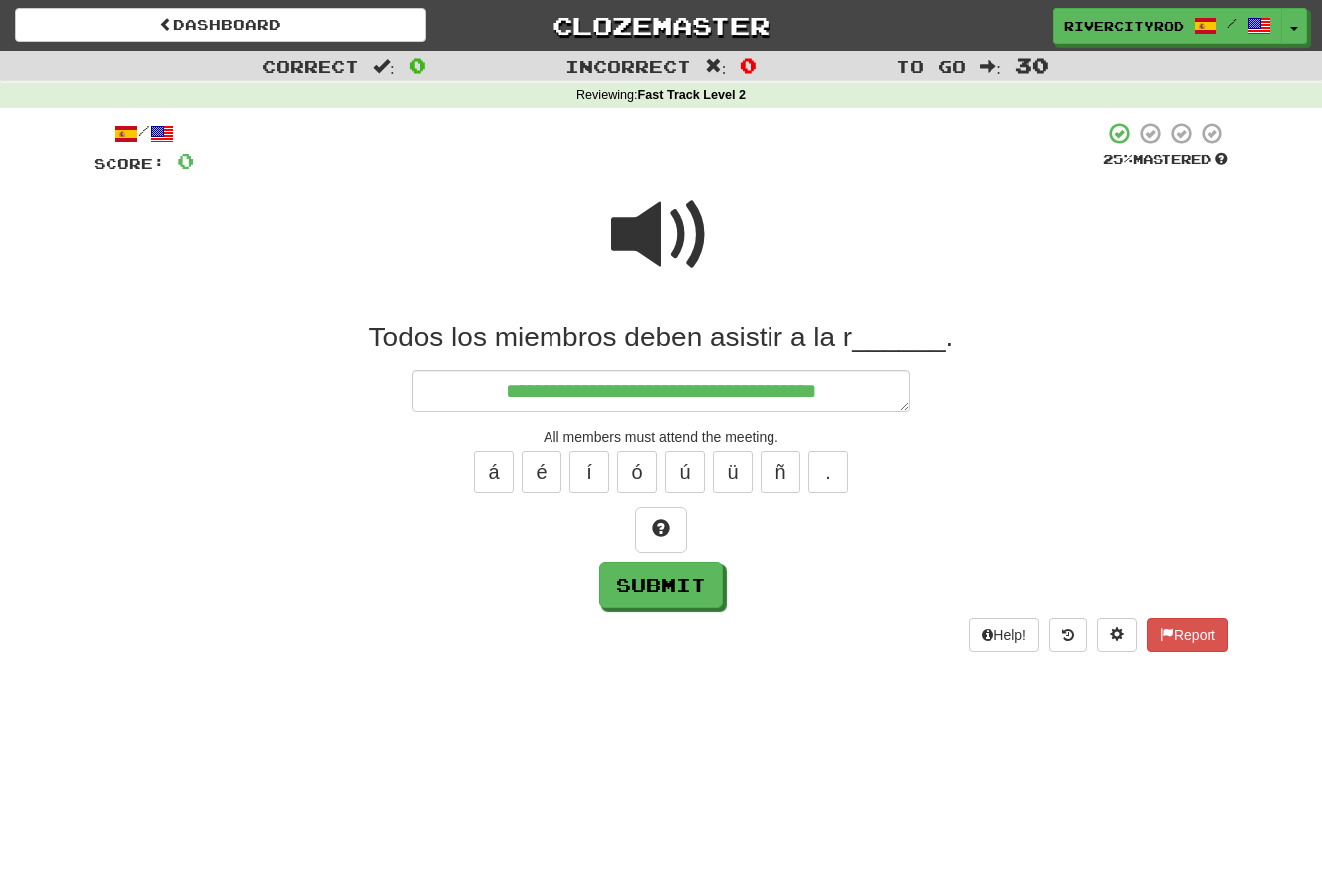 type on "*" 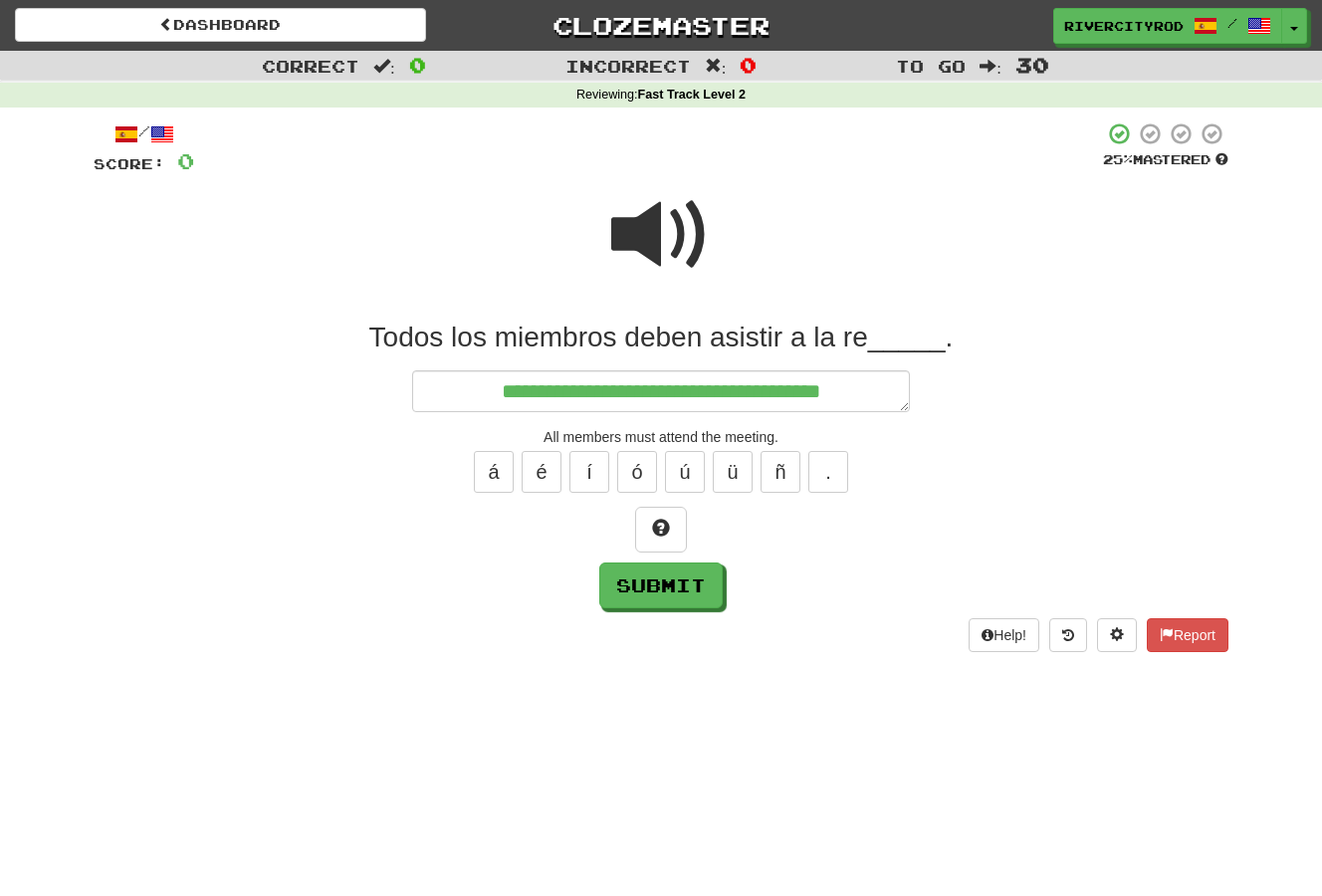 type on "*" 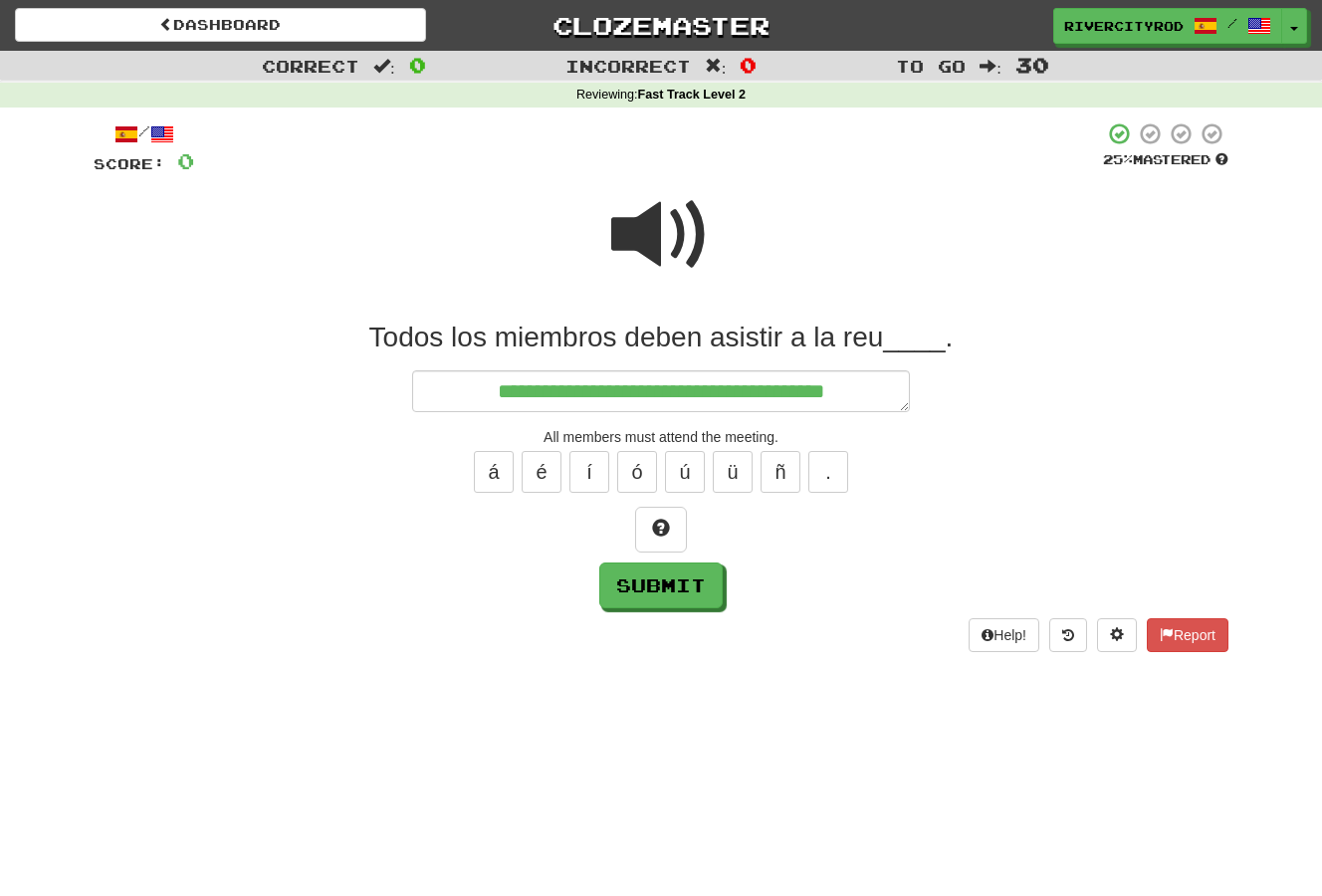 type on "*" 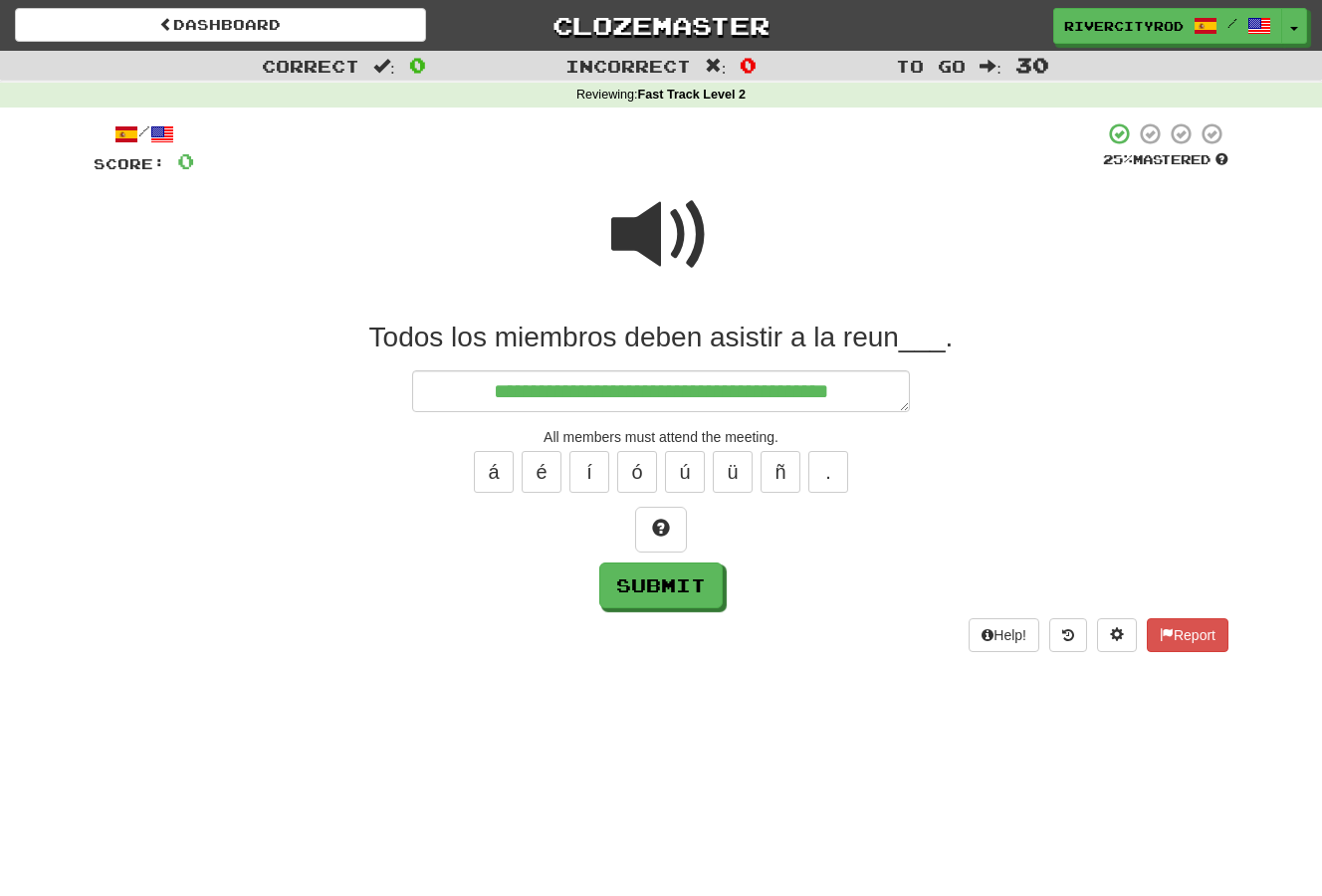 type on "*" 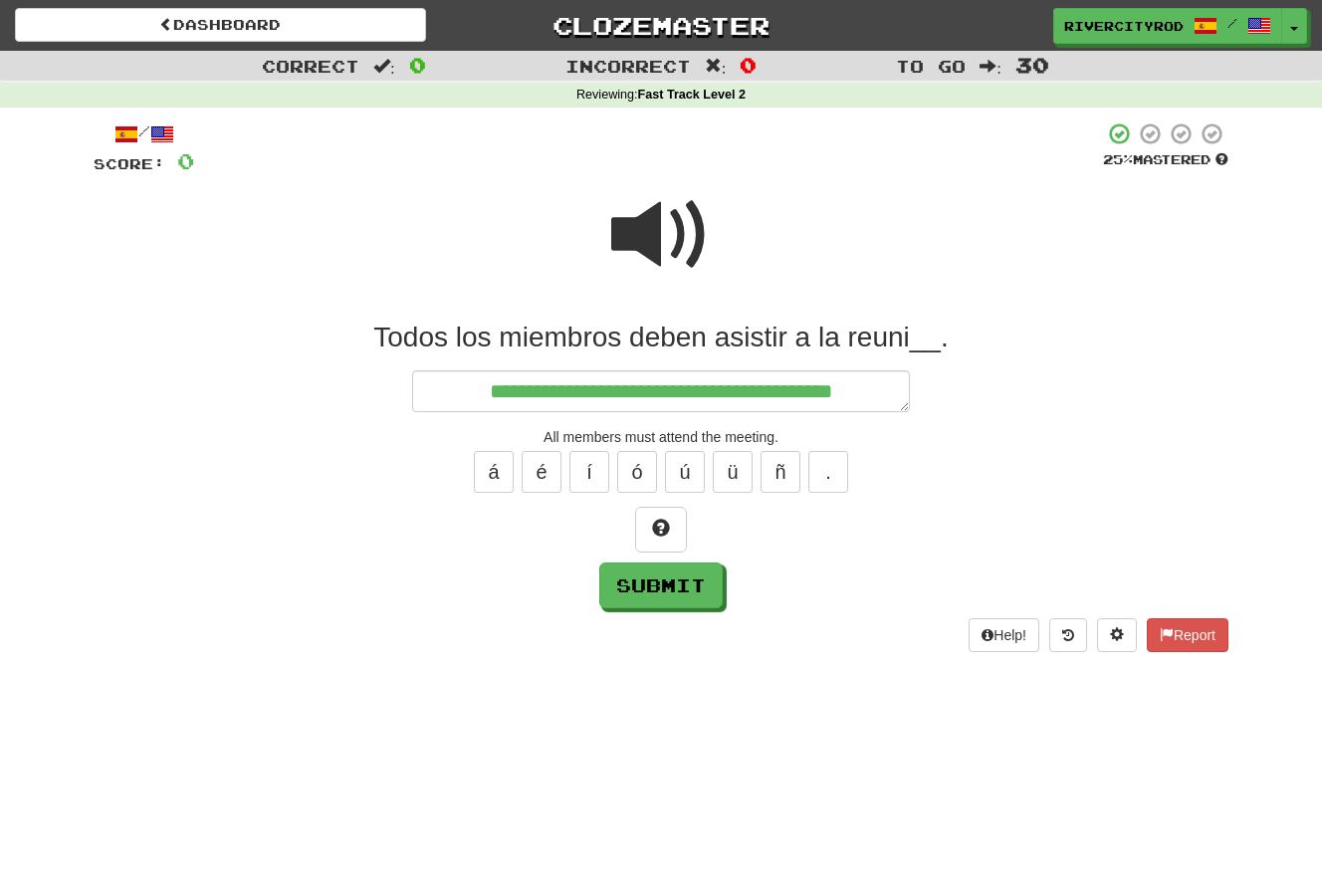 type on "*" 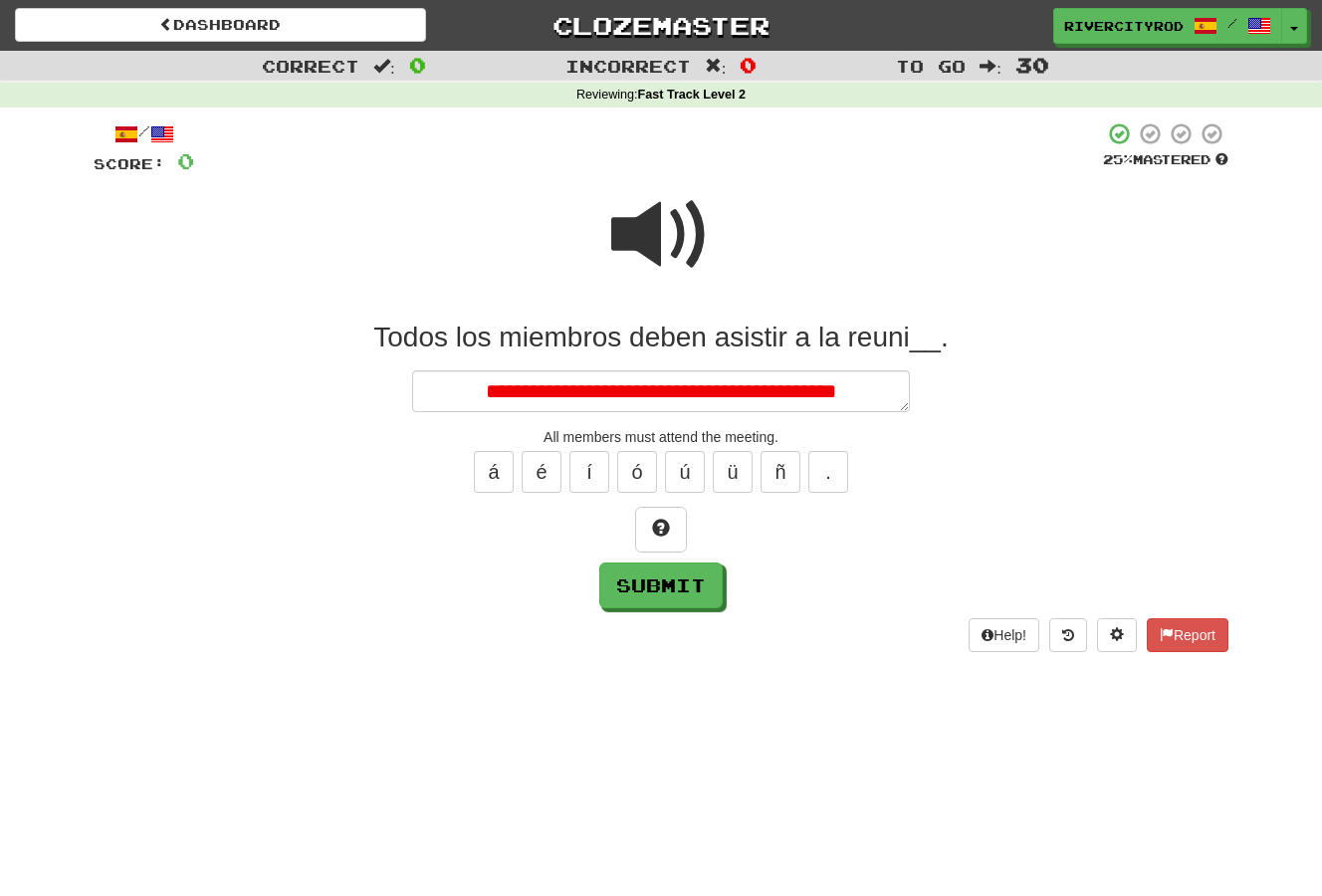 type on "*" 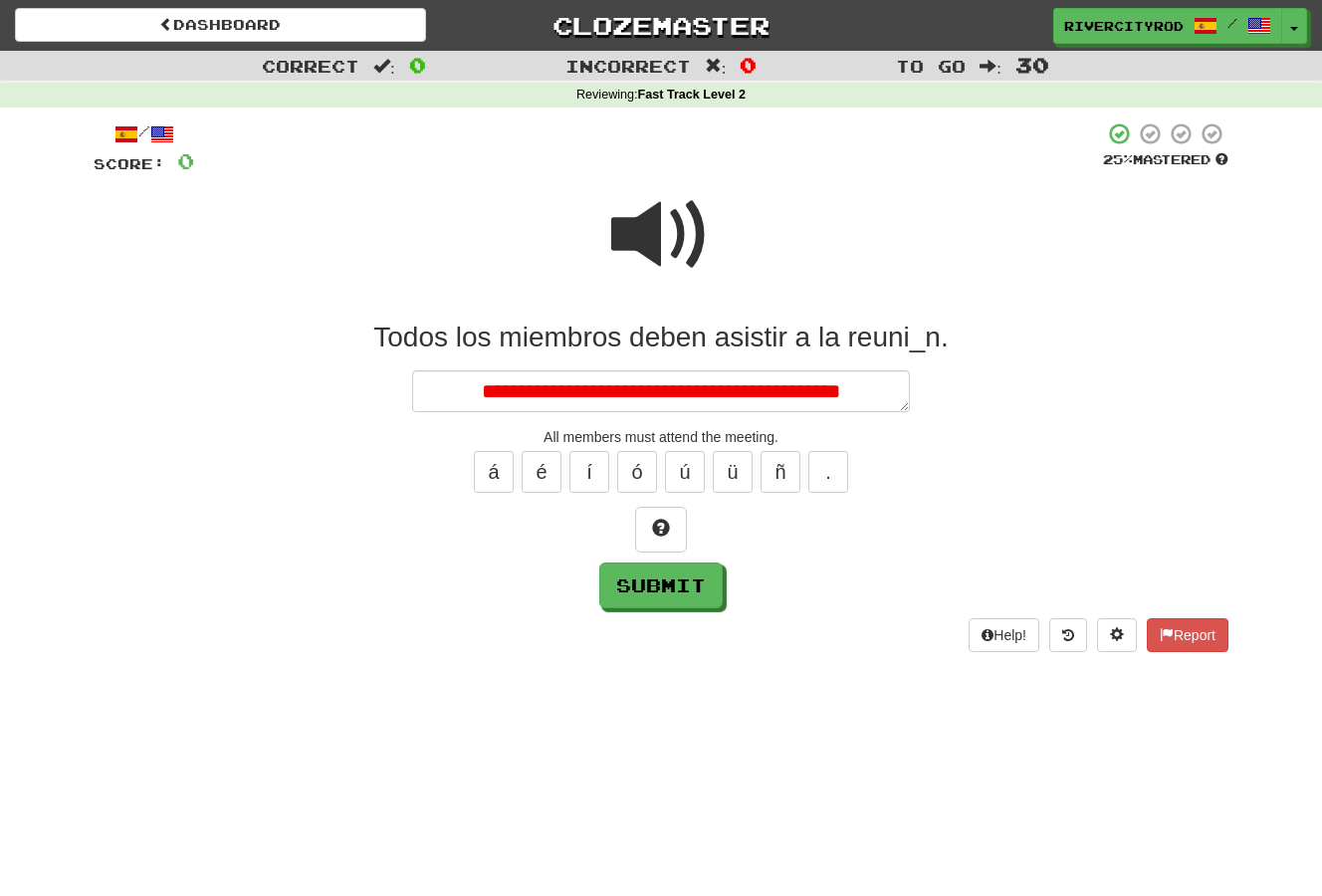 type on "*" 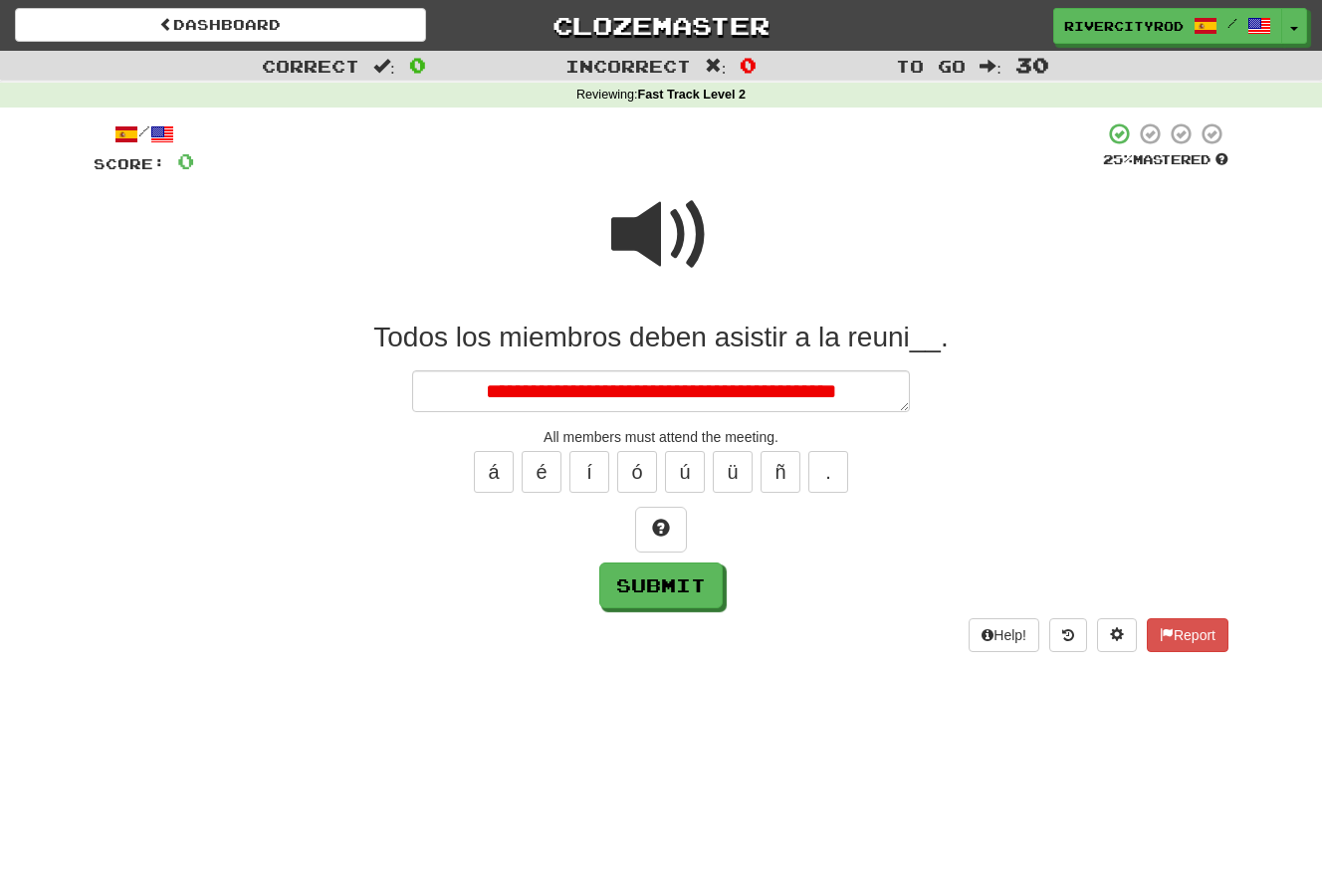 type on "*" 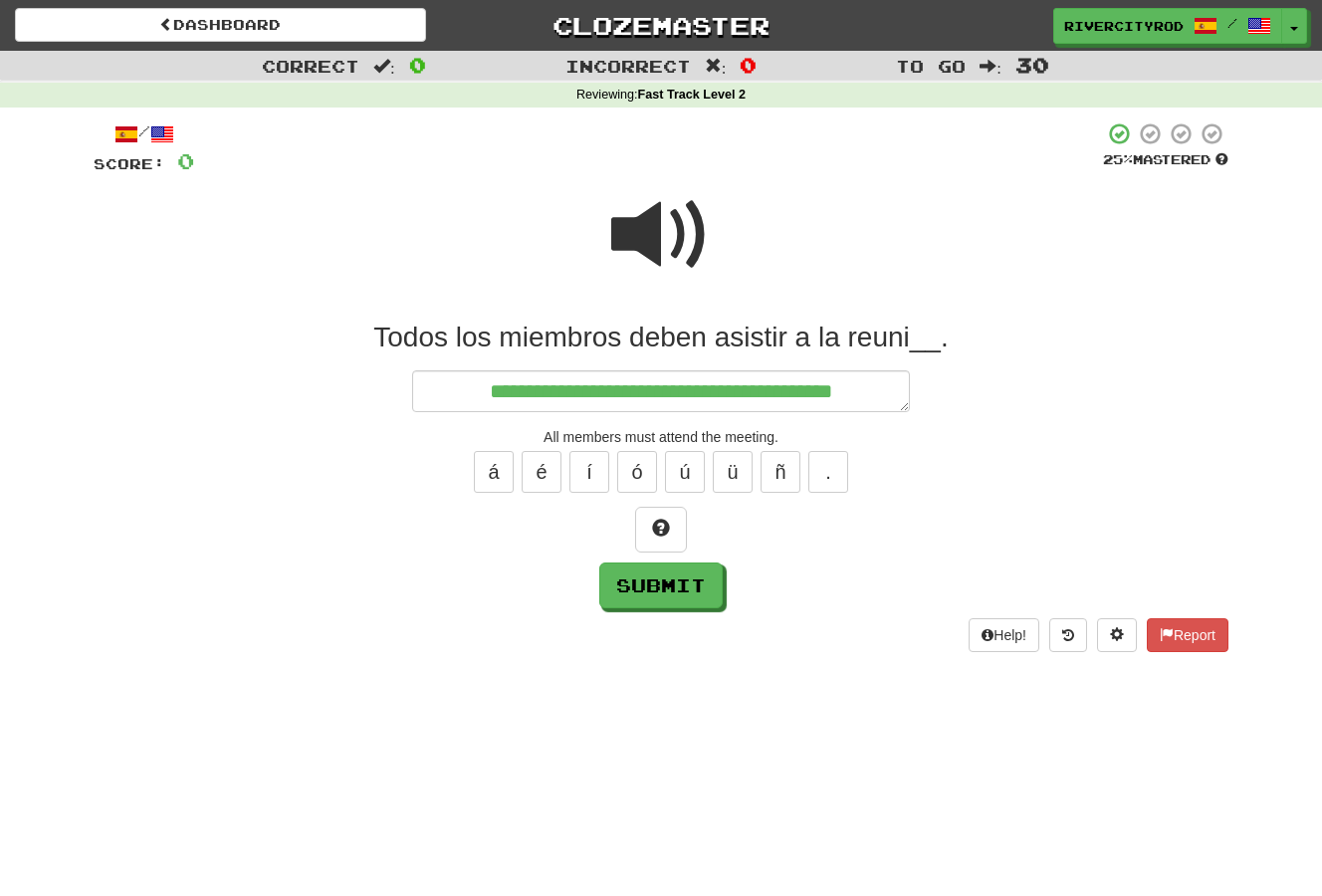 type on "*" 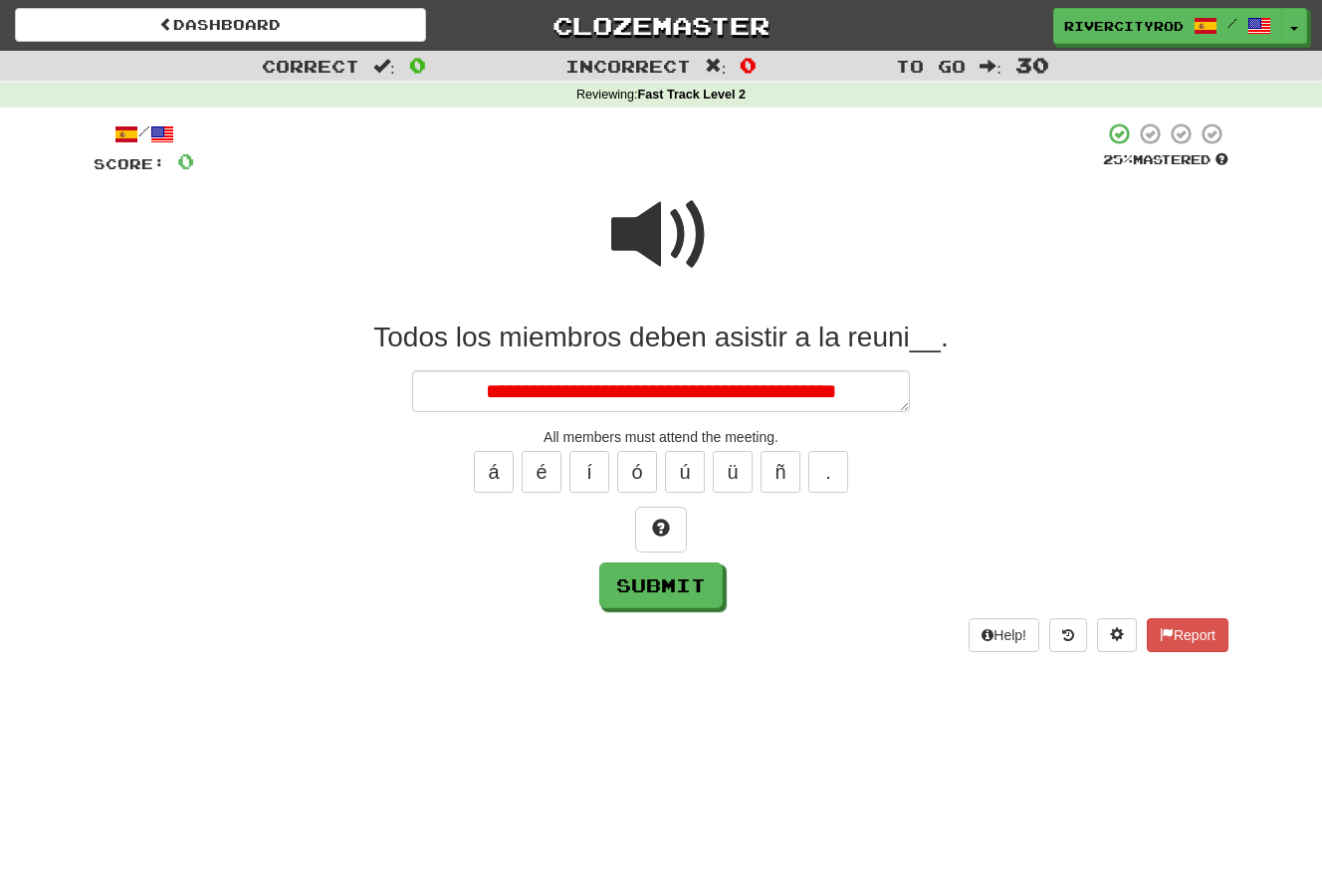 type on "*" 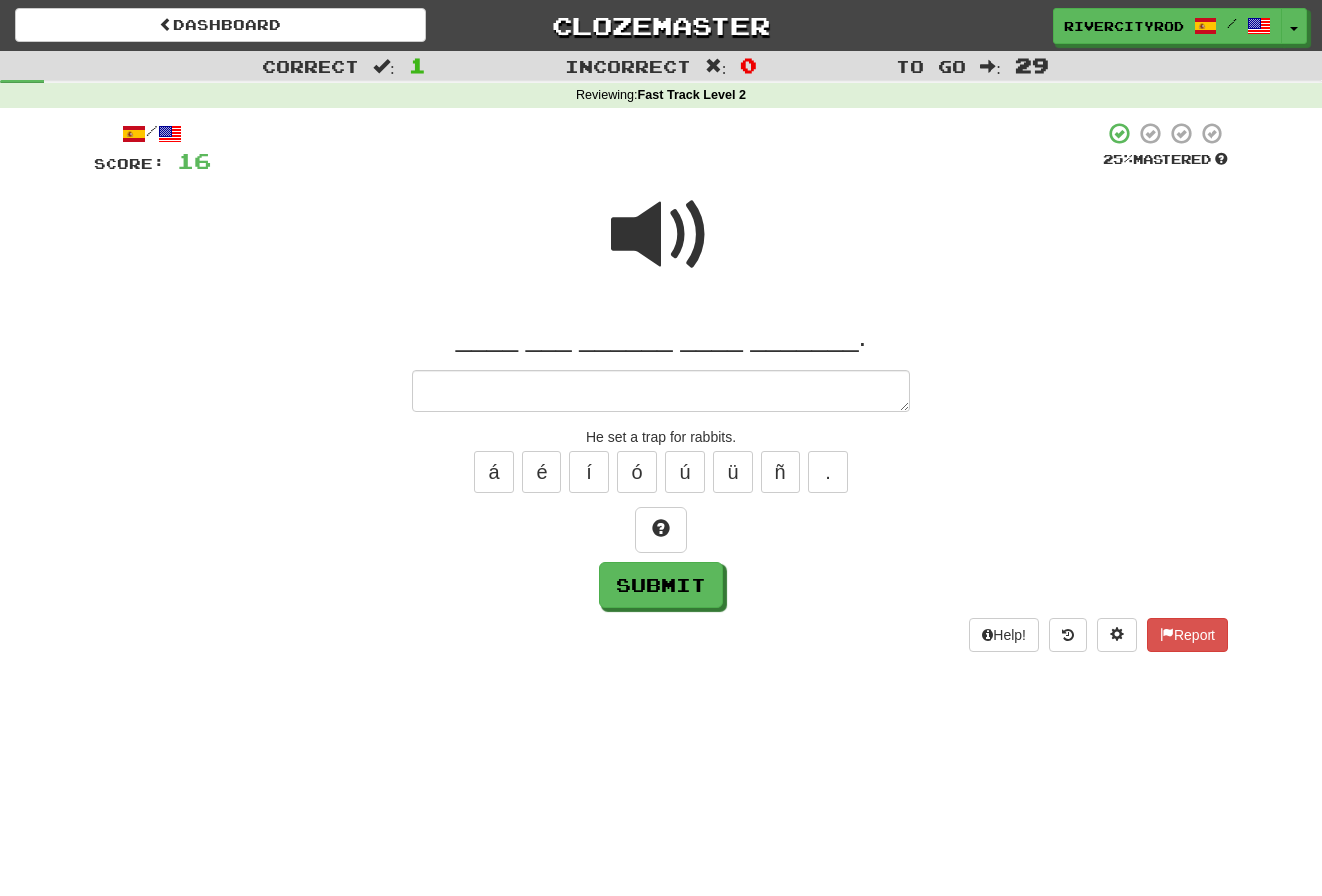 type on "*" 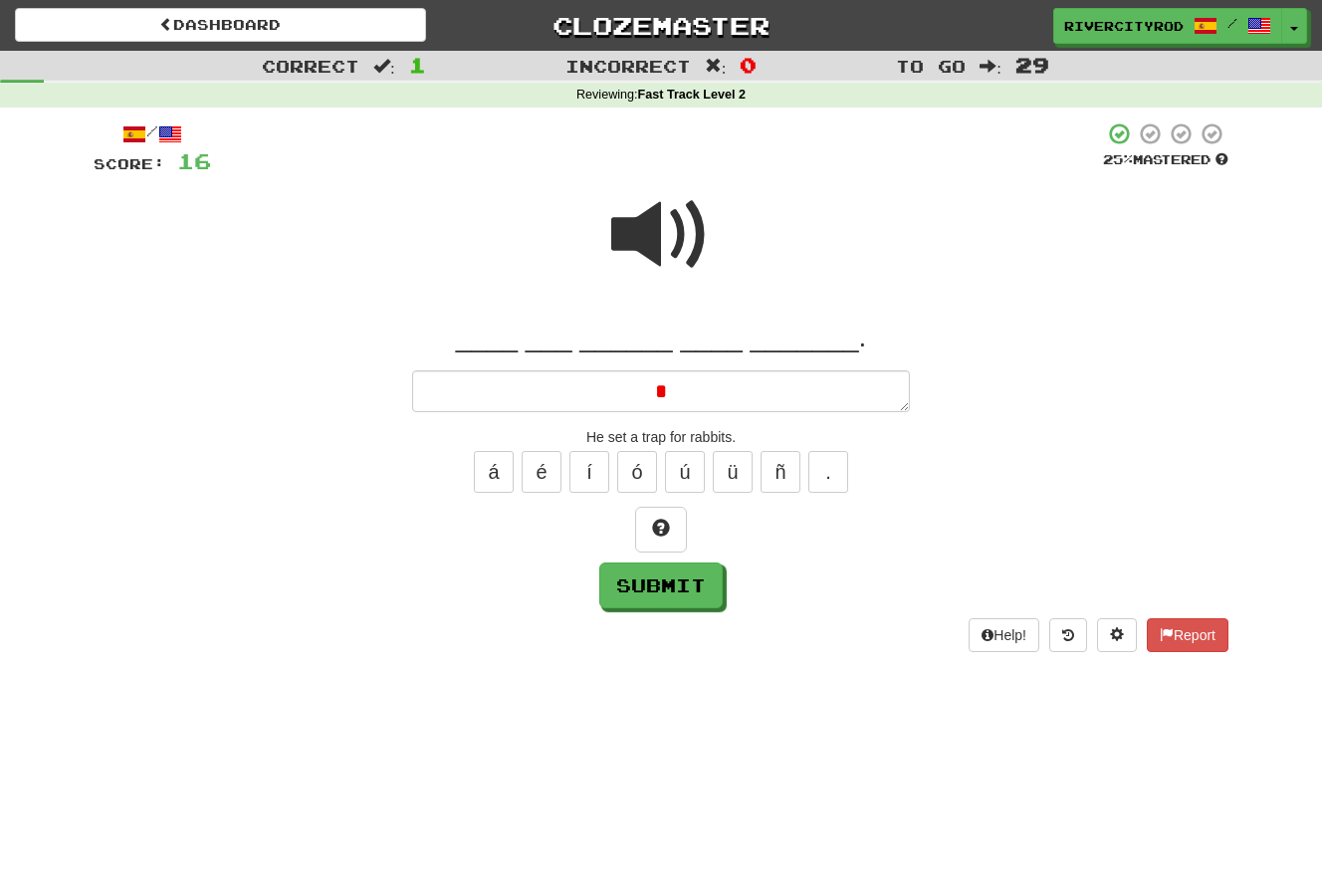 type on "*" 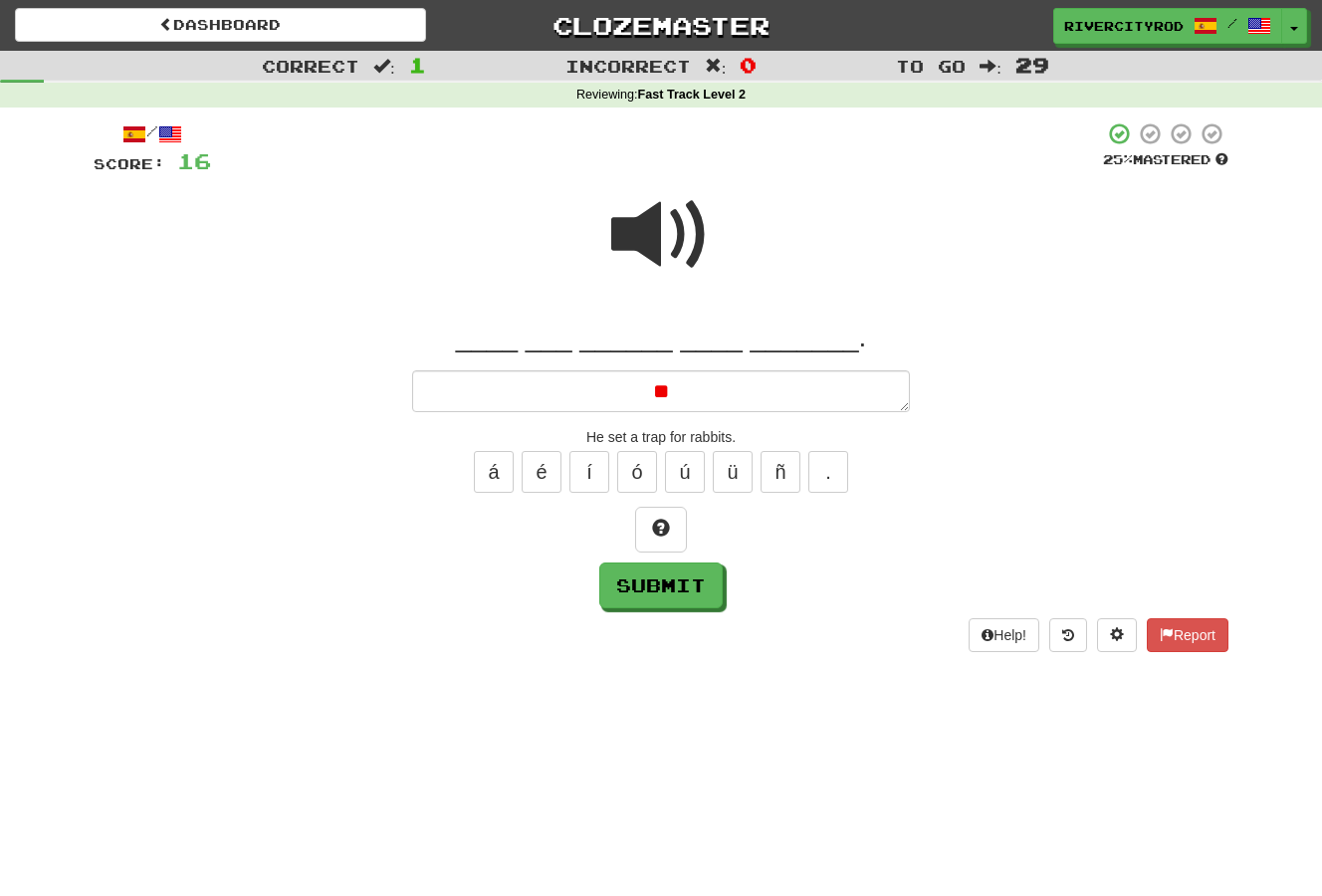 type on "*" 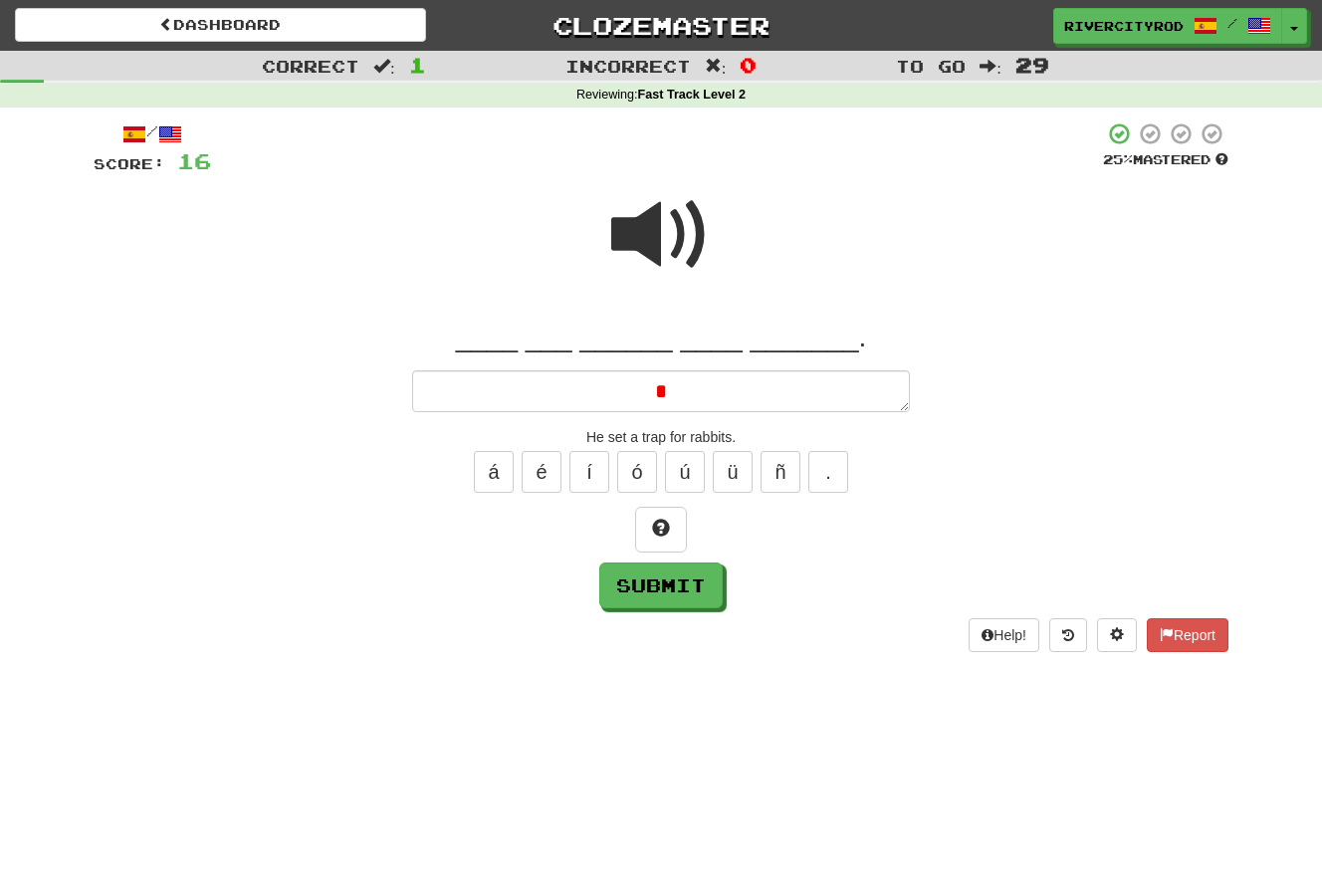 type 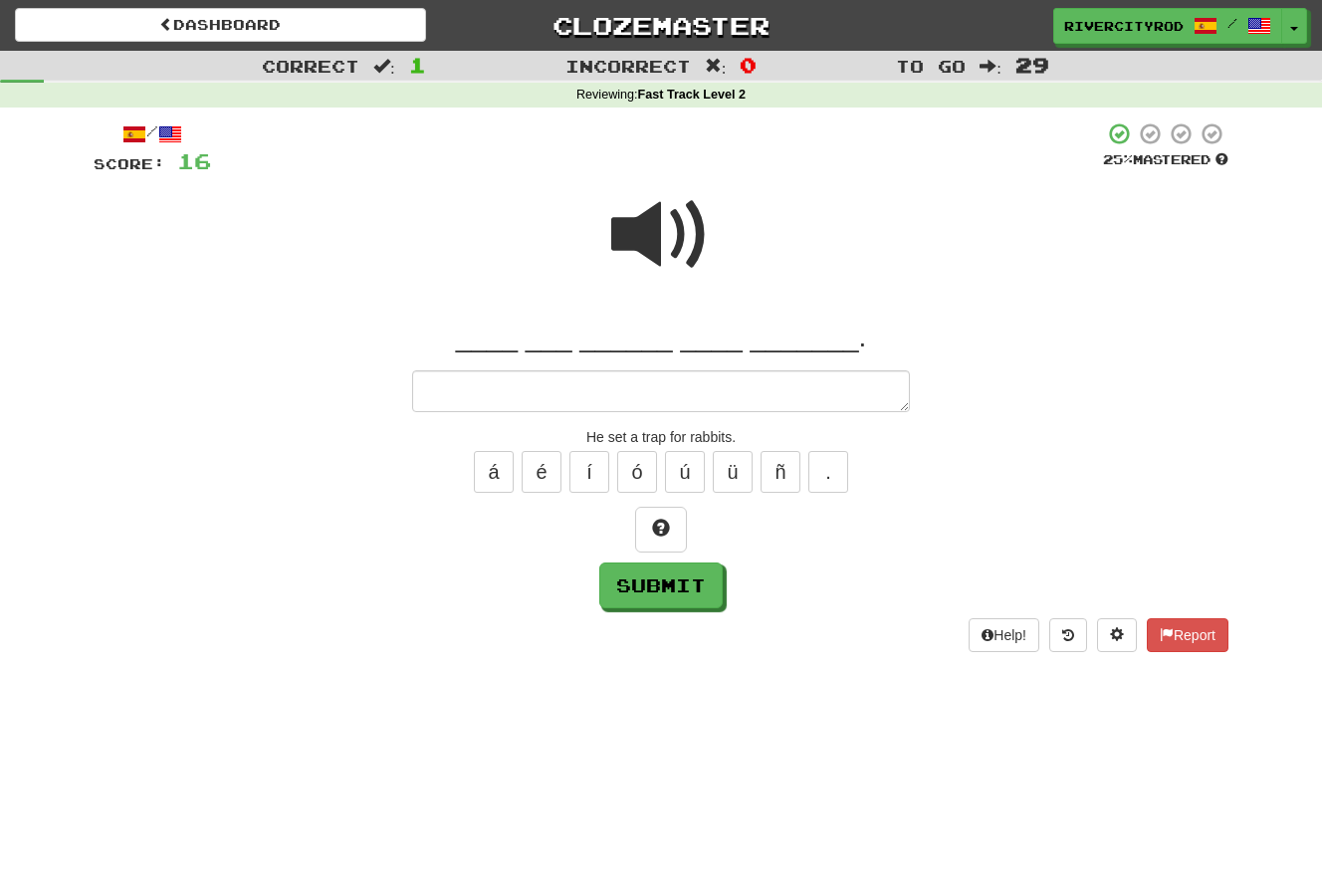 type on "*" 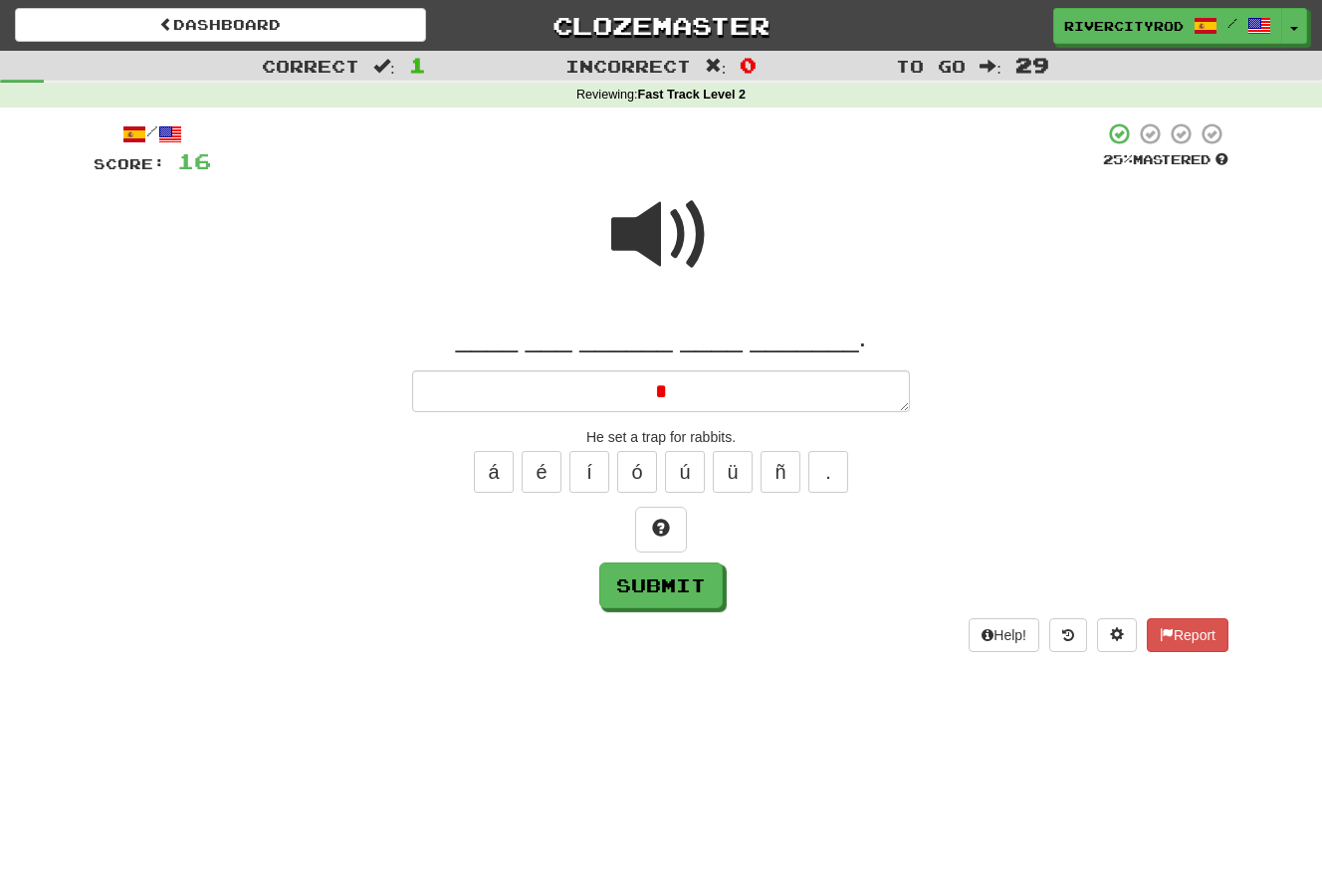type 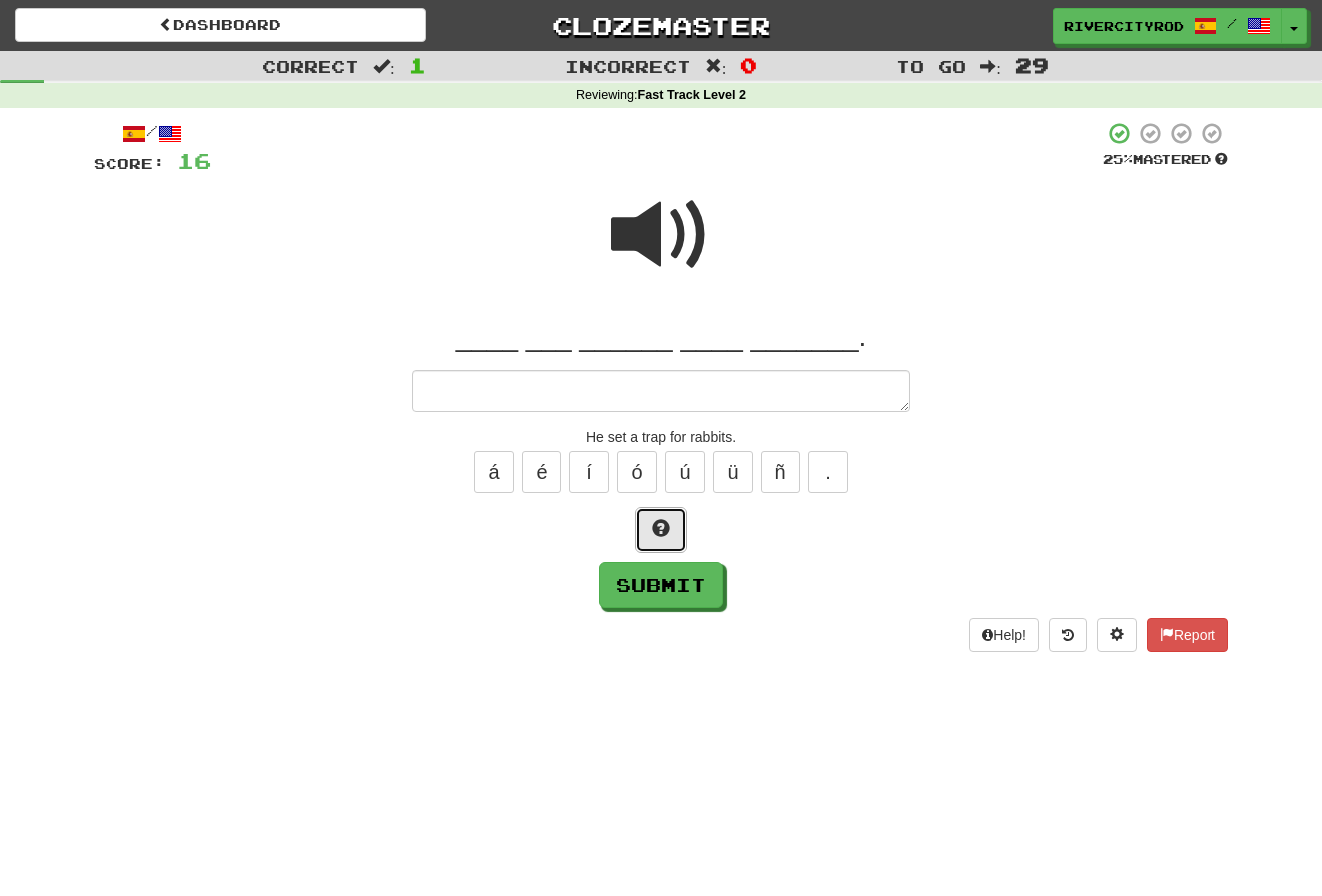 click at bounding box center (661, 528) 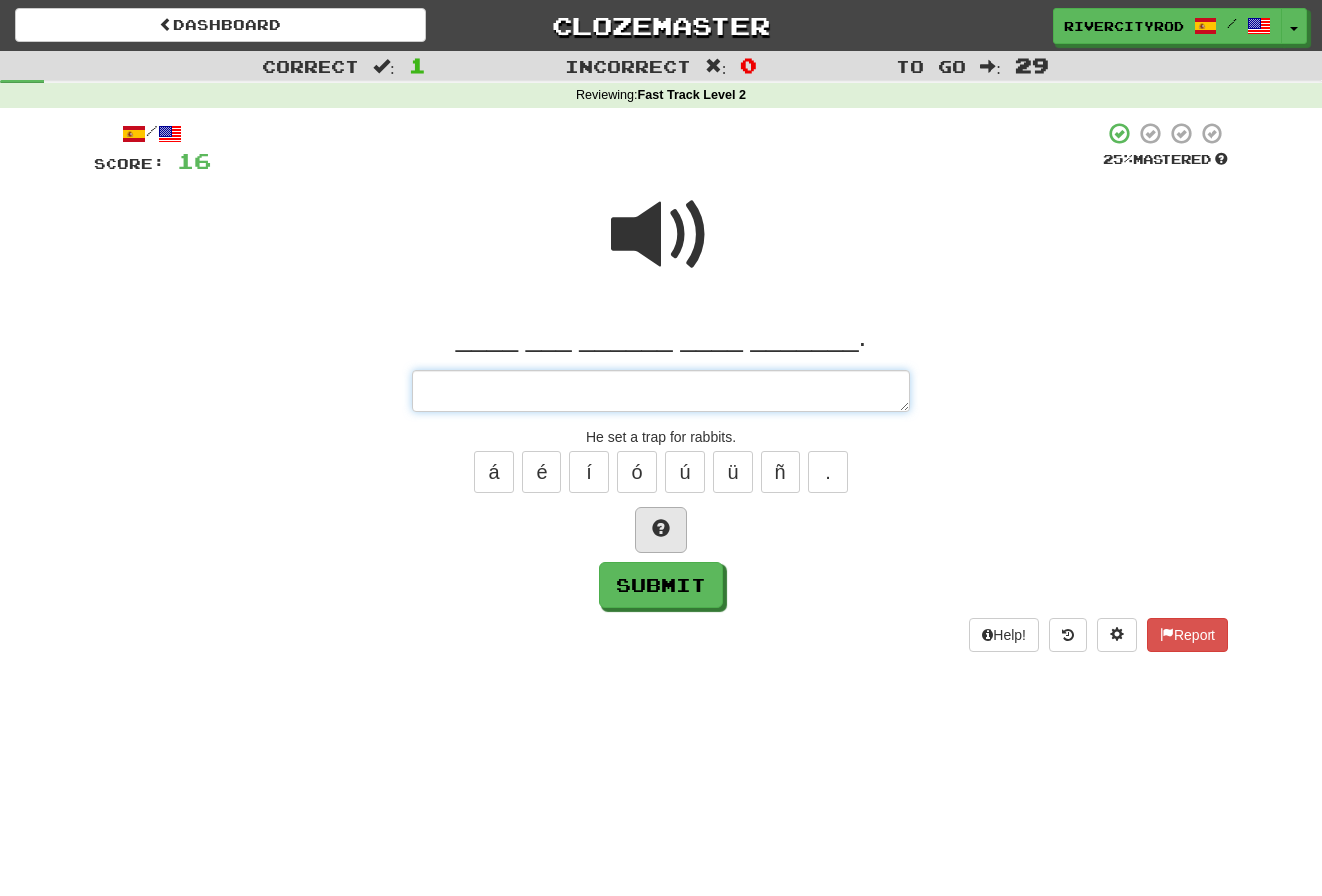 type on "*" 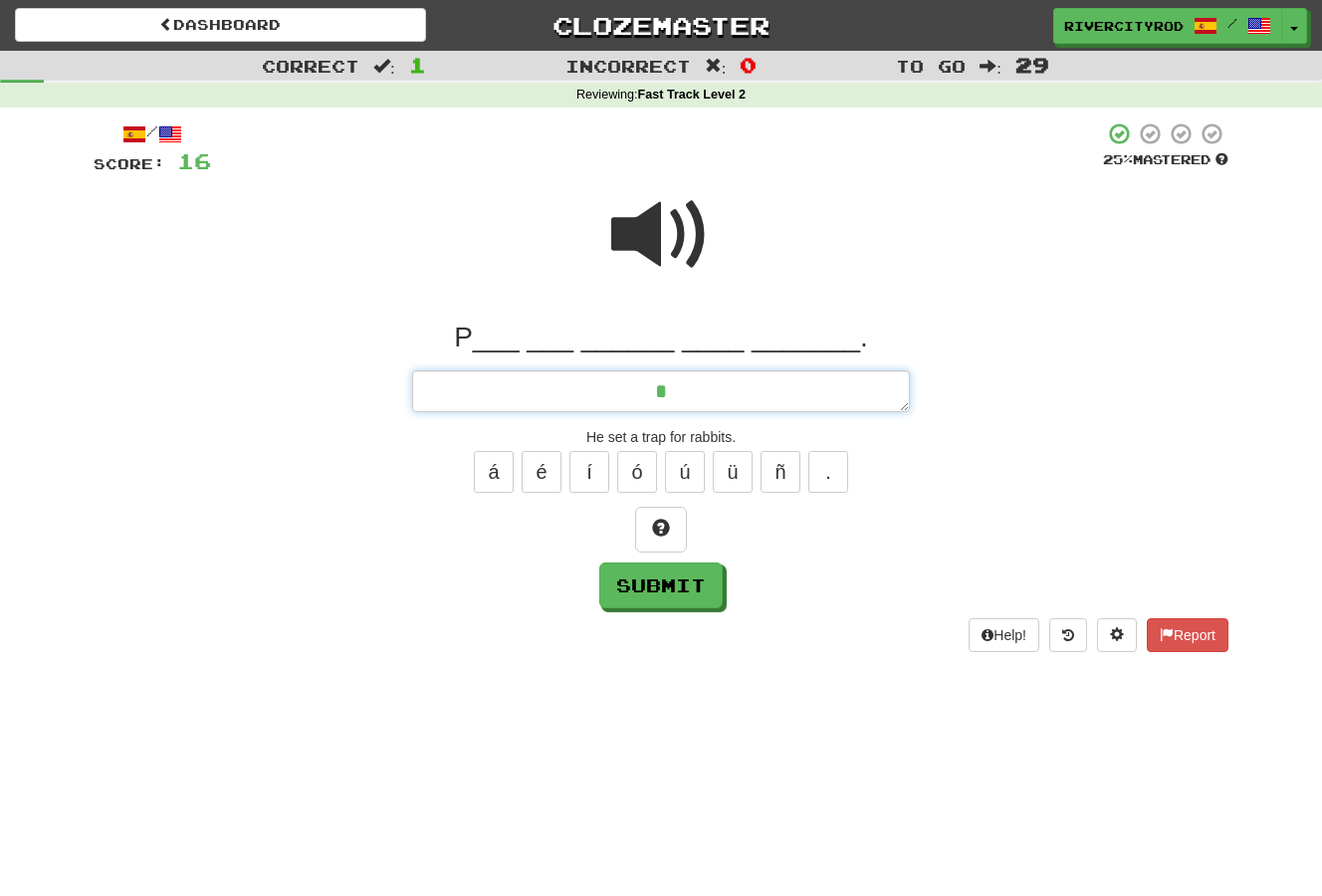 type on "*" 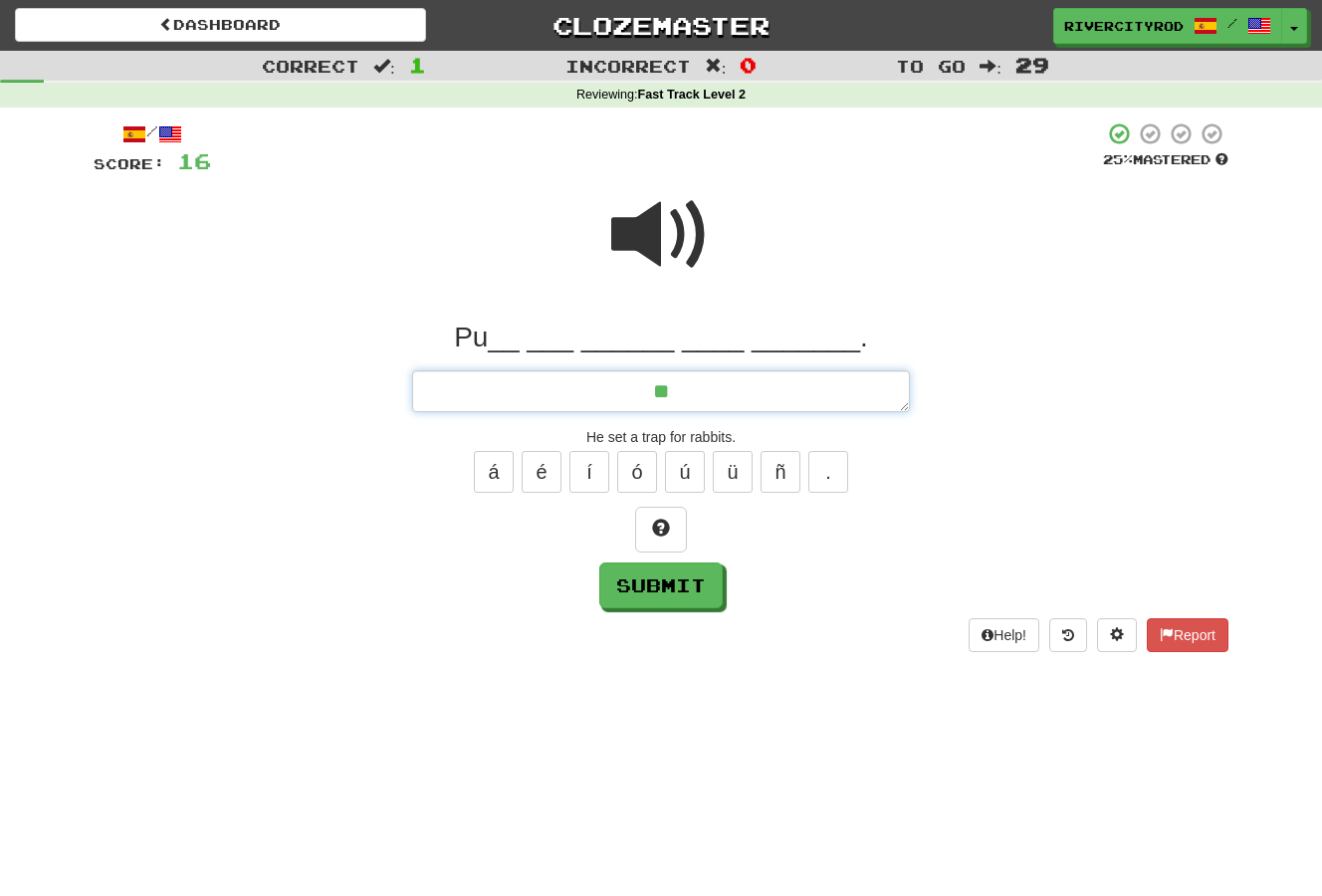 type on "*" 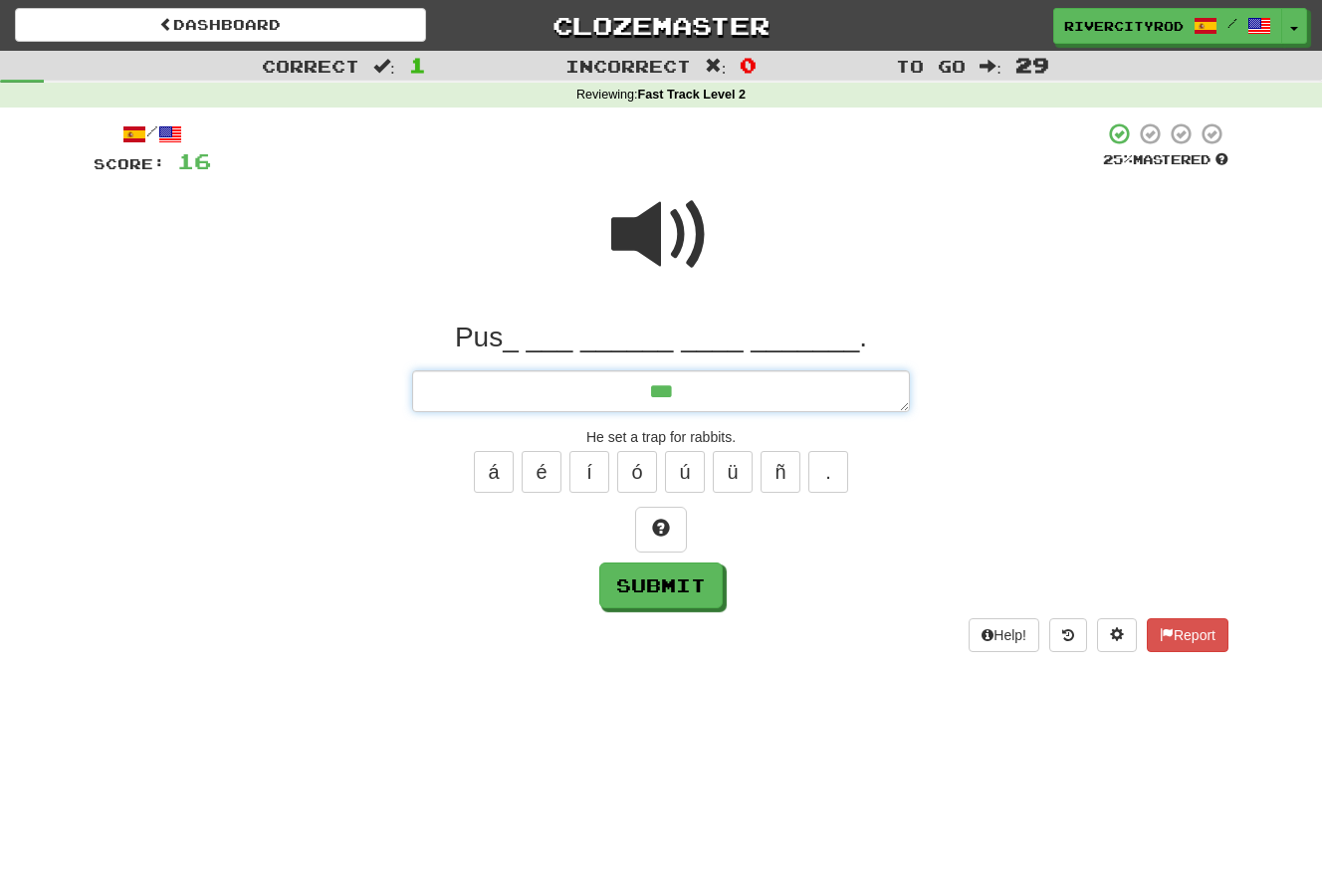 type on "*" 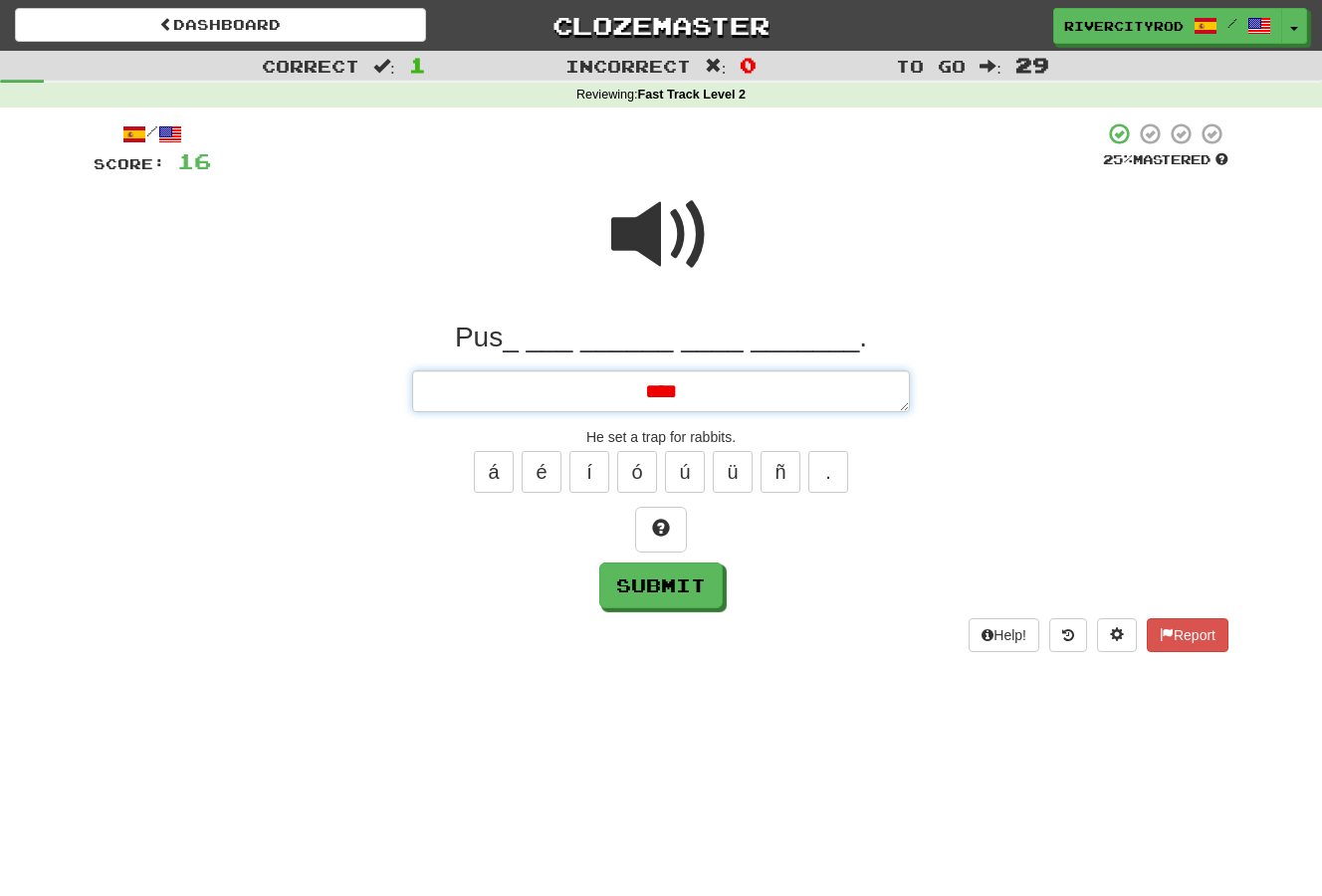 type on "*" 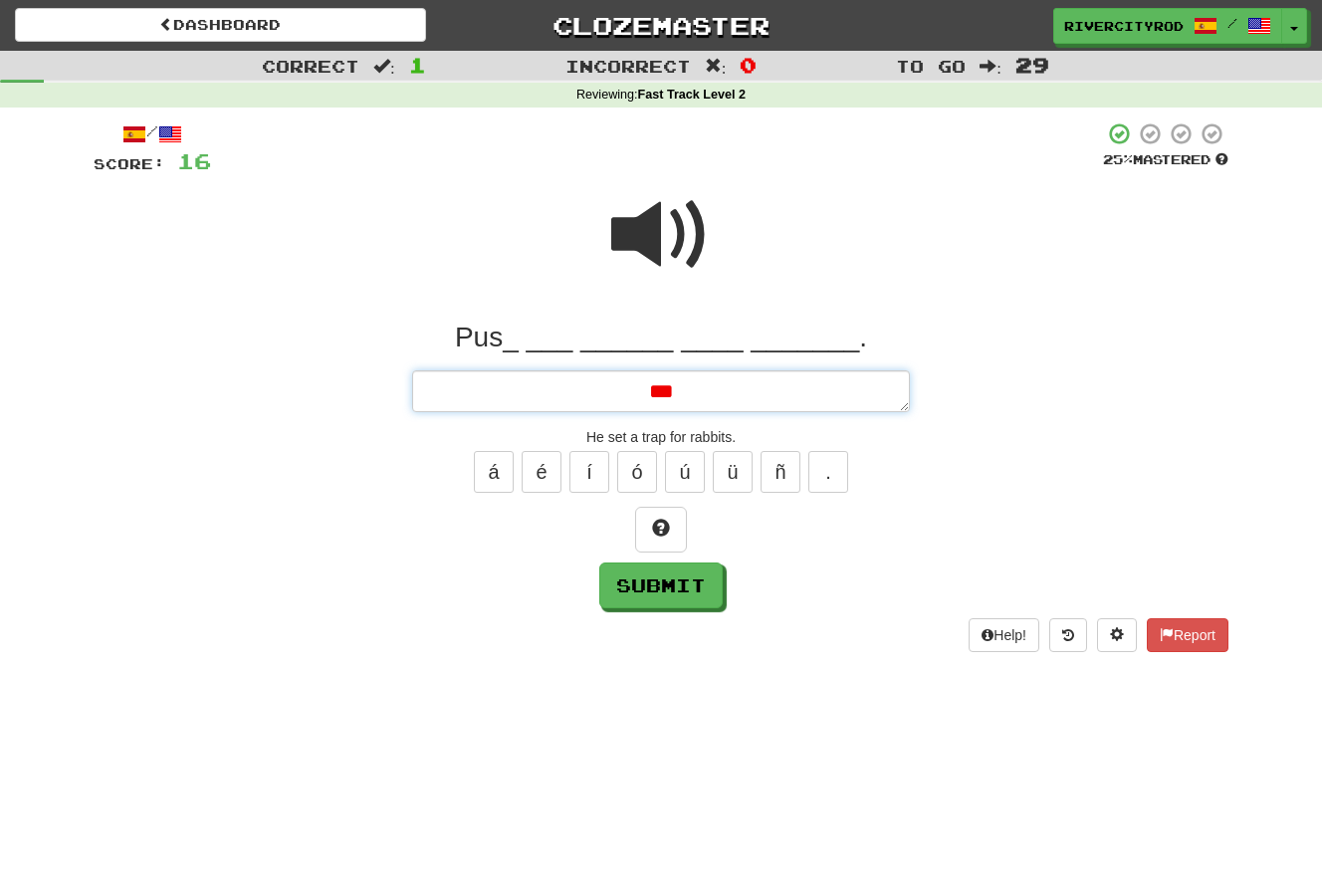 type on "*" 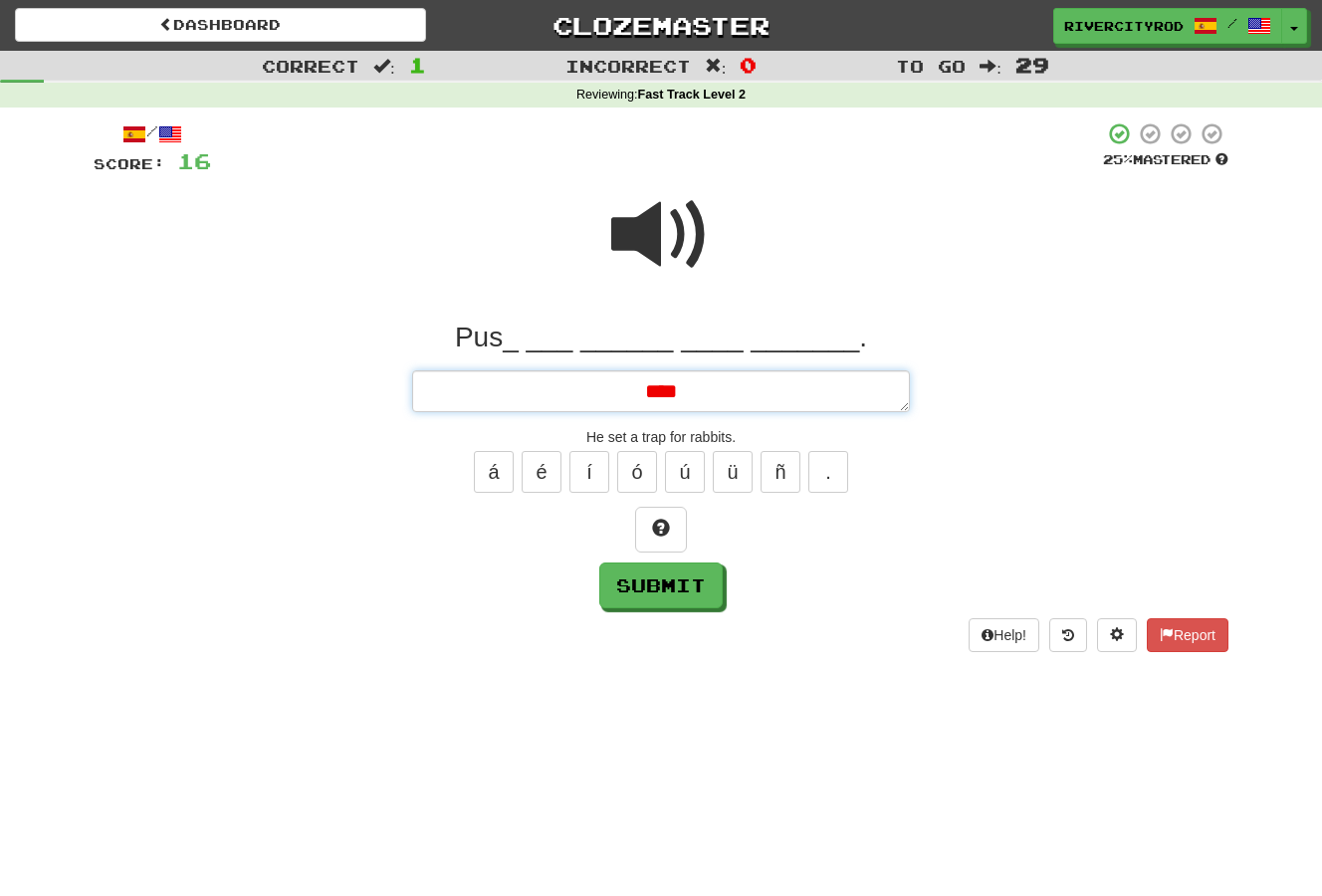 type on "*" 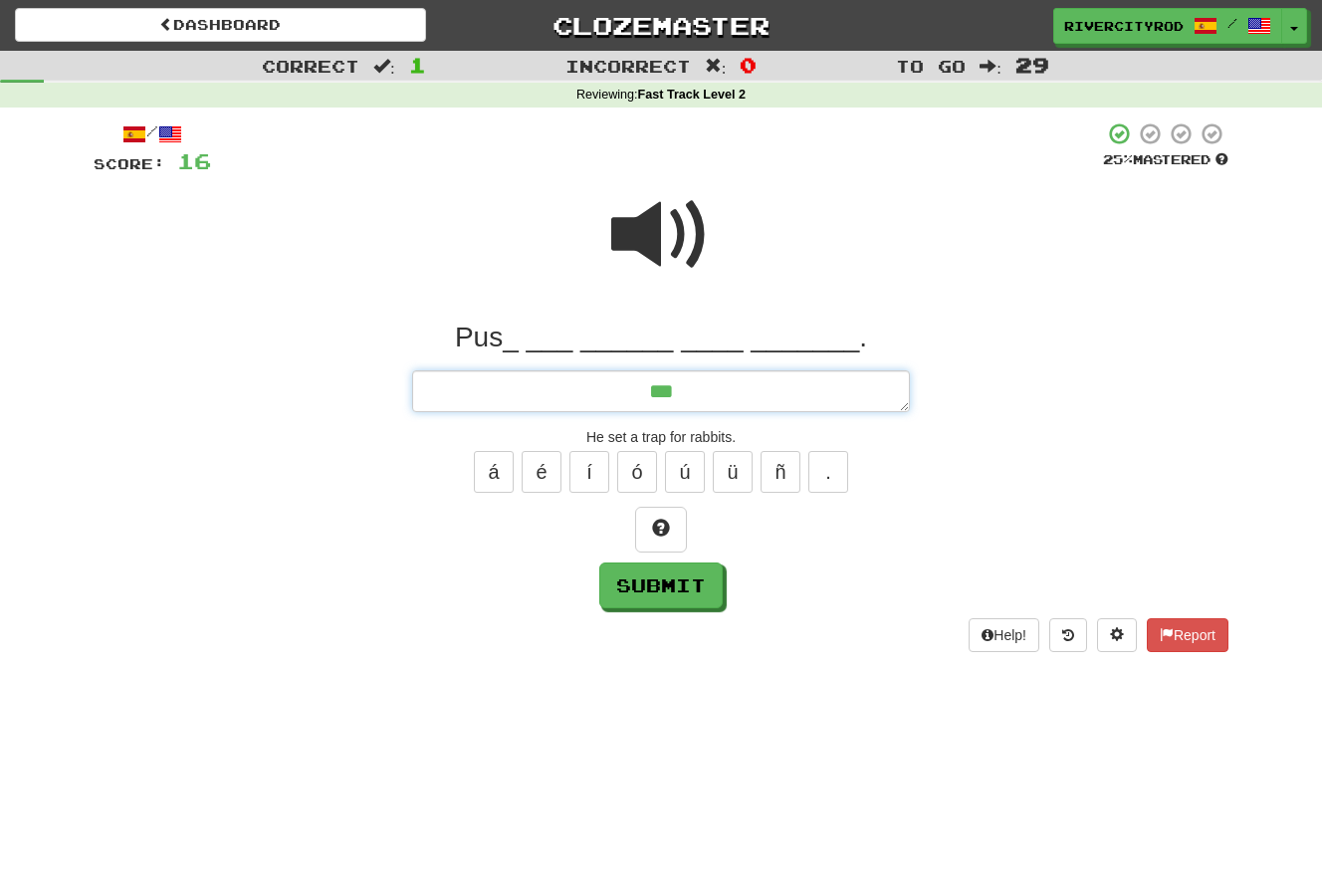 type on "*" 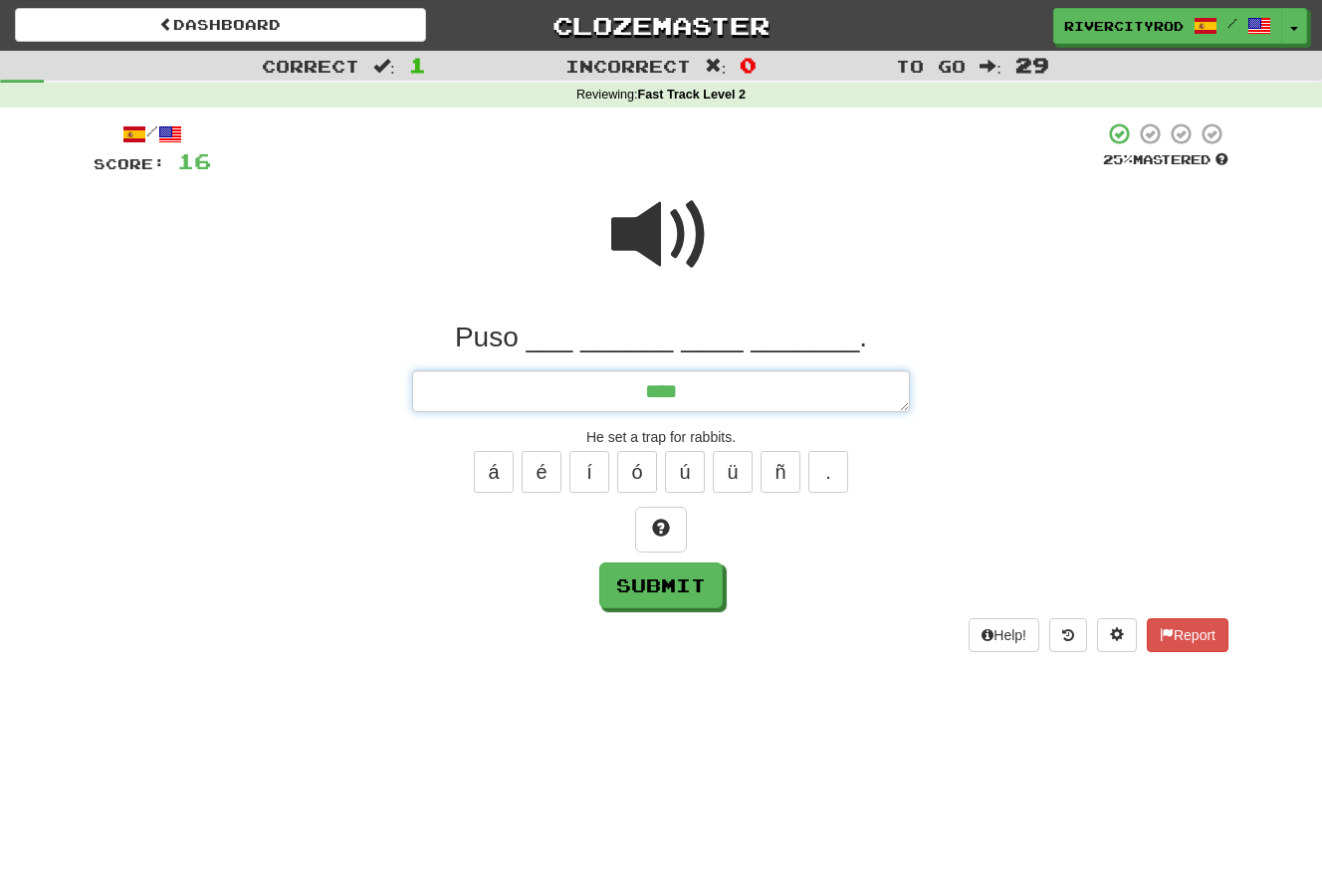 type on "*" 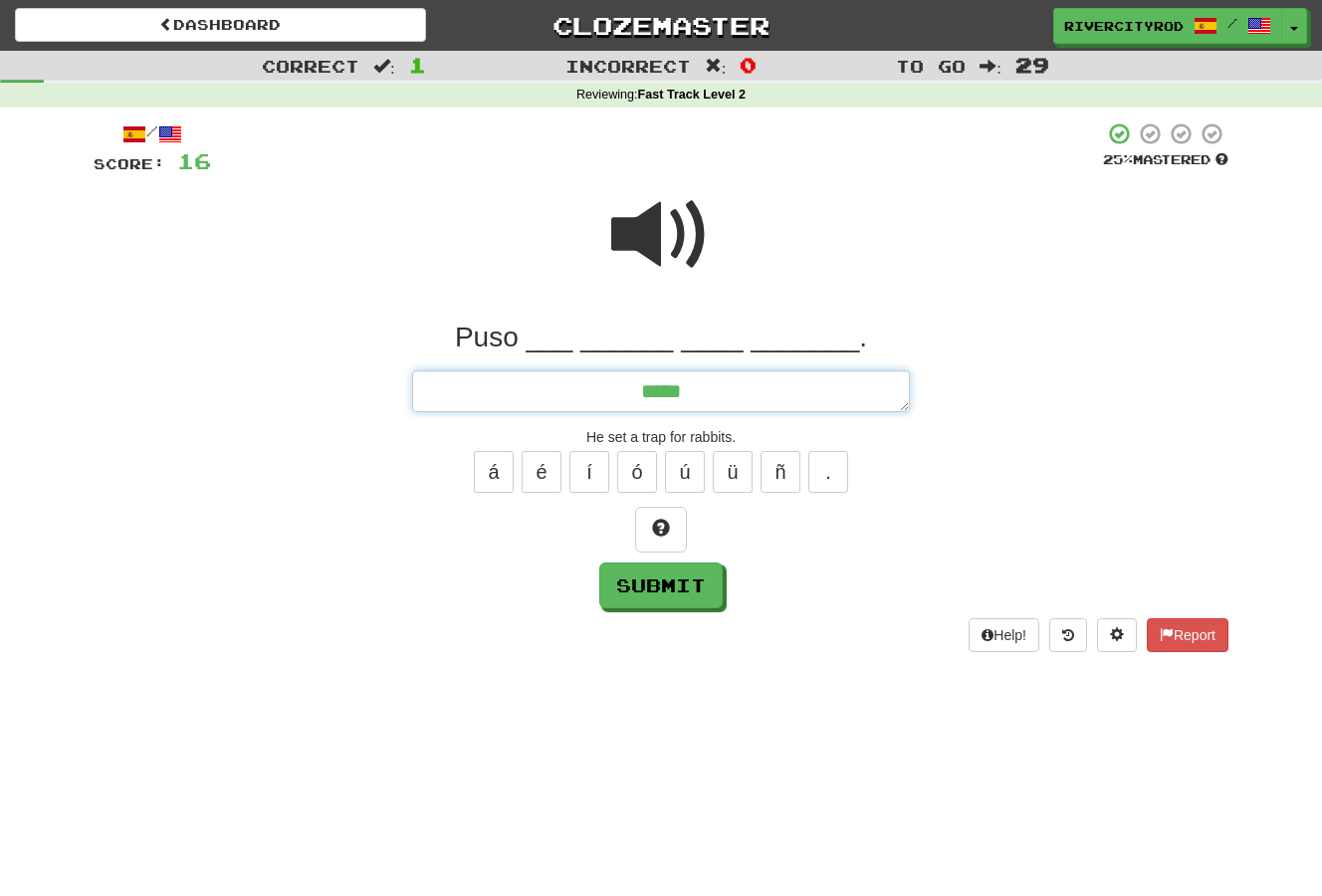 type on "*" 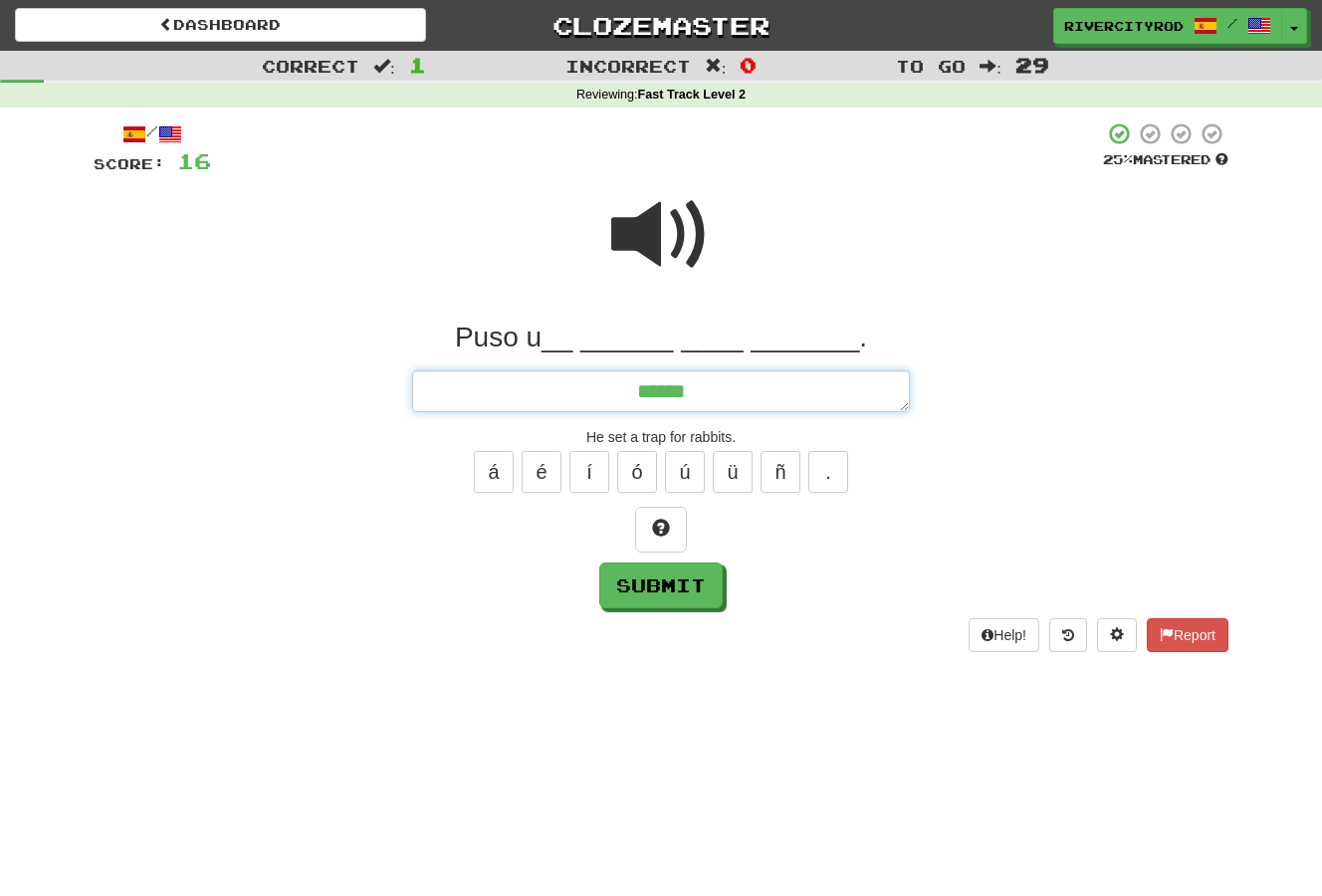 type on "*" 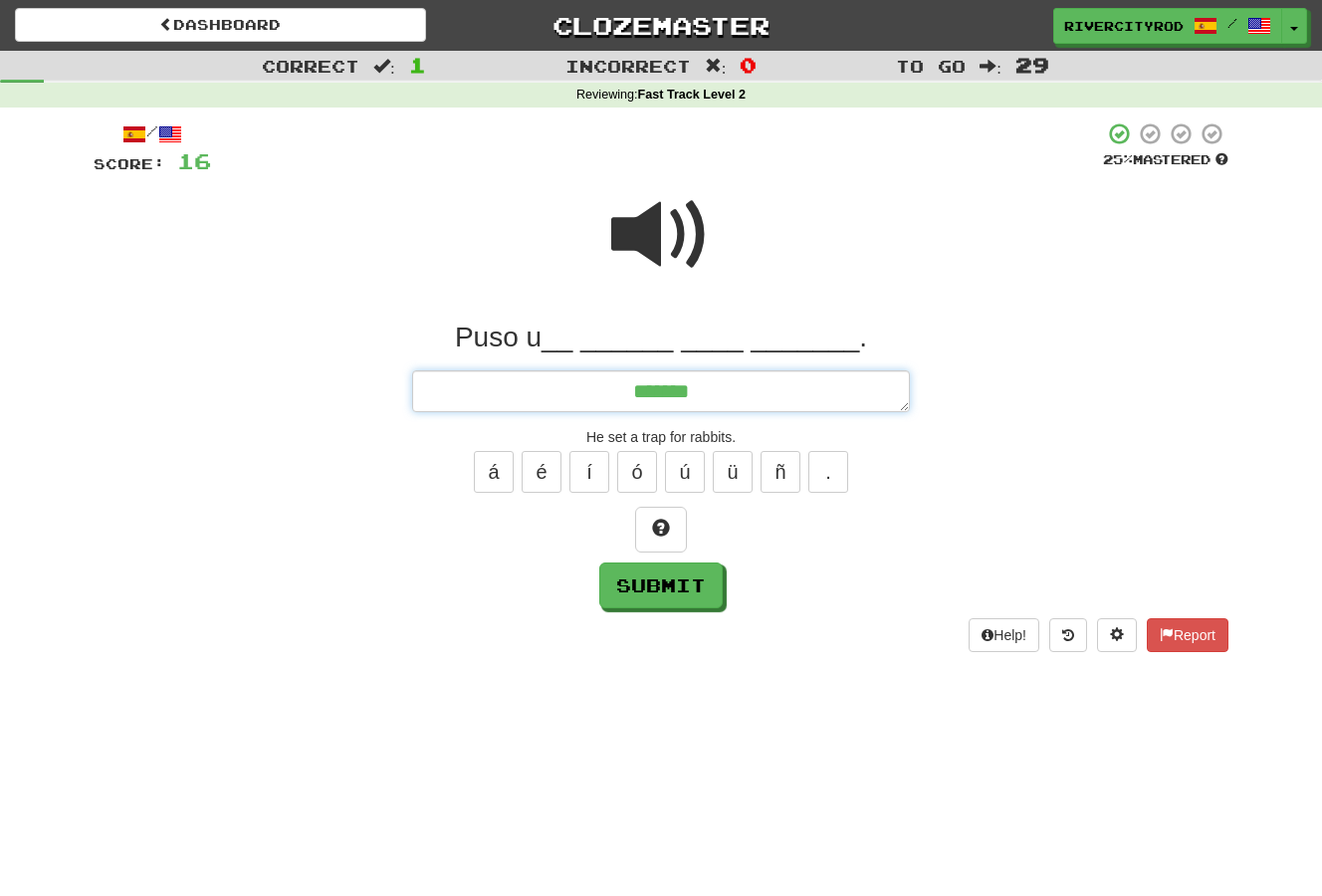 type on "*" 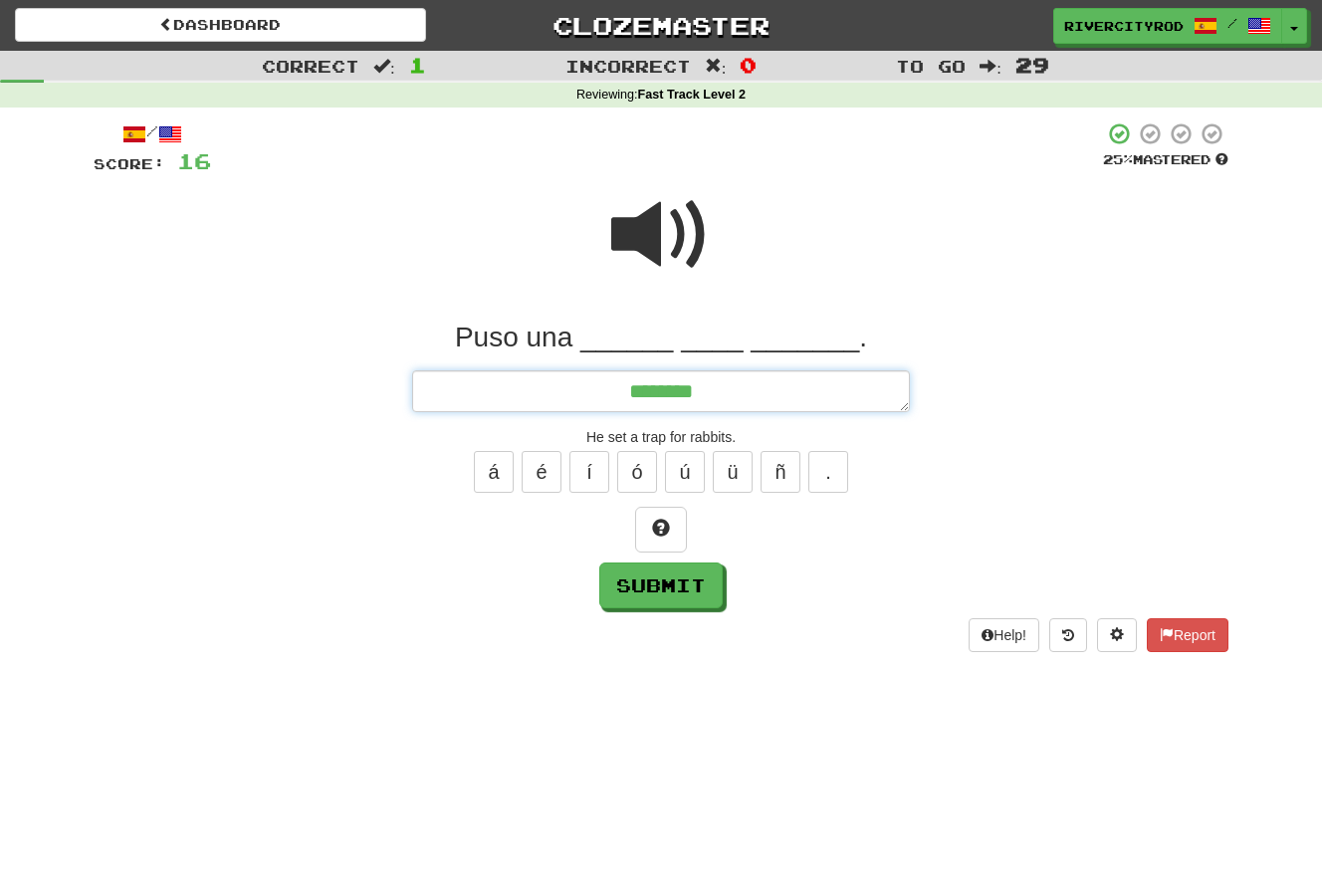 type on "*" 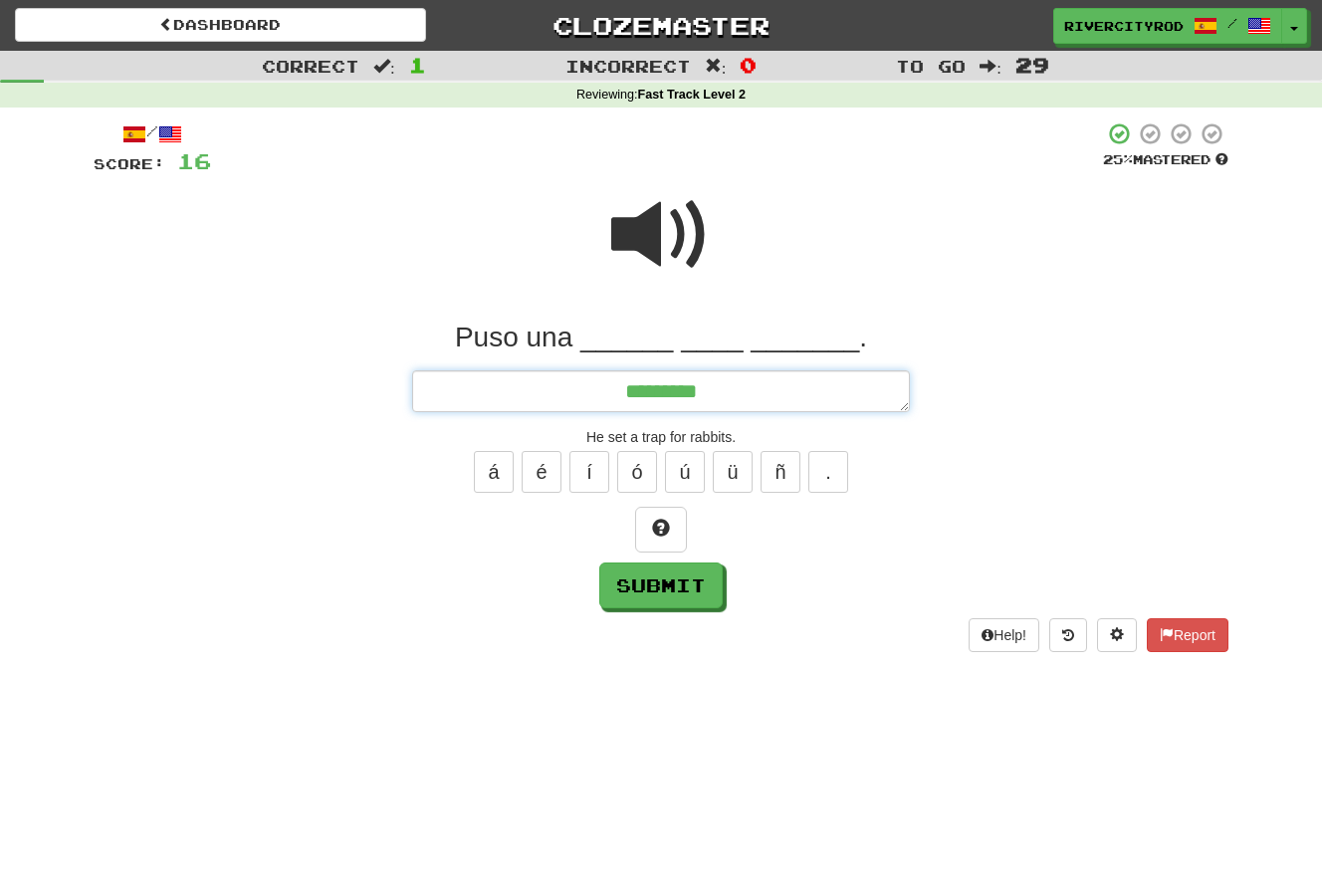 type on "*" 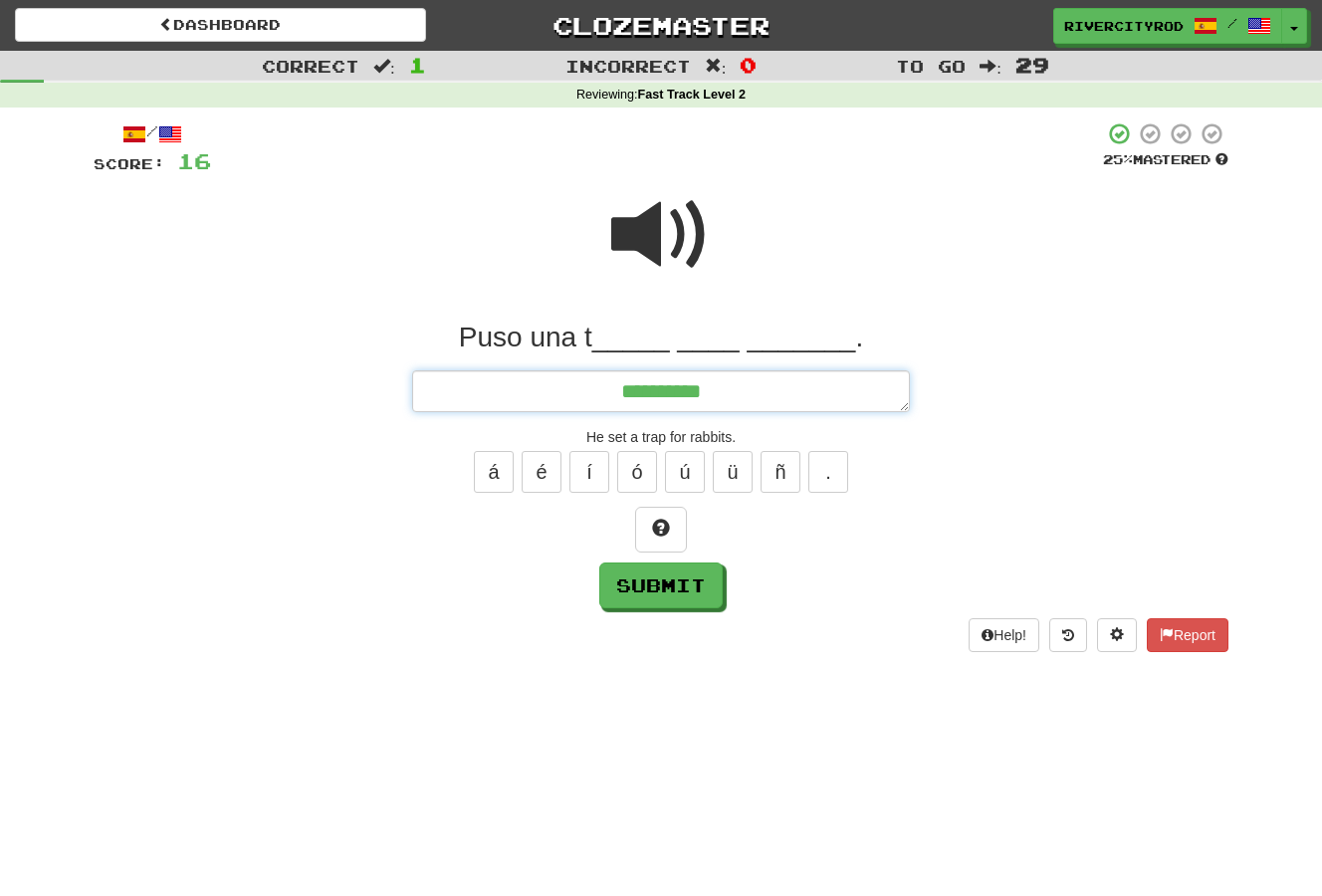 type on "*" 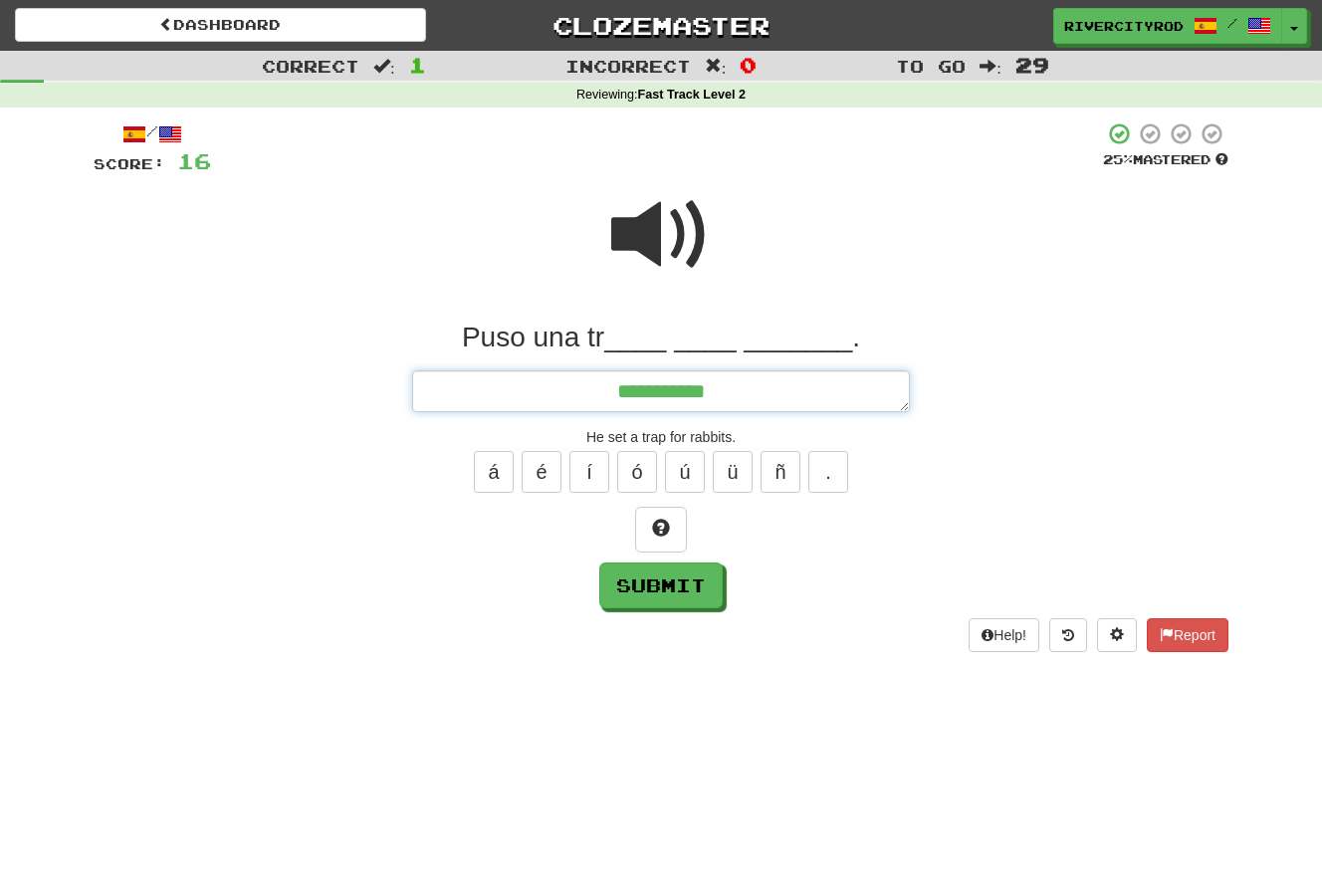type on "*" 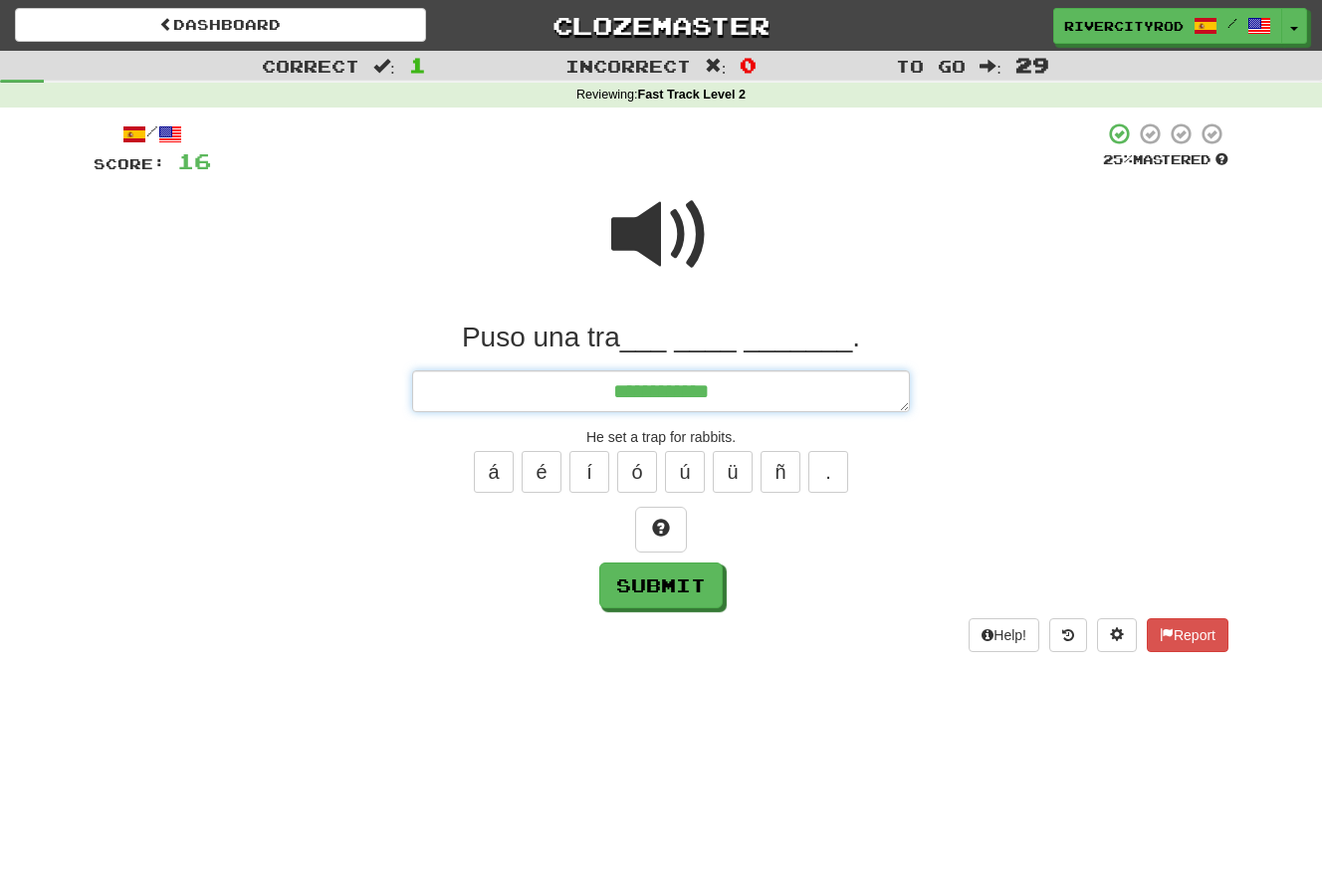 type on "*" 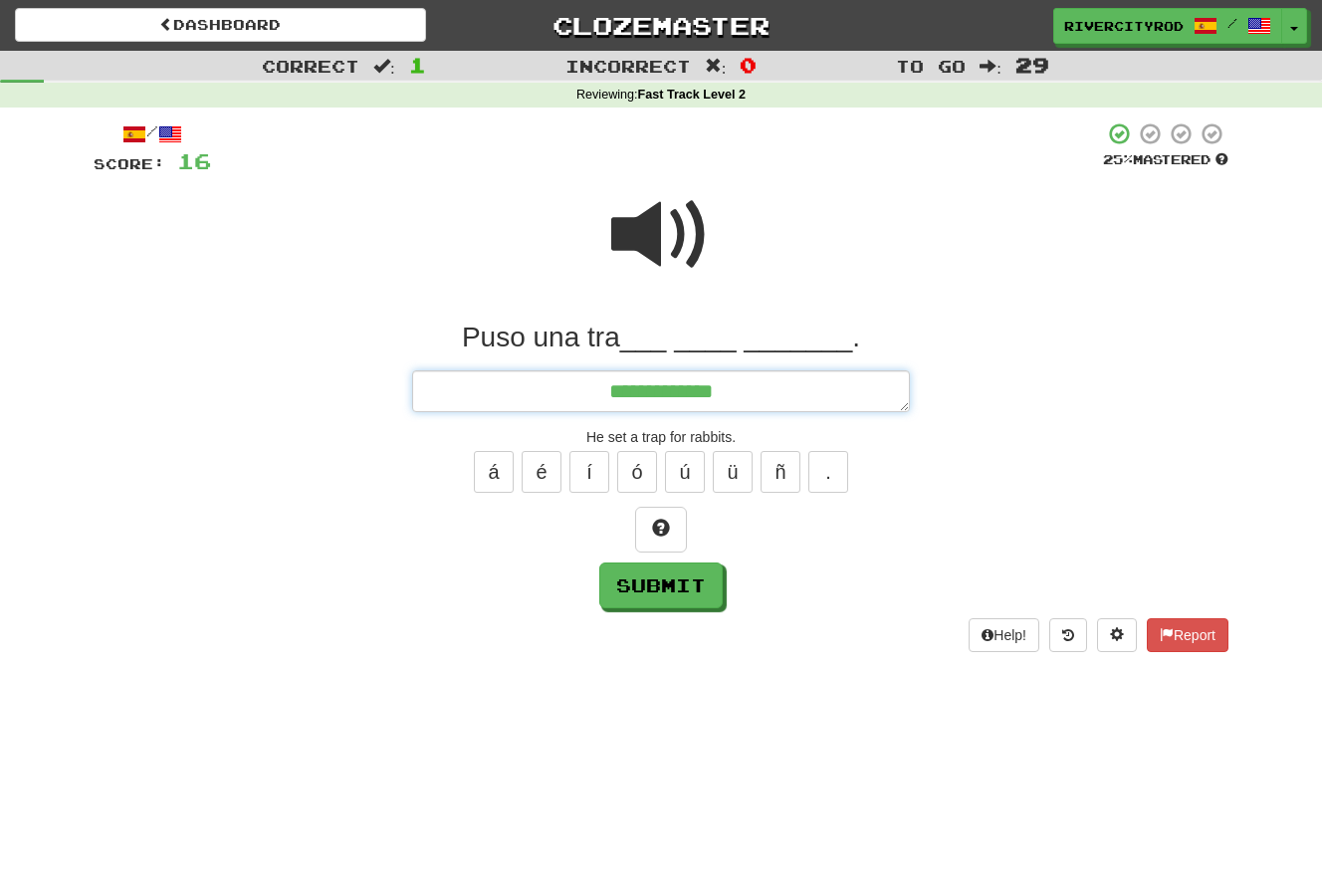 type on "*" 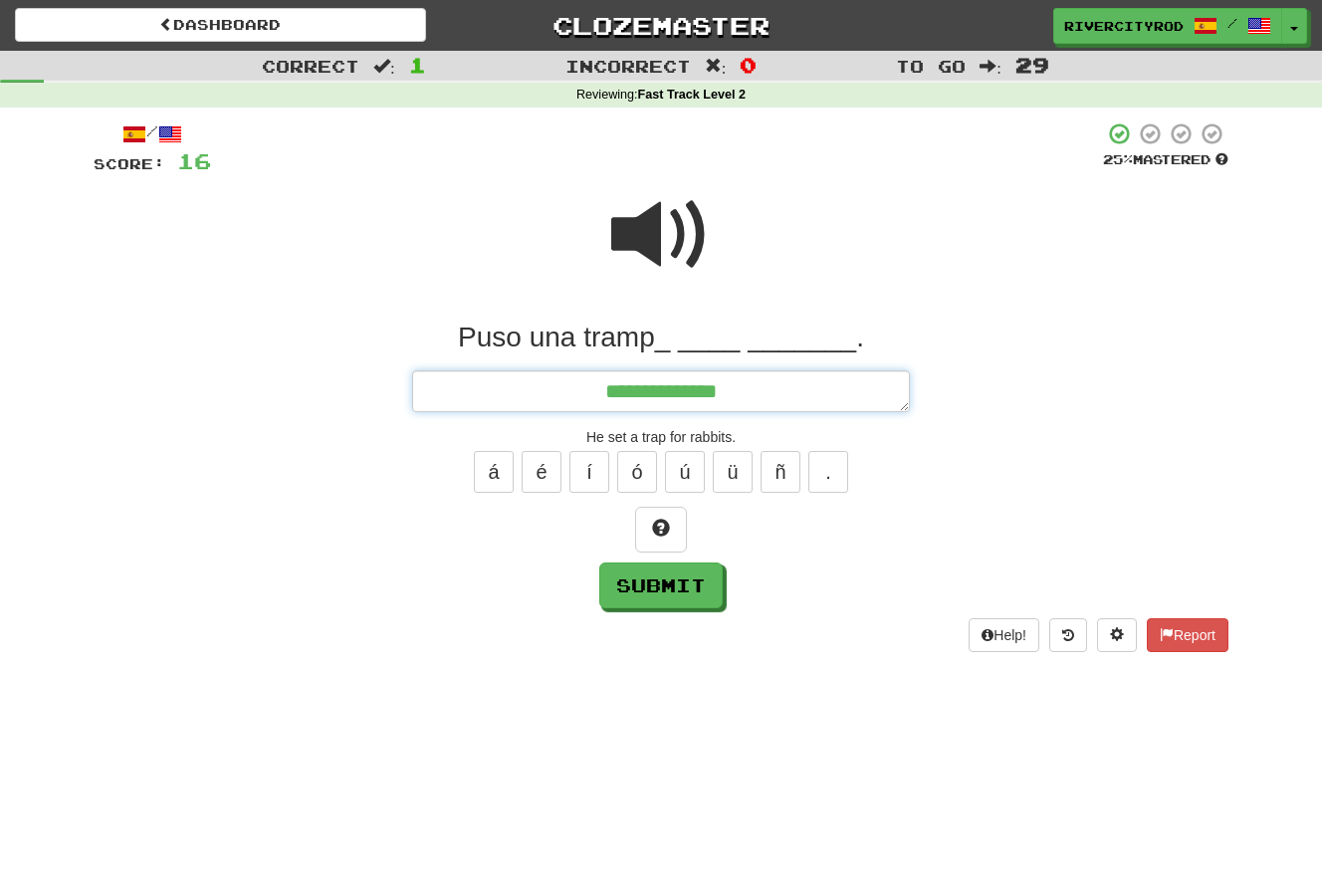 type on "*" 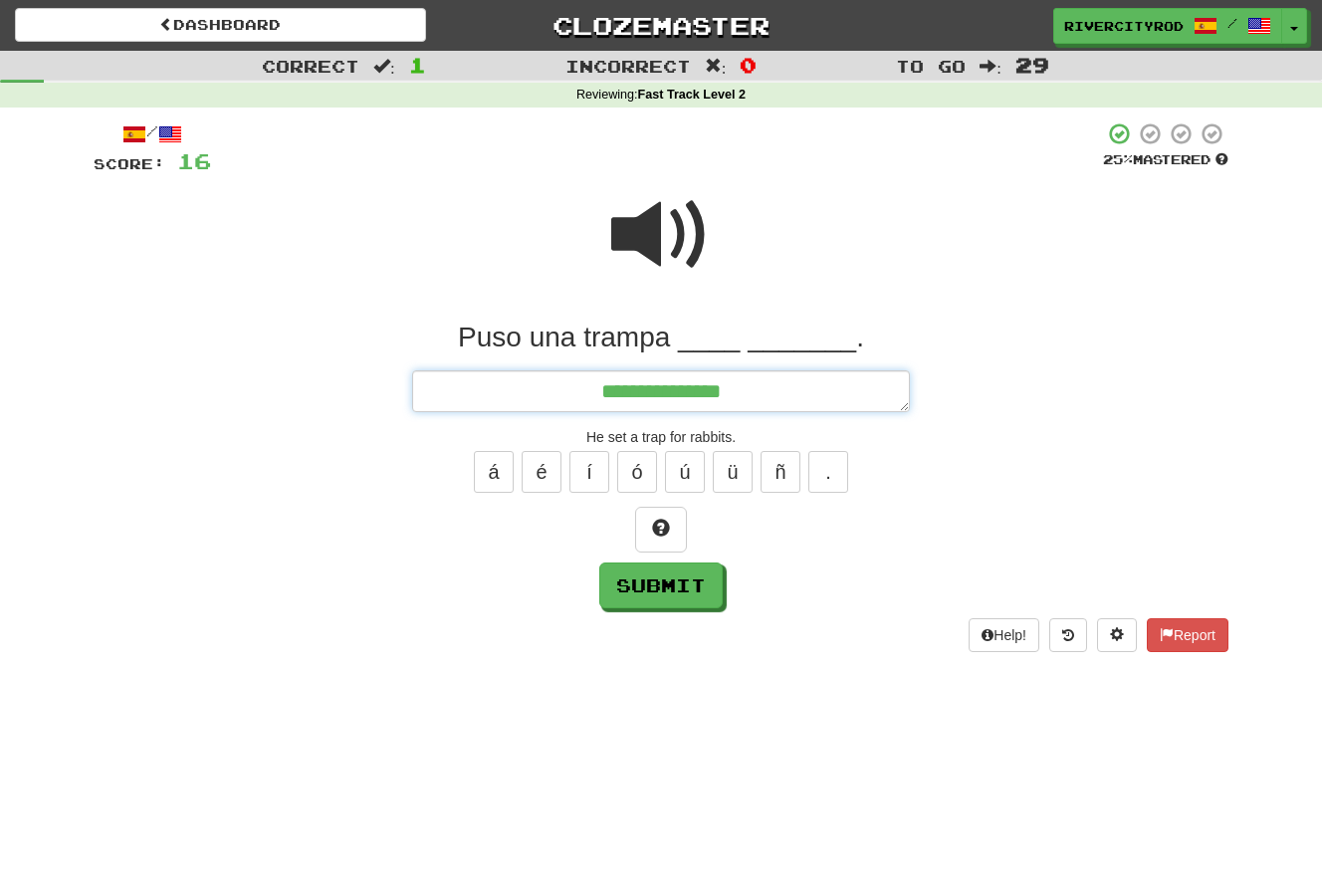 type on "*" 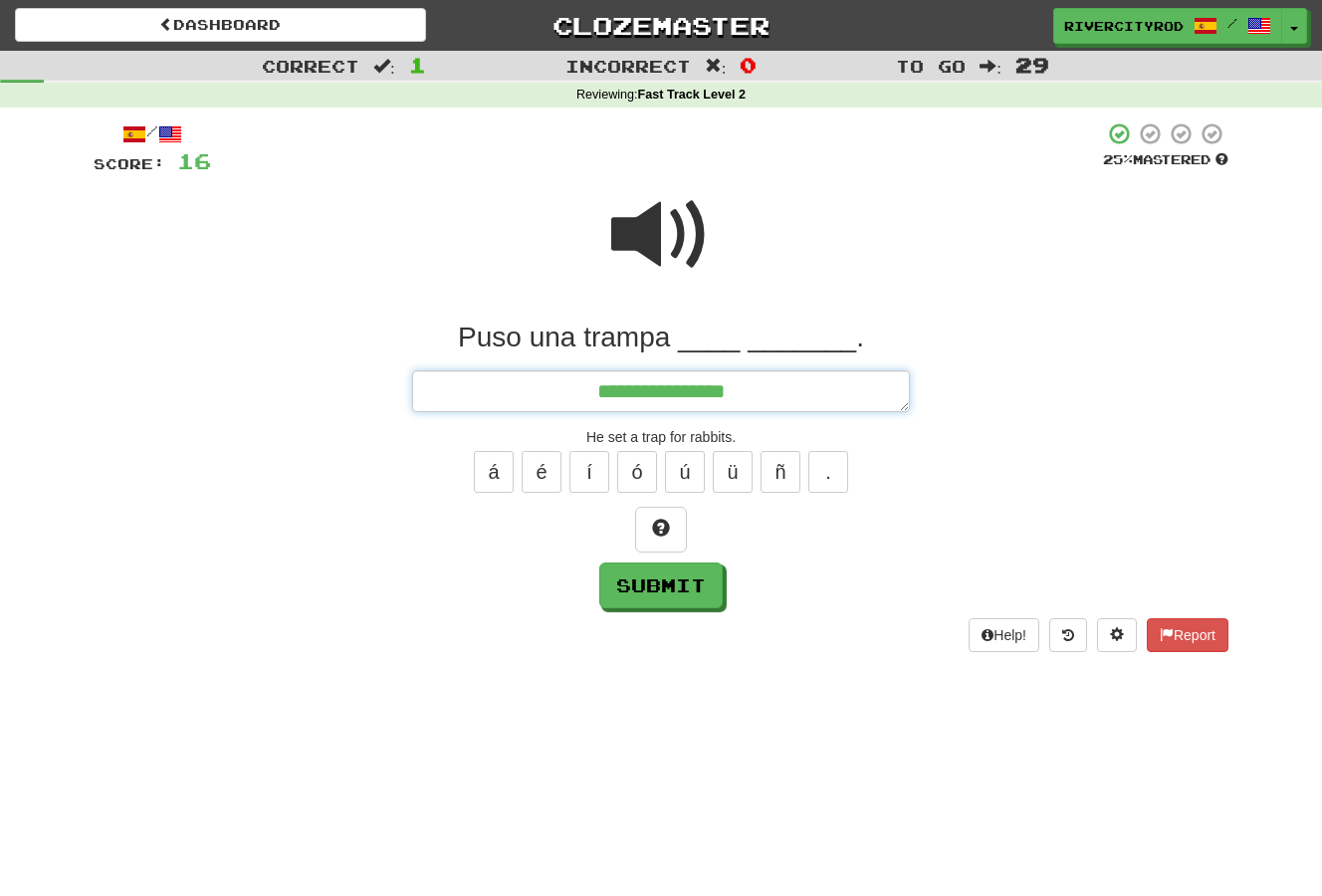 type on "*" 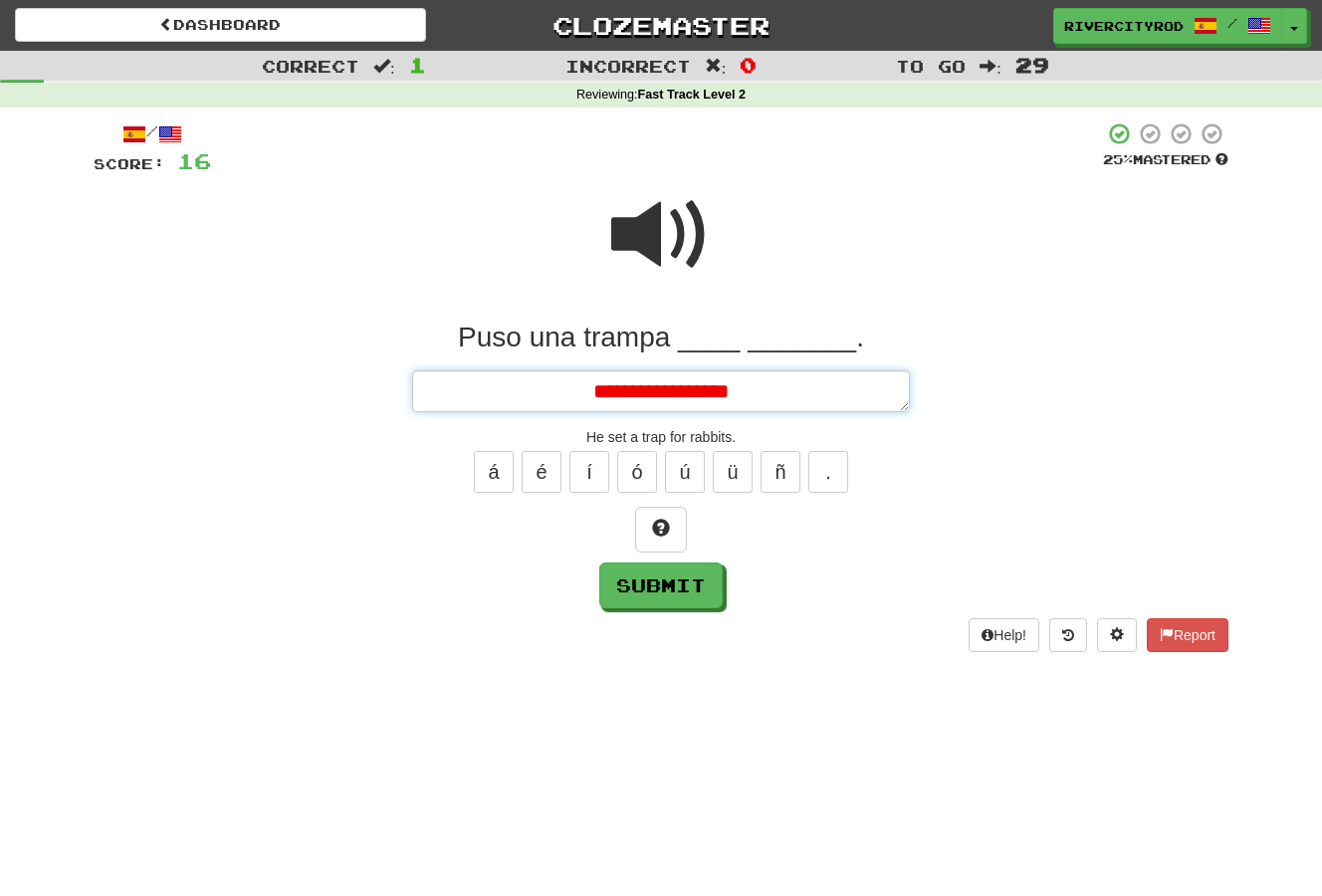 type on "*" 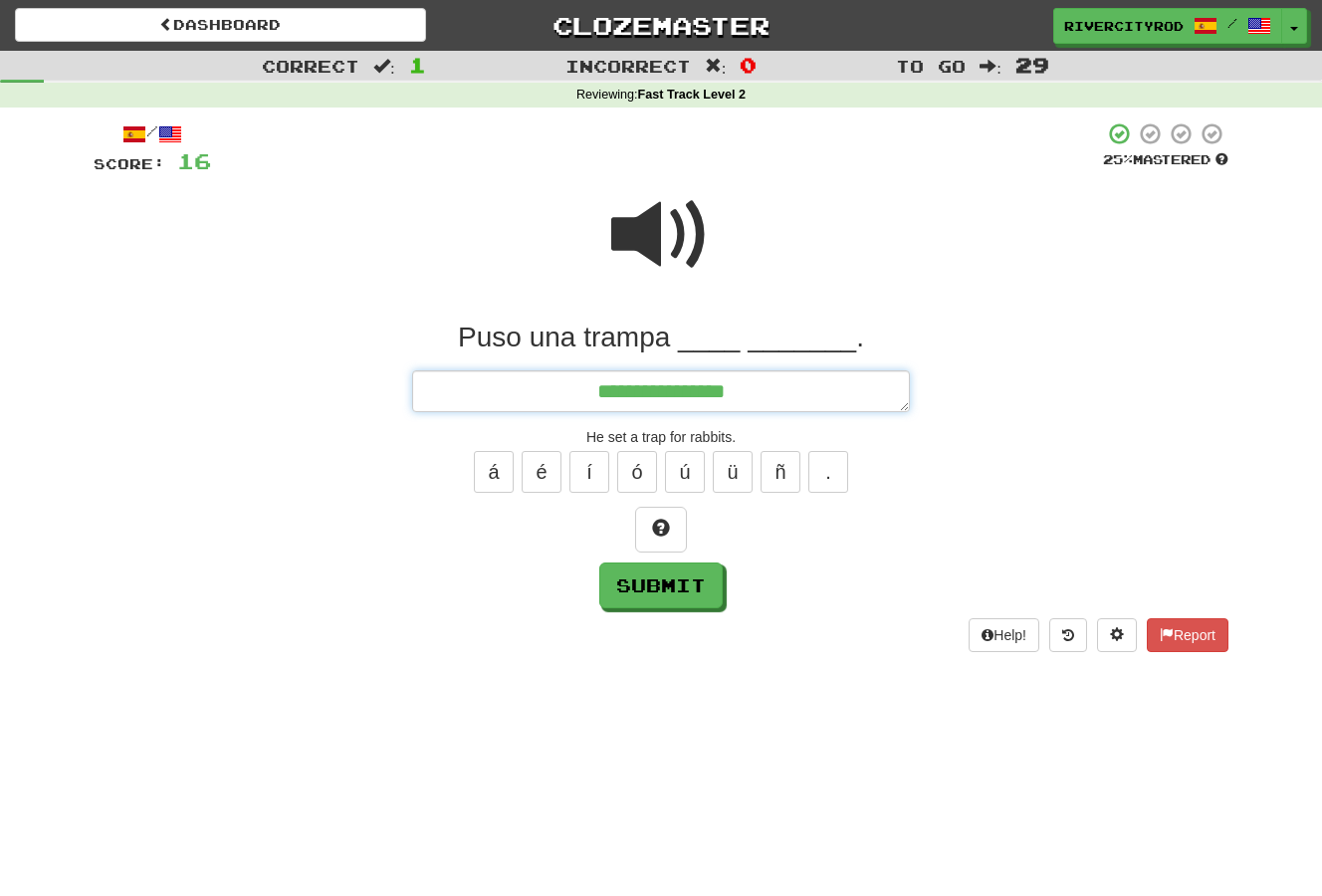 type on "*" 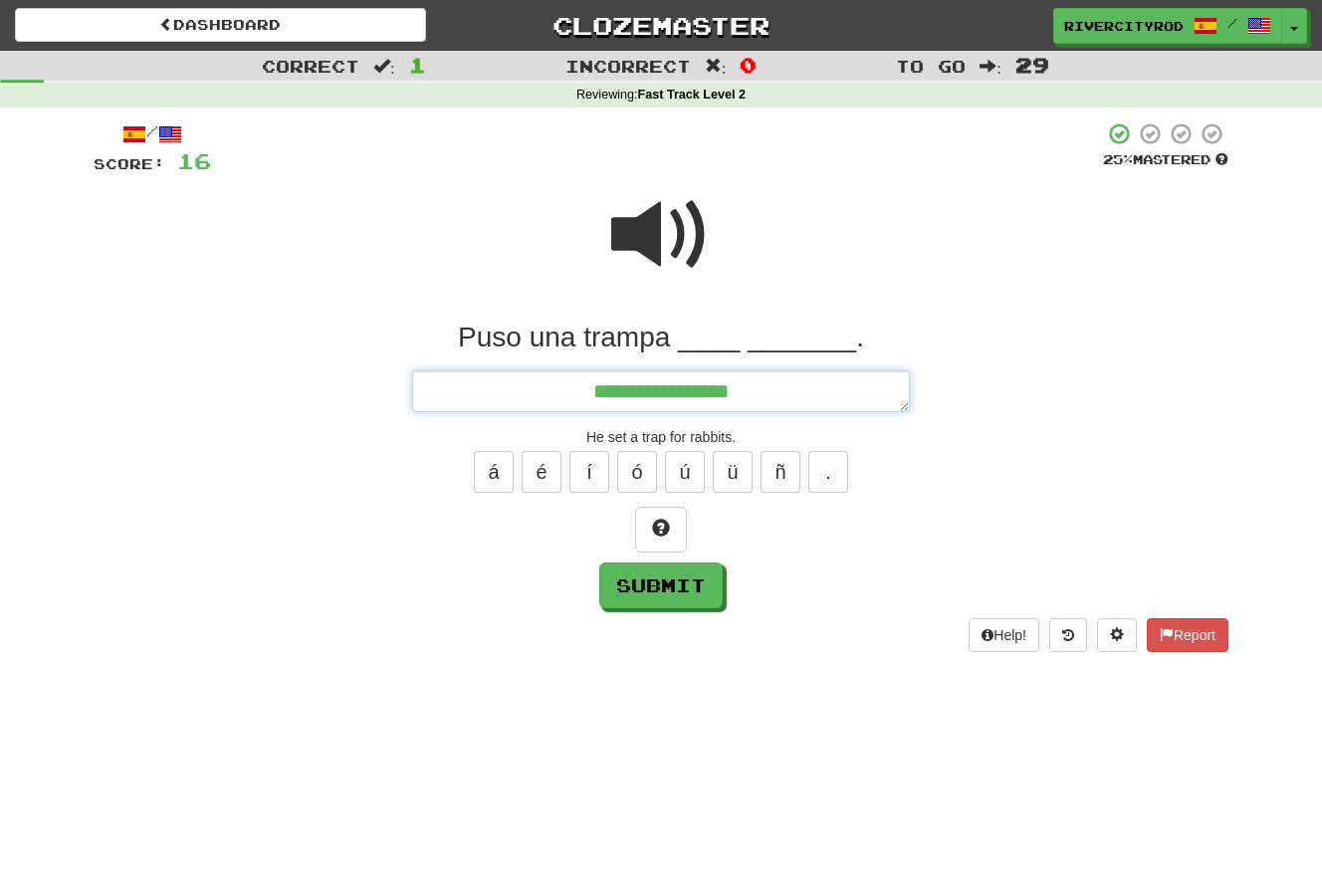 type on "*" 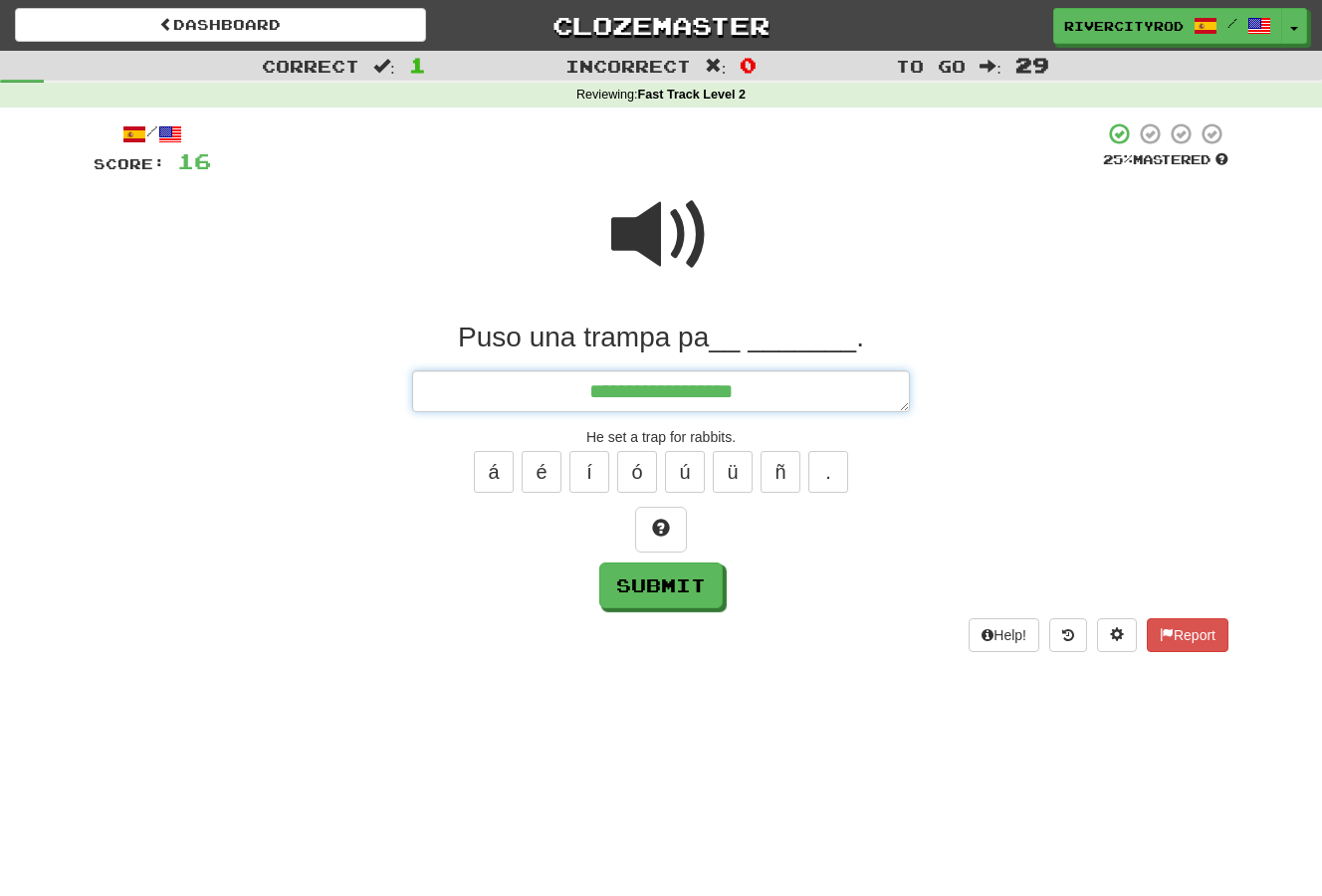 type on "*" 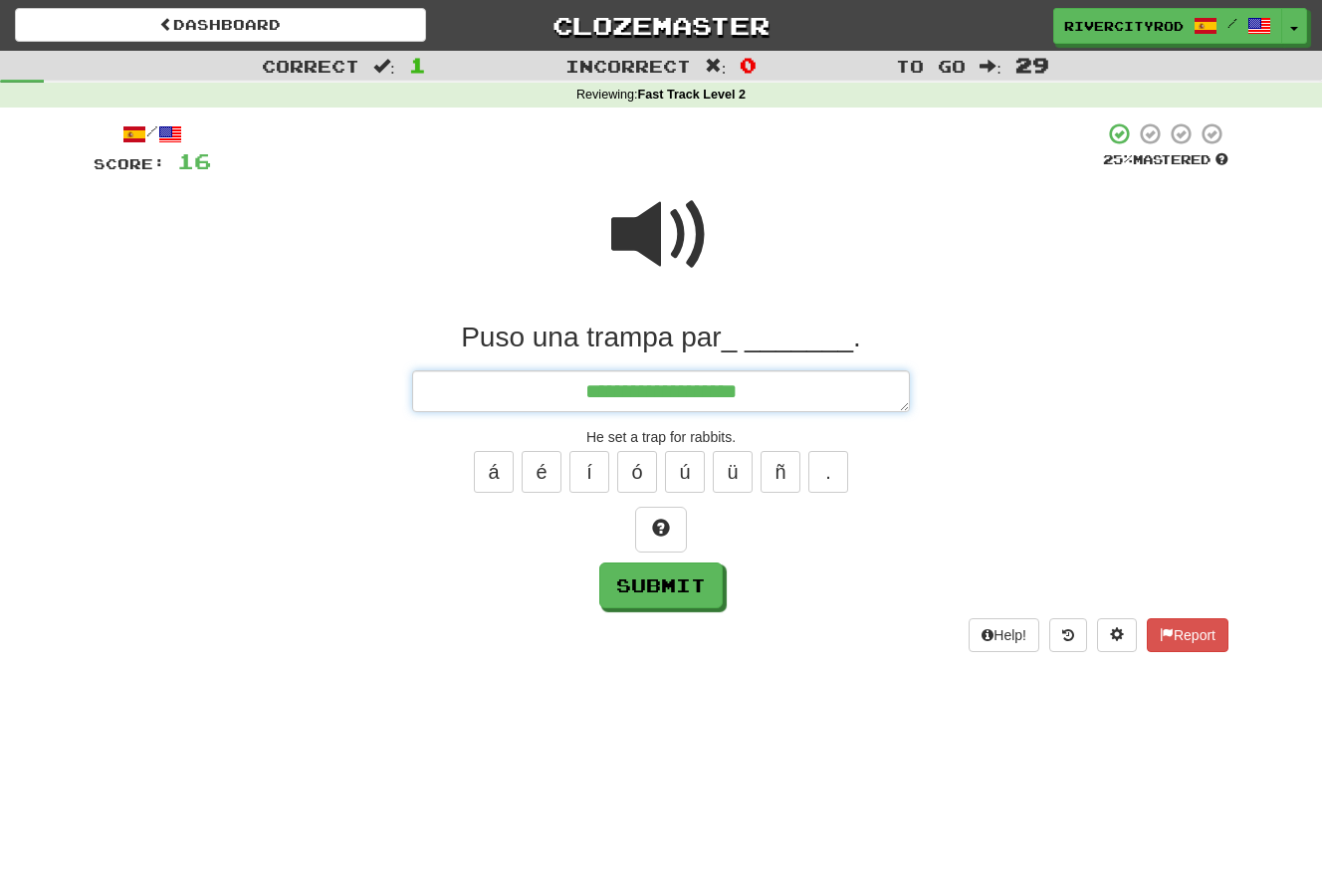 type on "*" 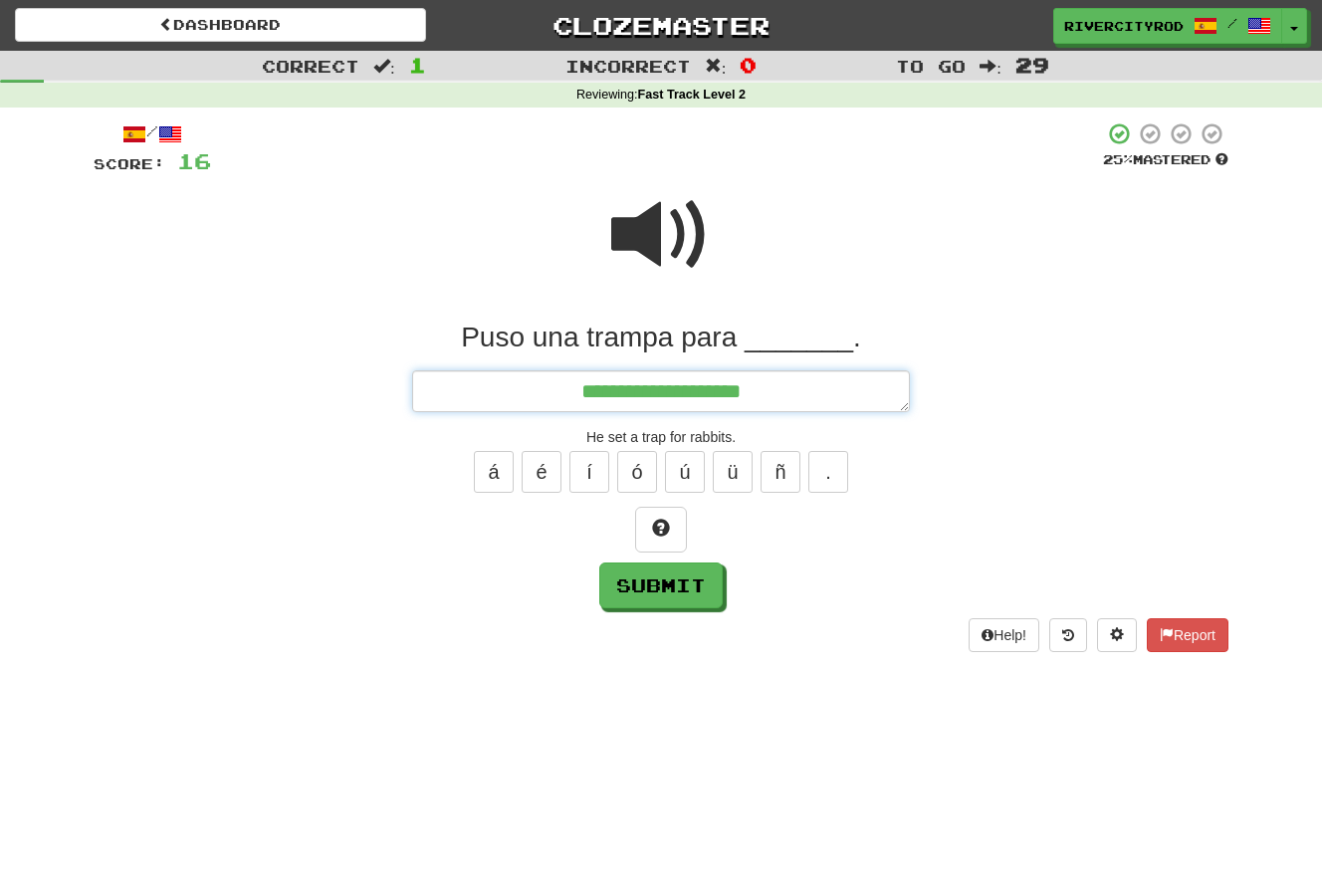 type on "*" 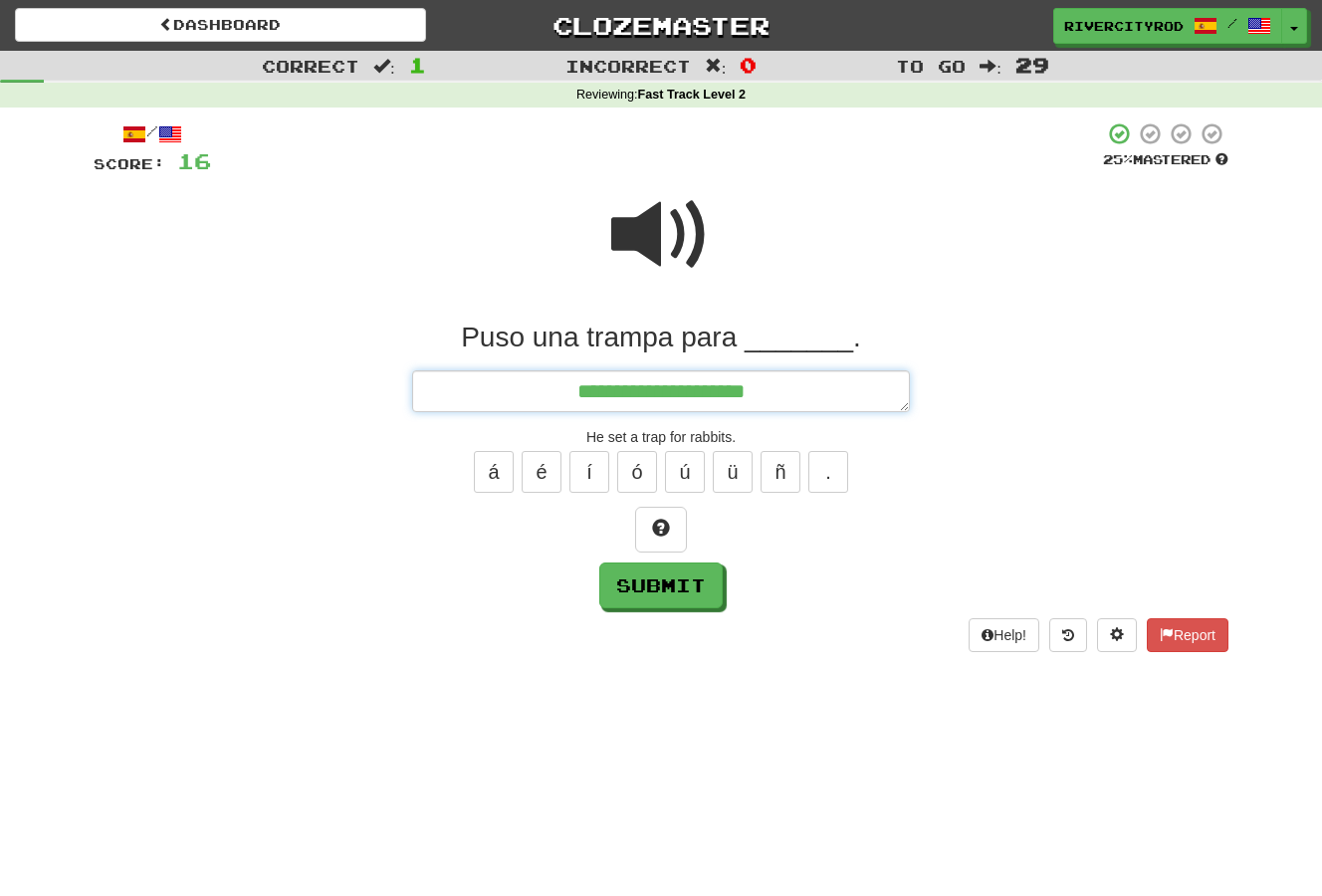 type on "*" 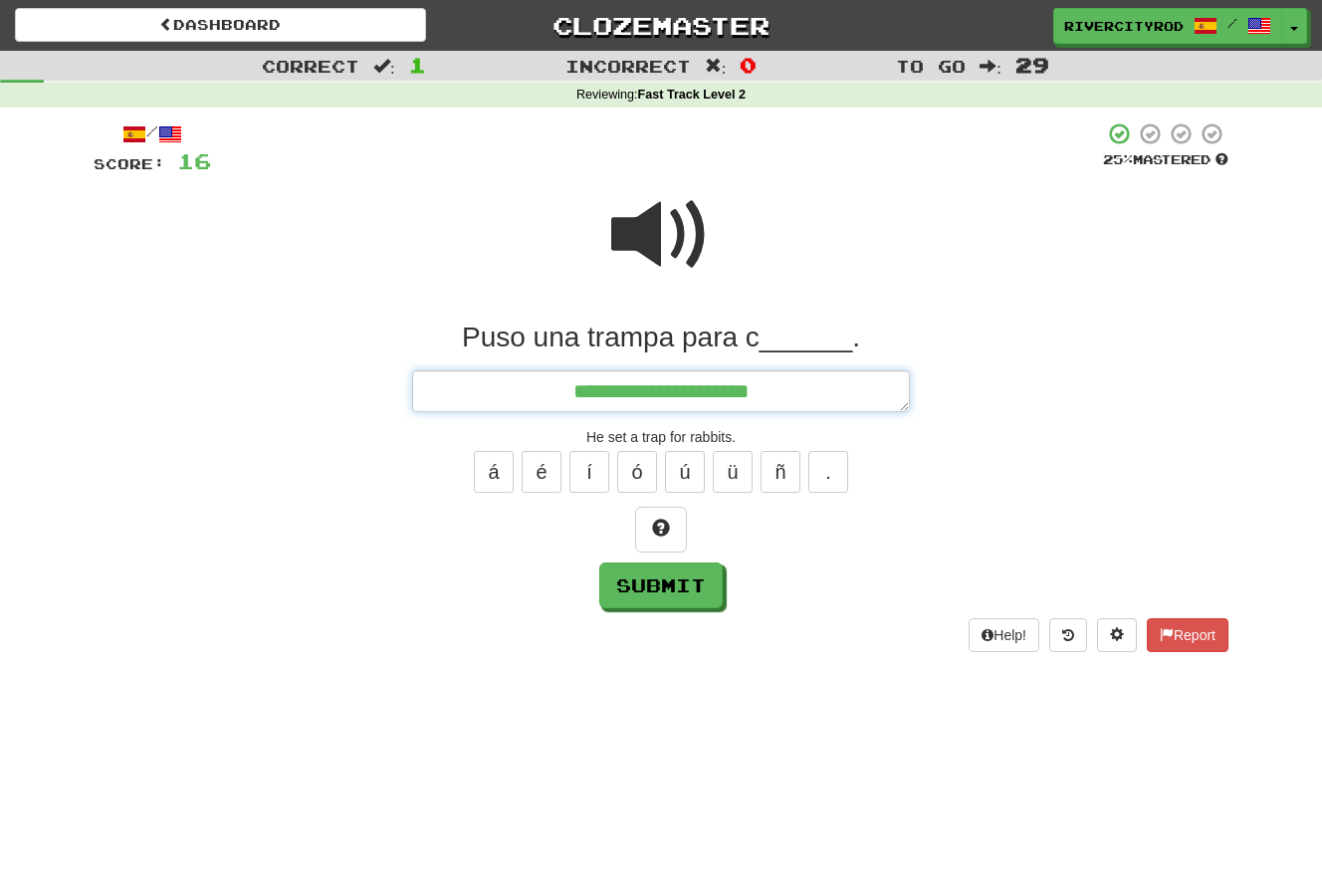 type on "*" 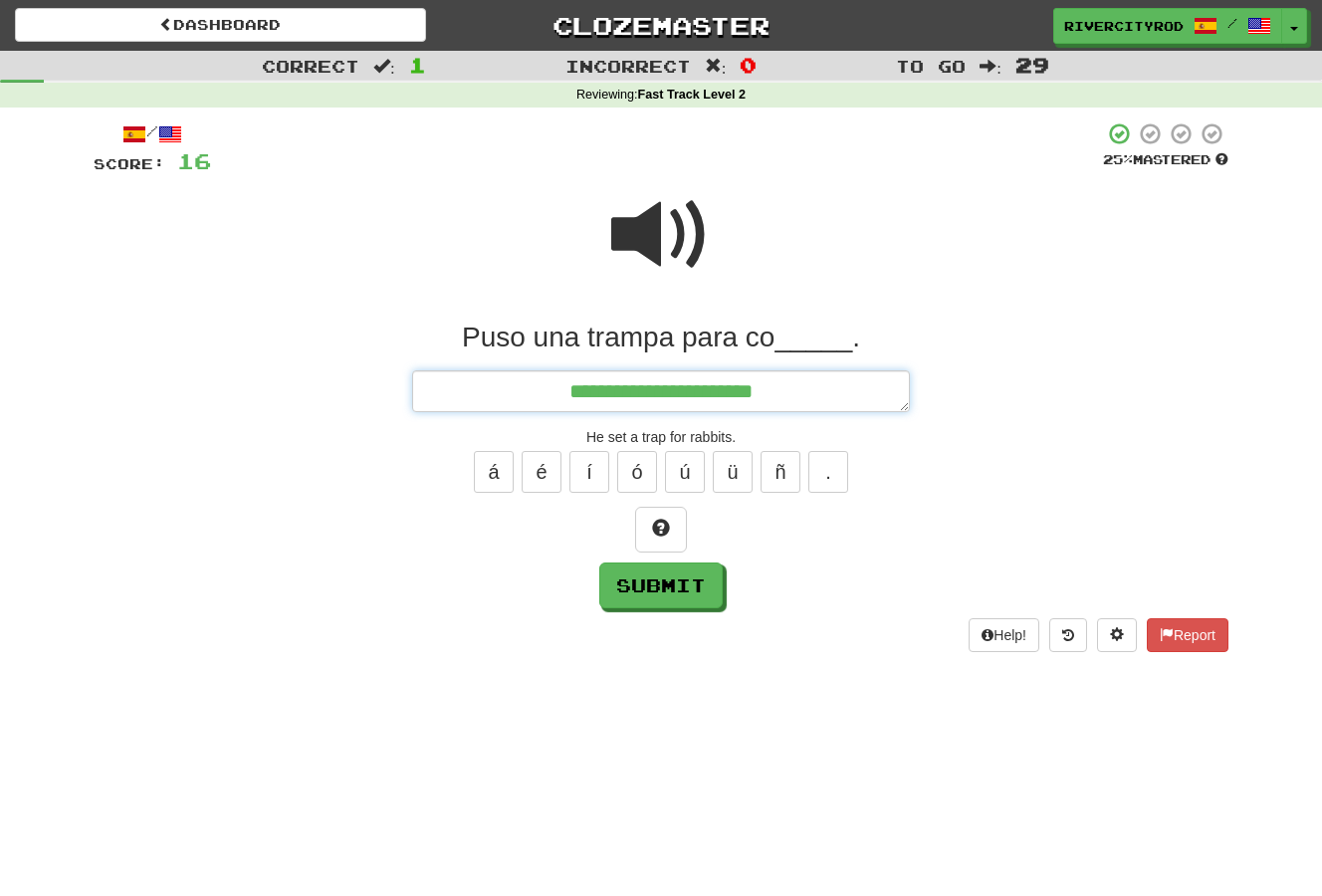 type on "*" 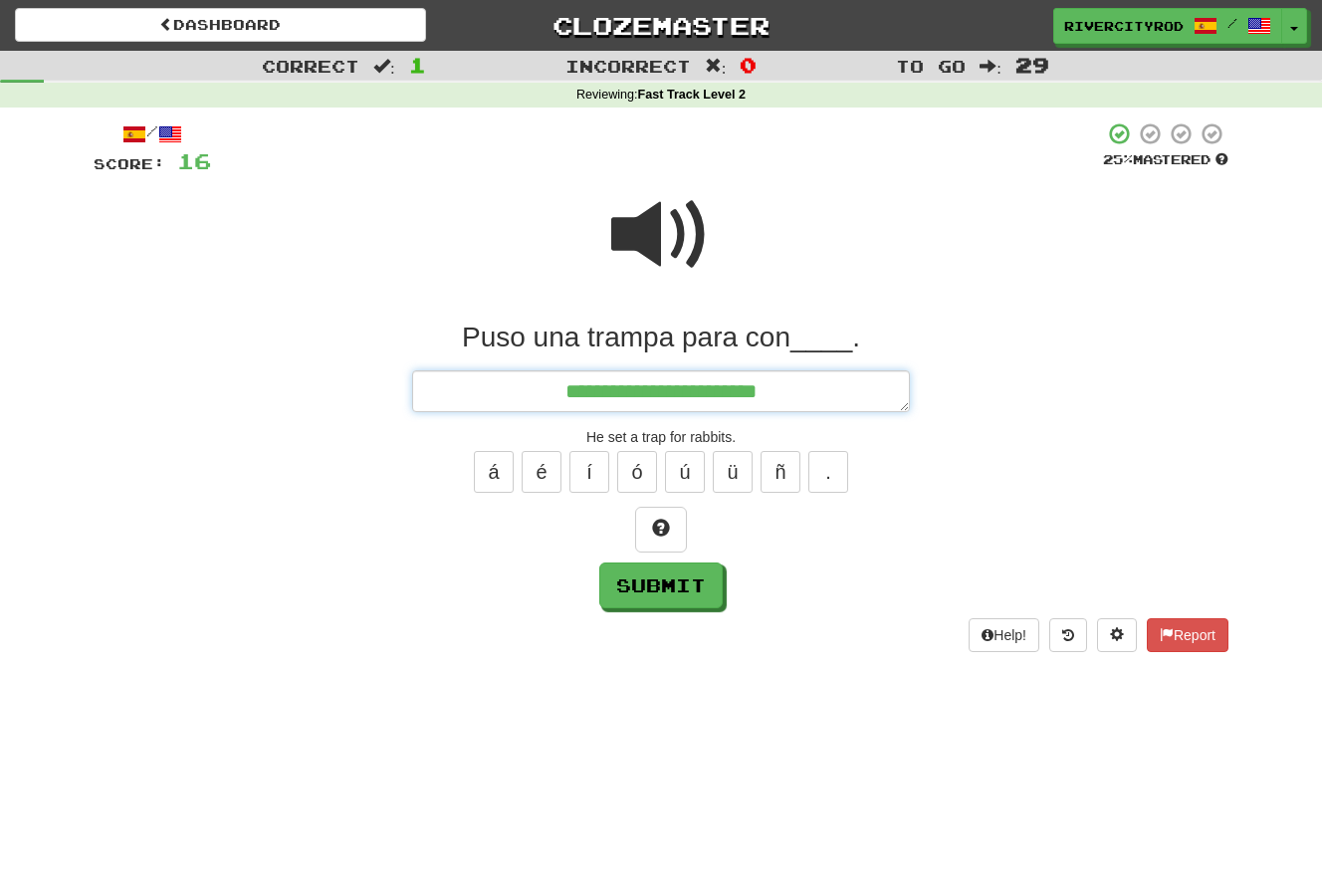 type on "*" 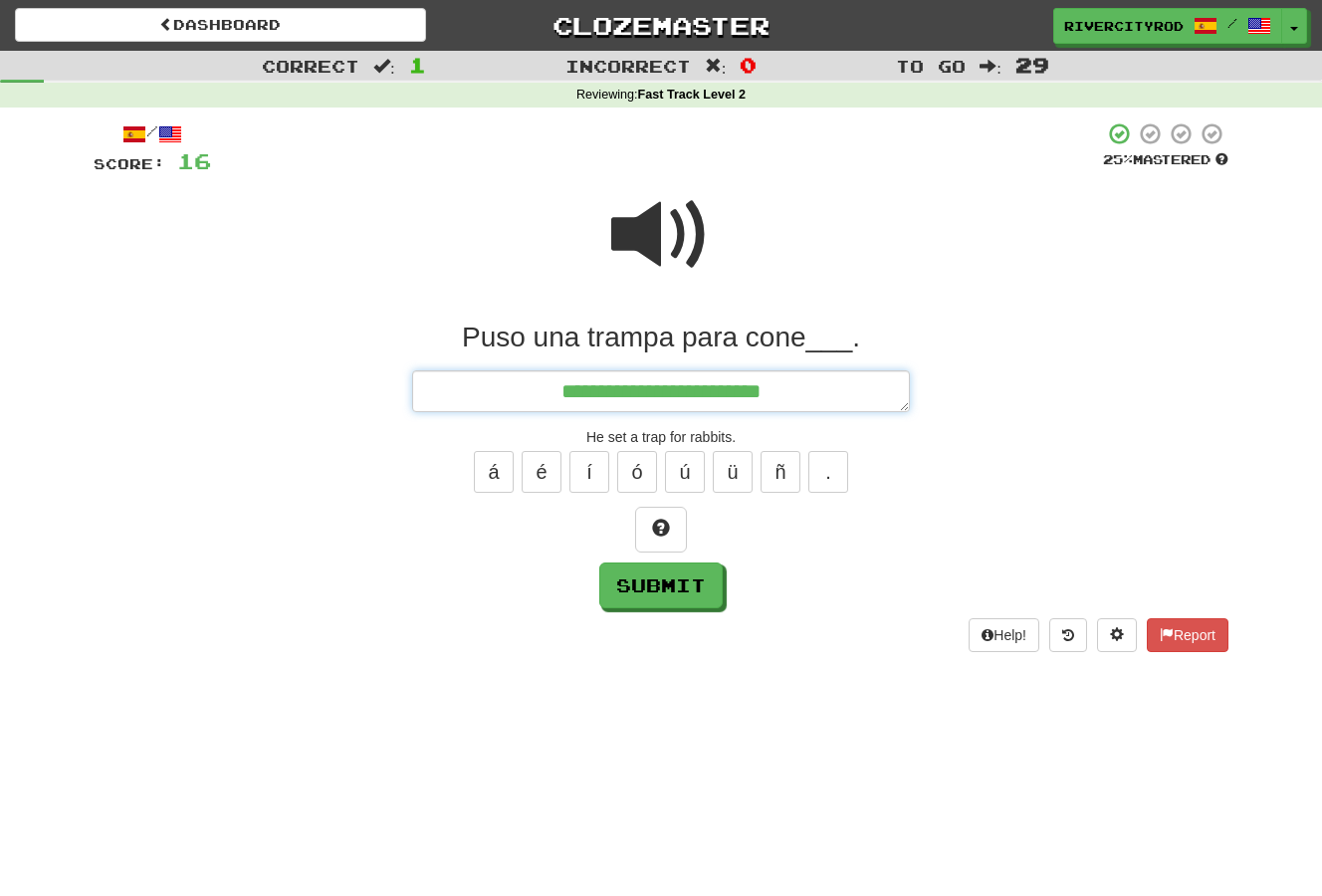 type on "*" 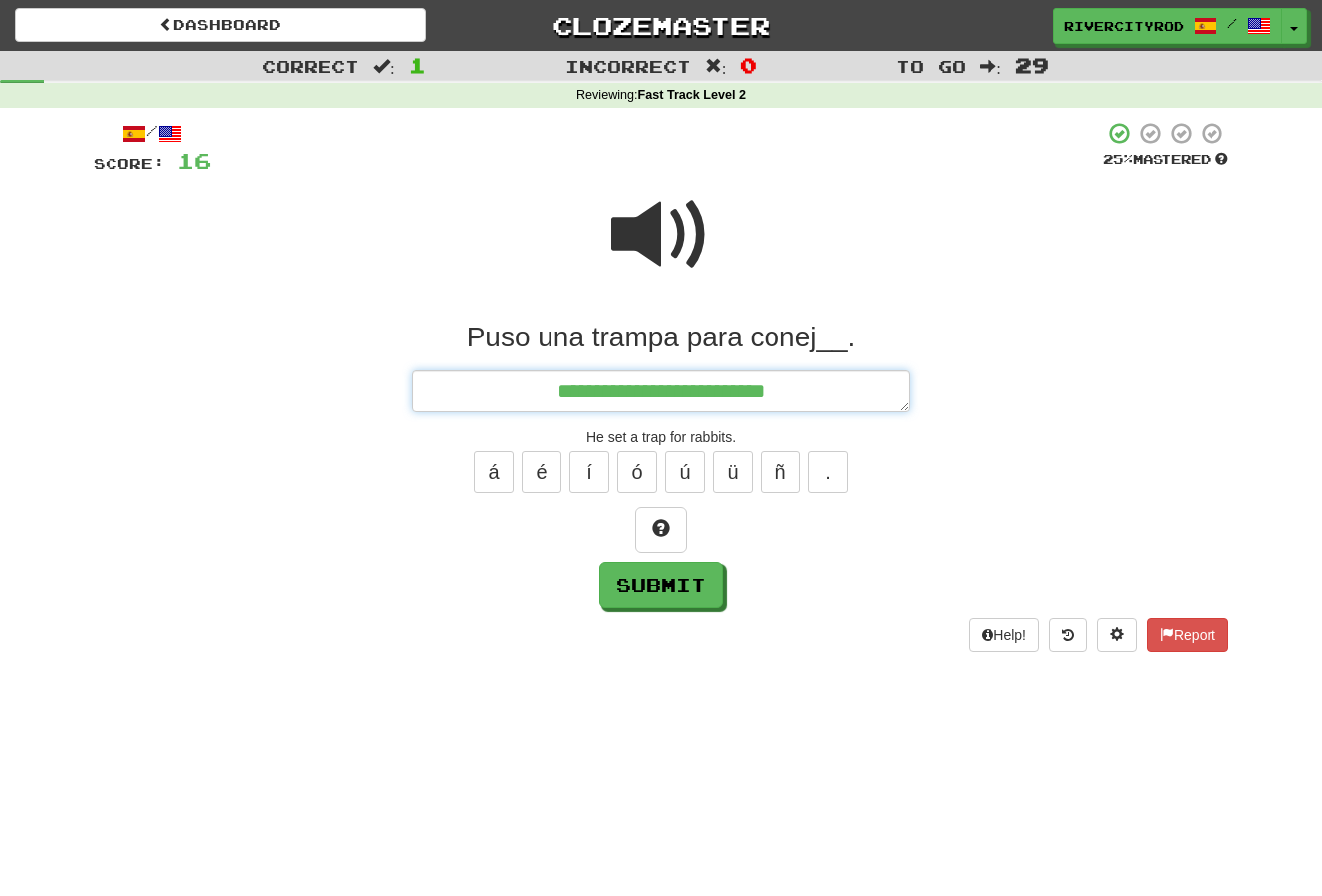 type on "*" 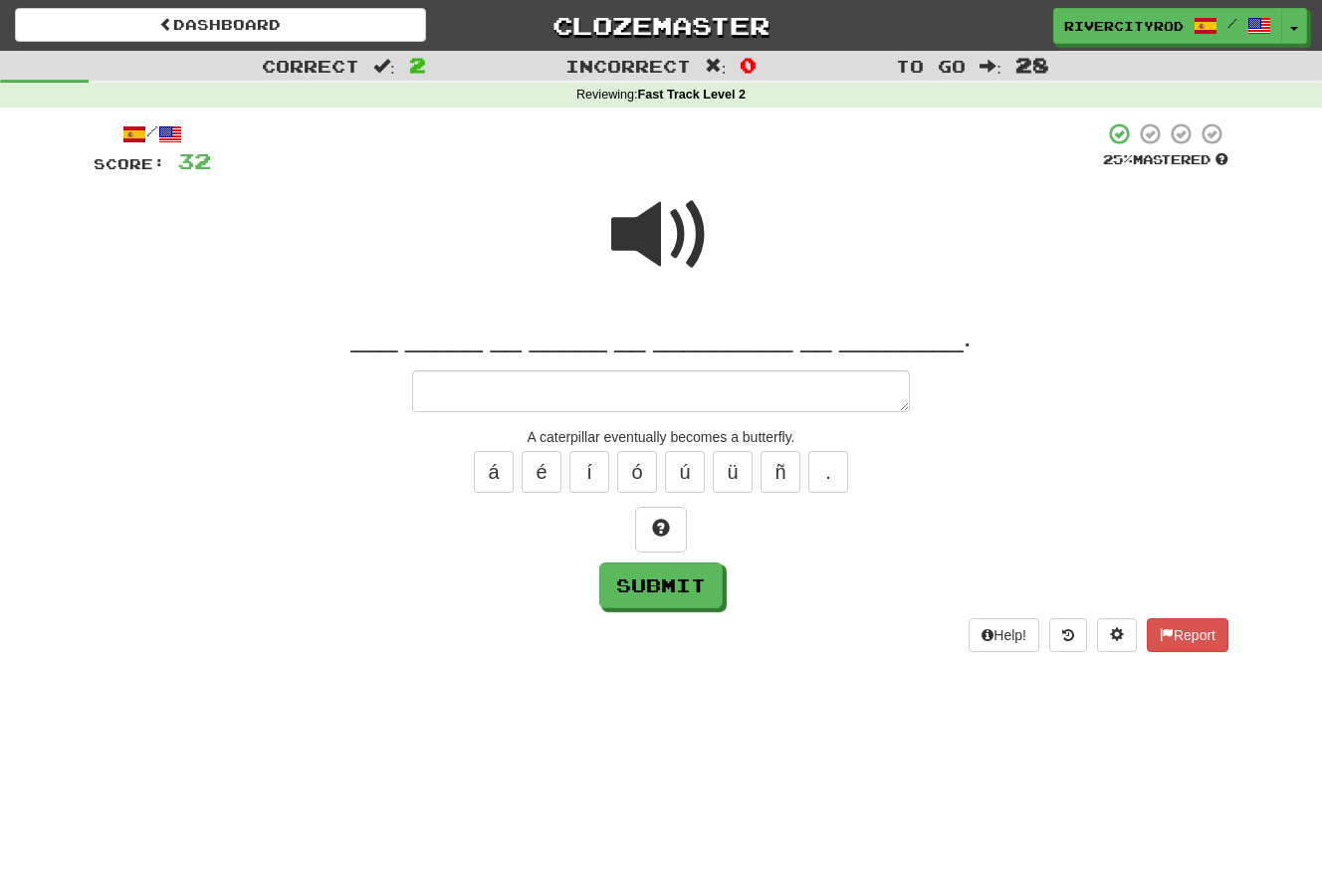 type on "*" 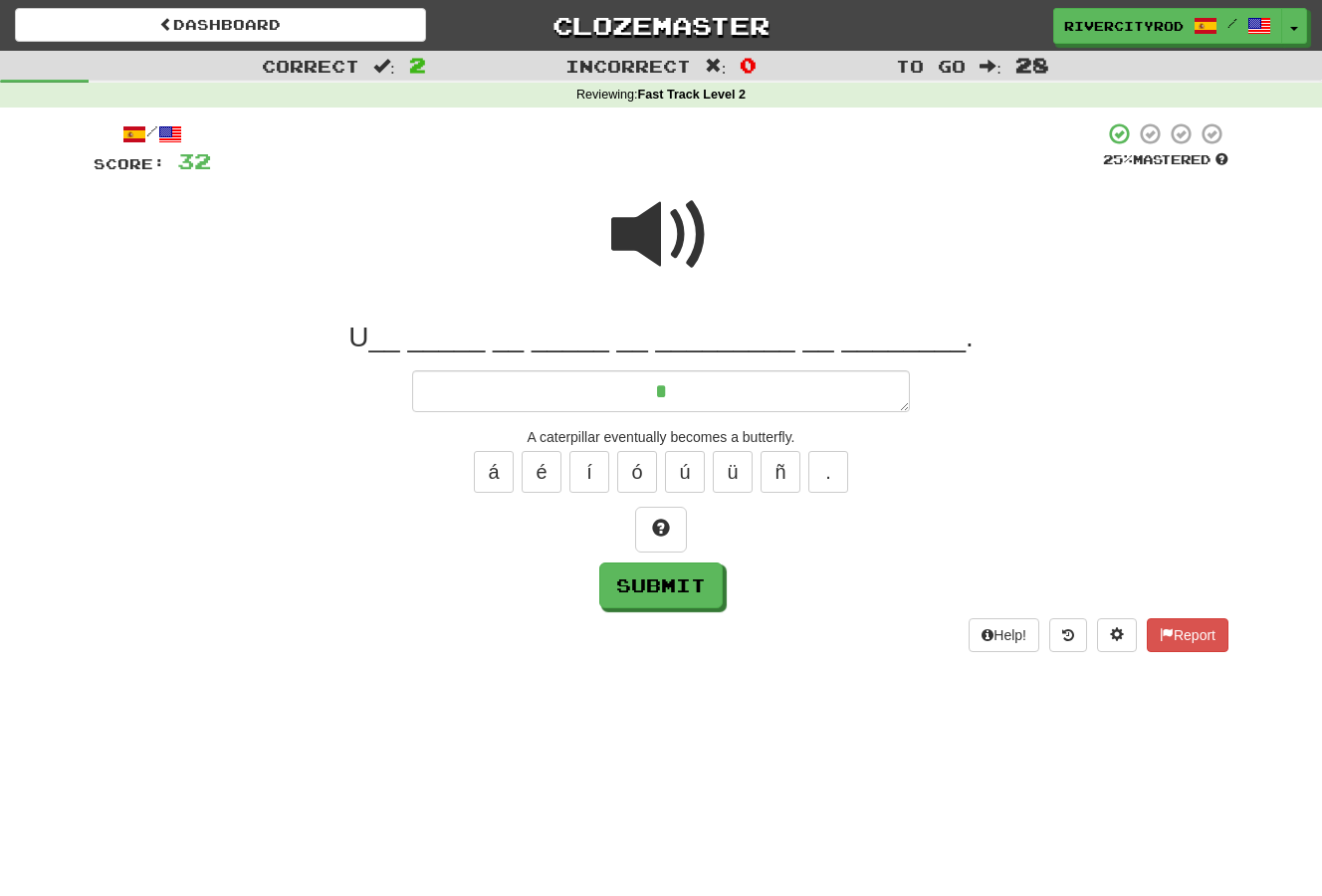 type on "*" 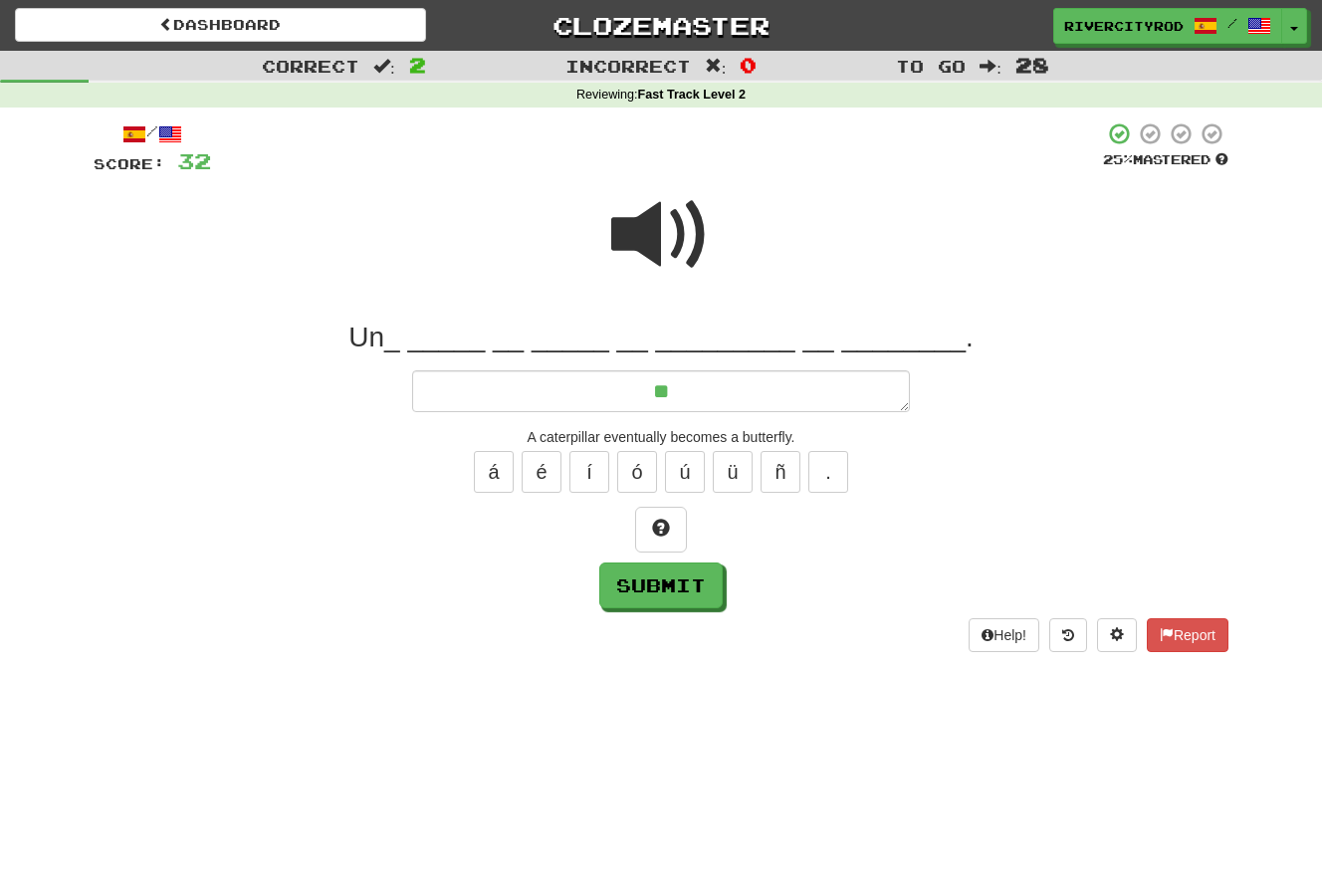 type on "*" 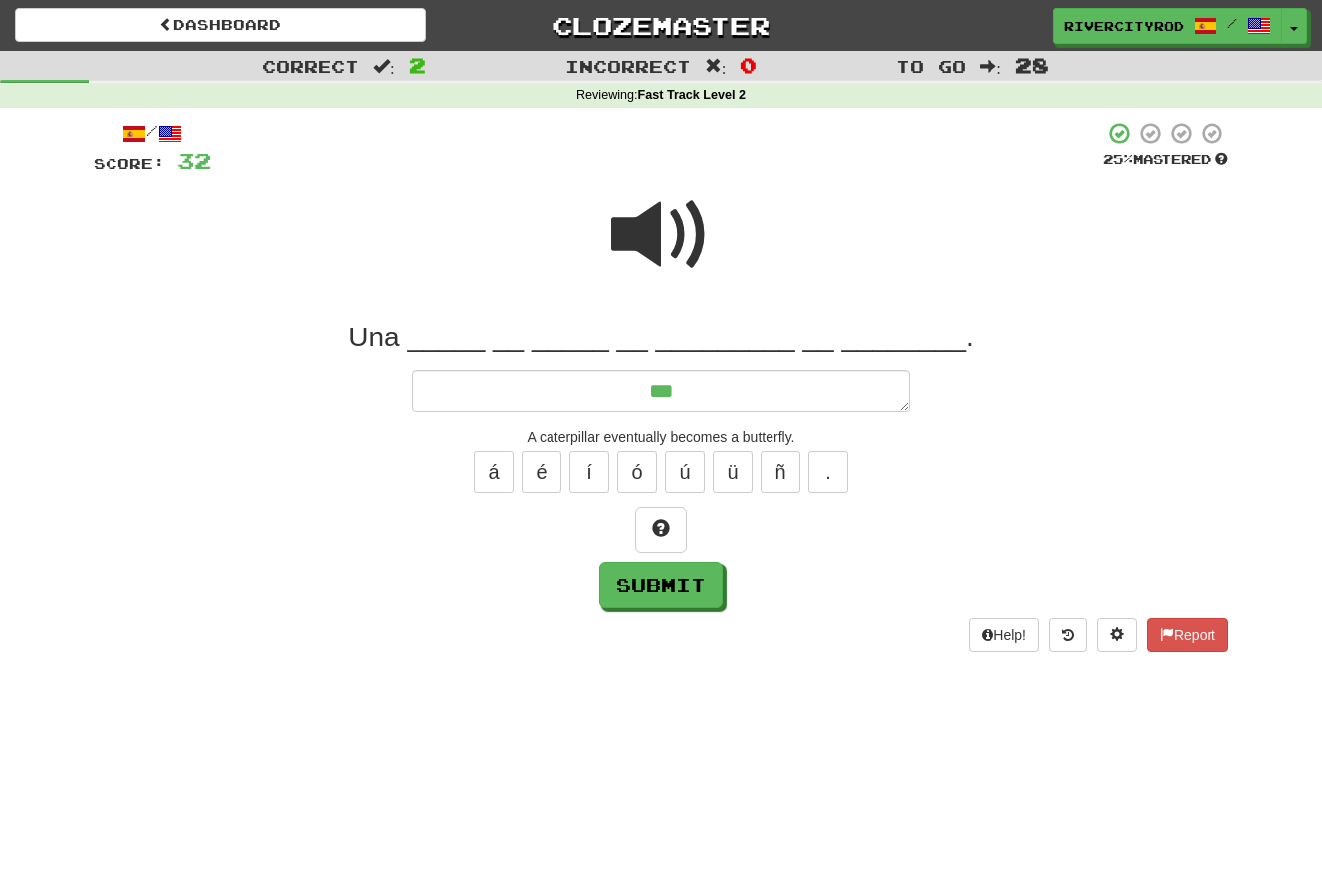 type on "***" 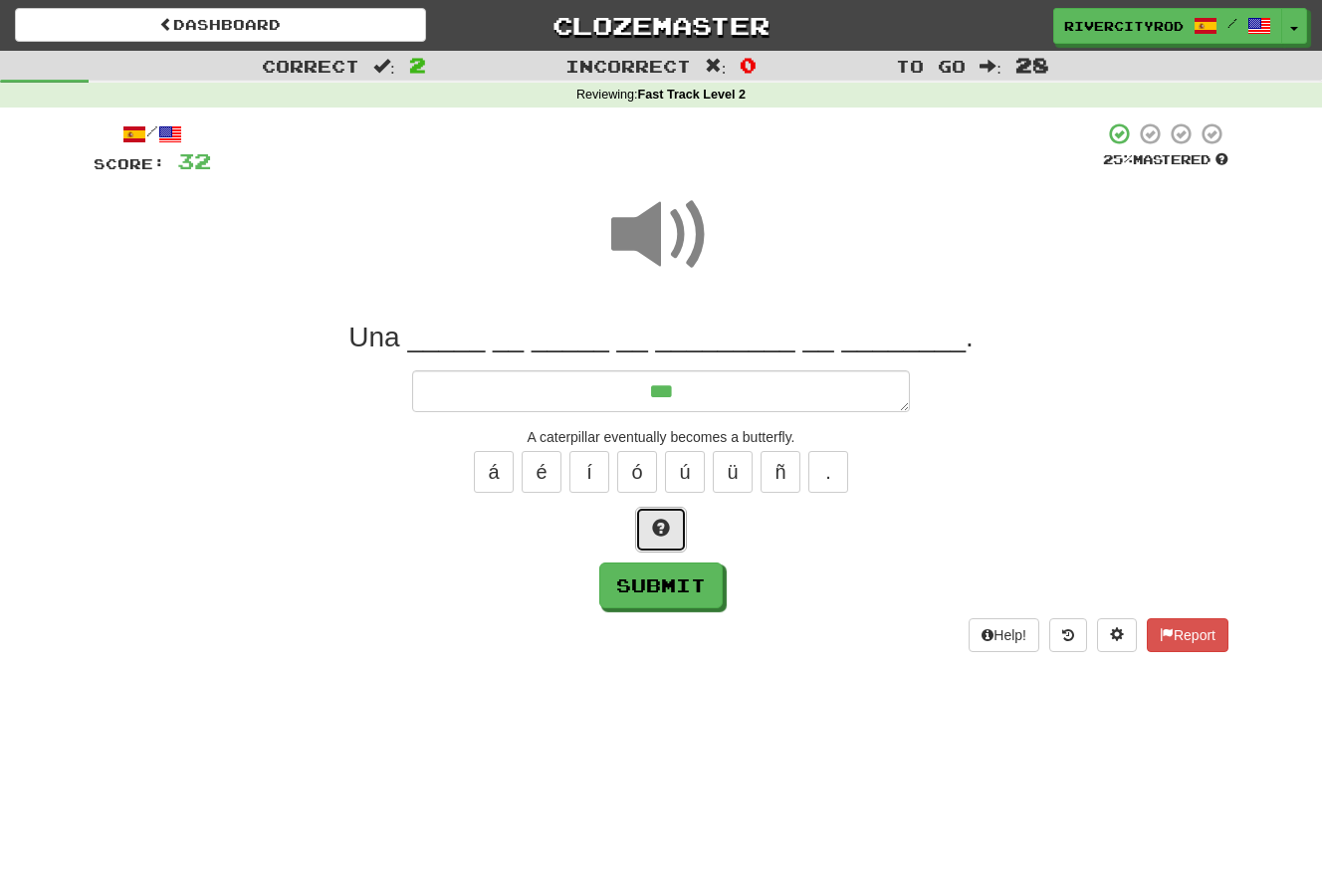 click at bounding box center (661, 530) 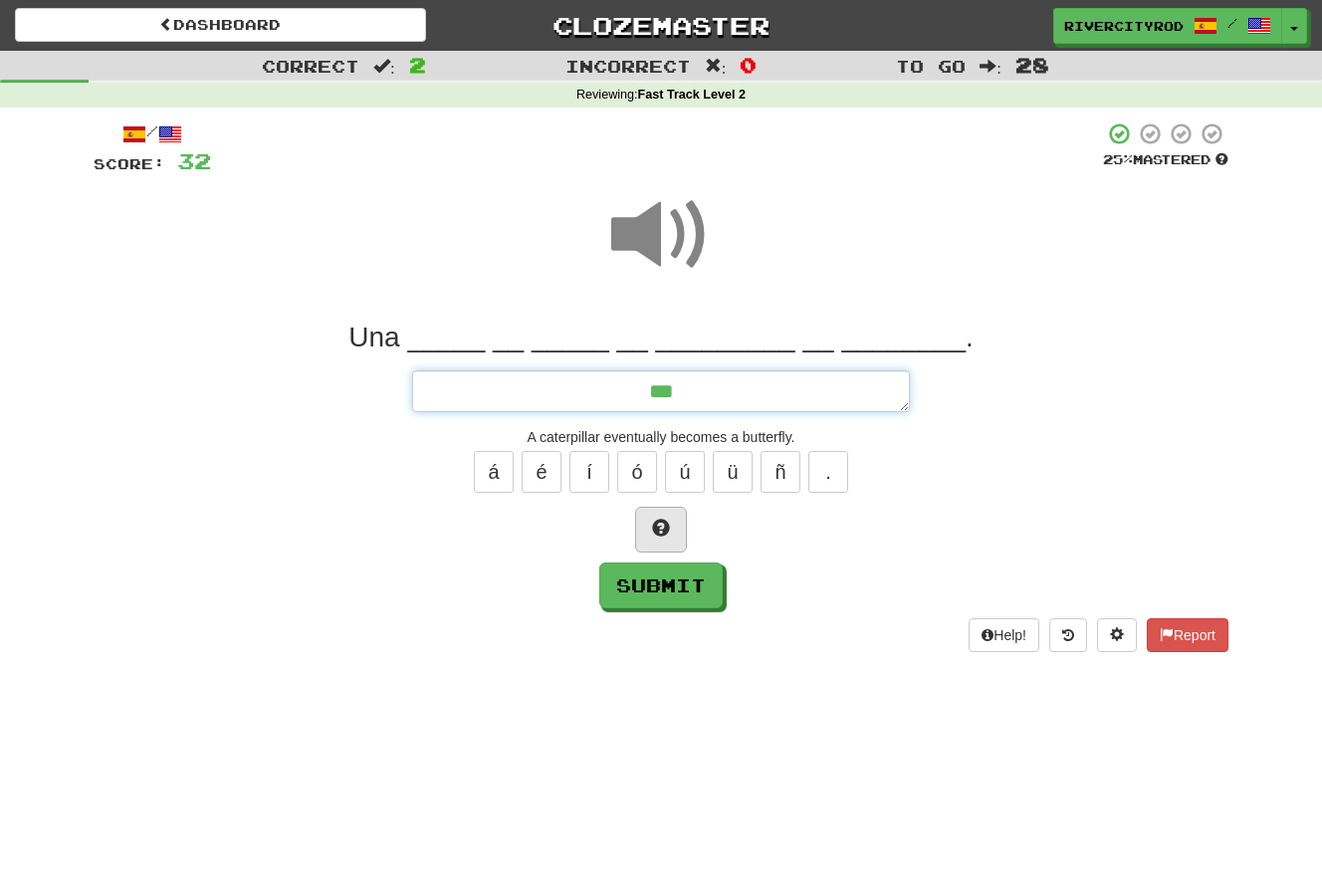 type on "*" 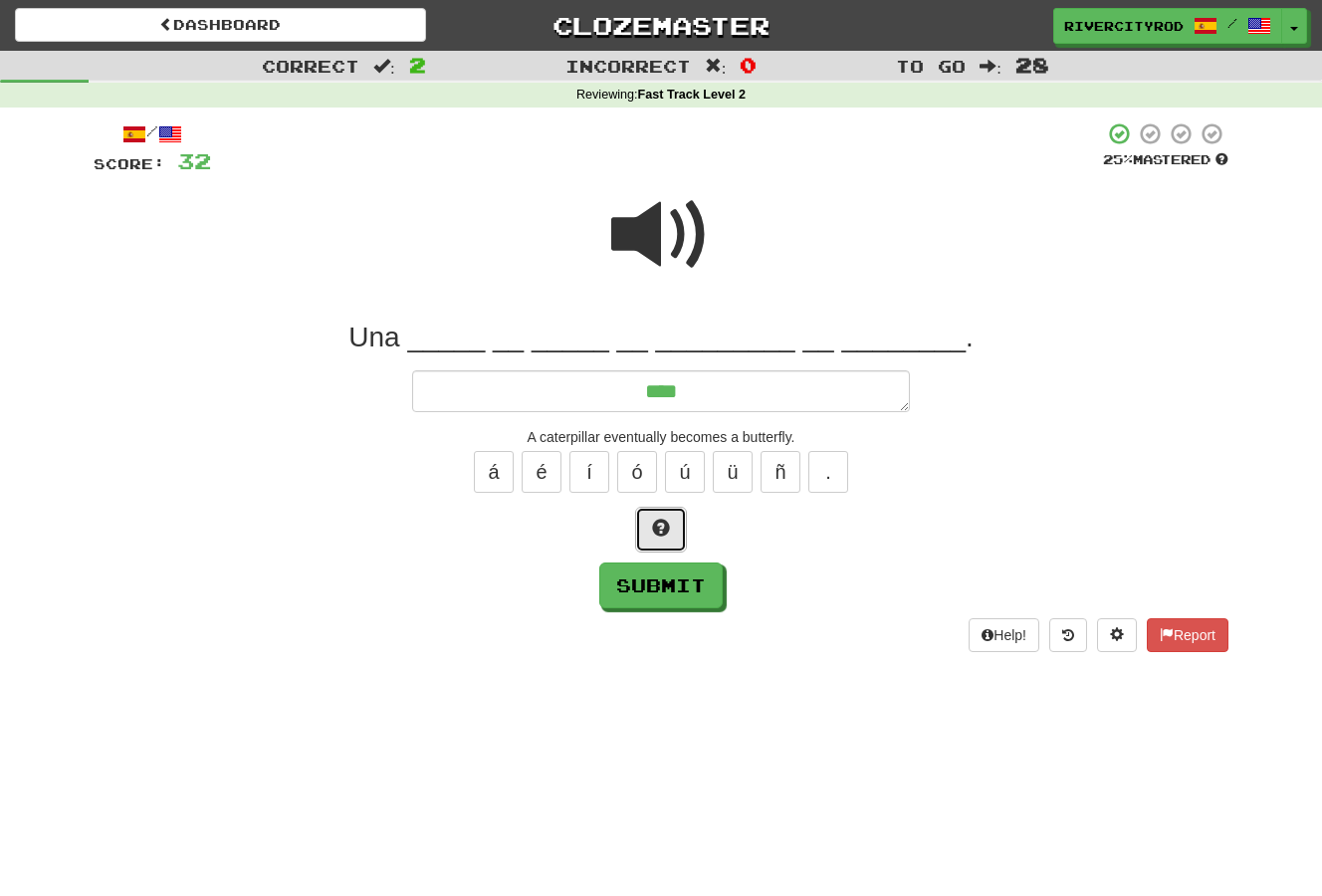 click at bounding box center (661, 530) 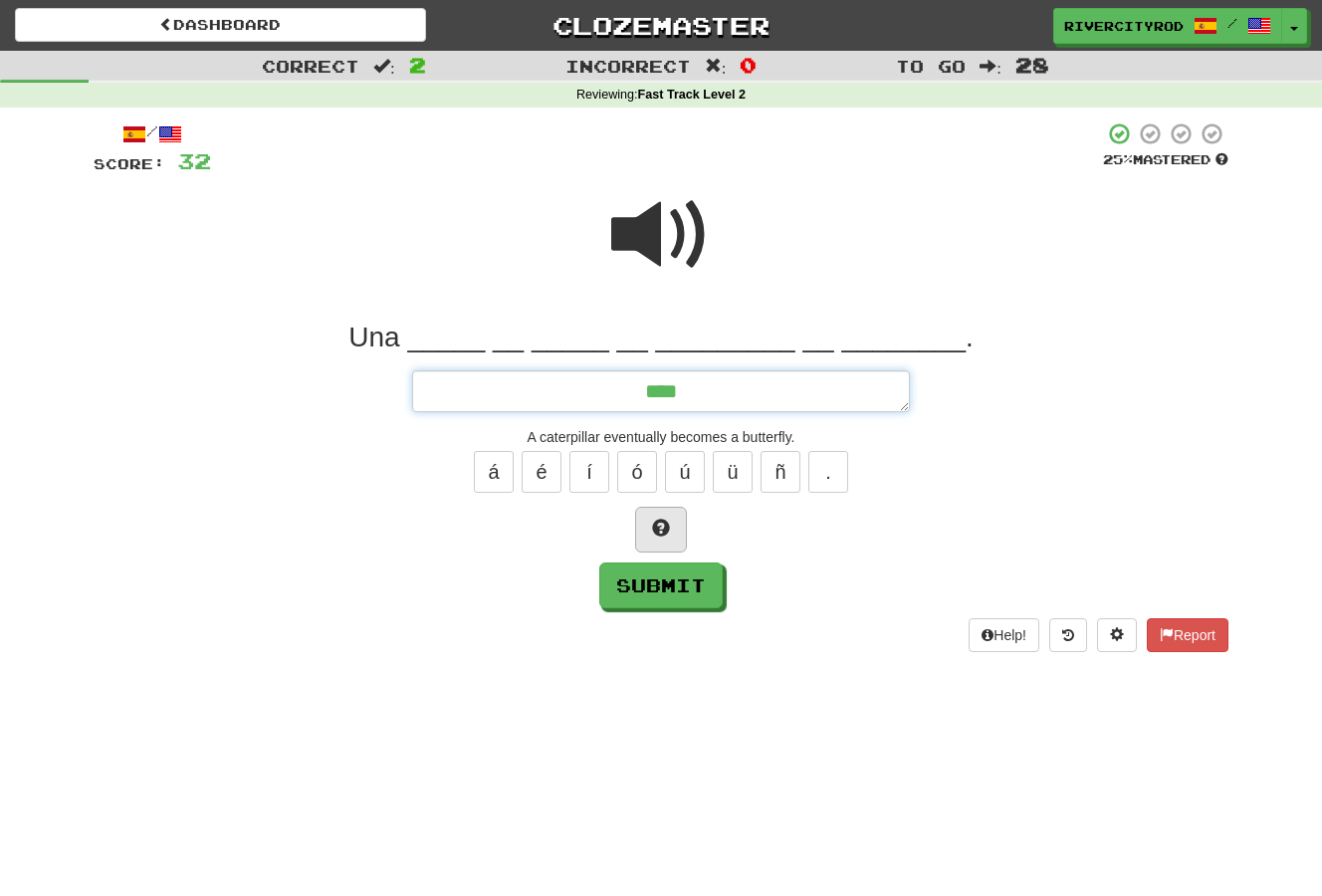 type on "*" 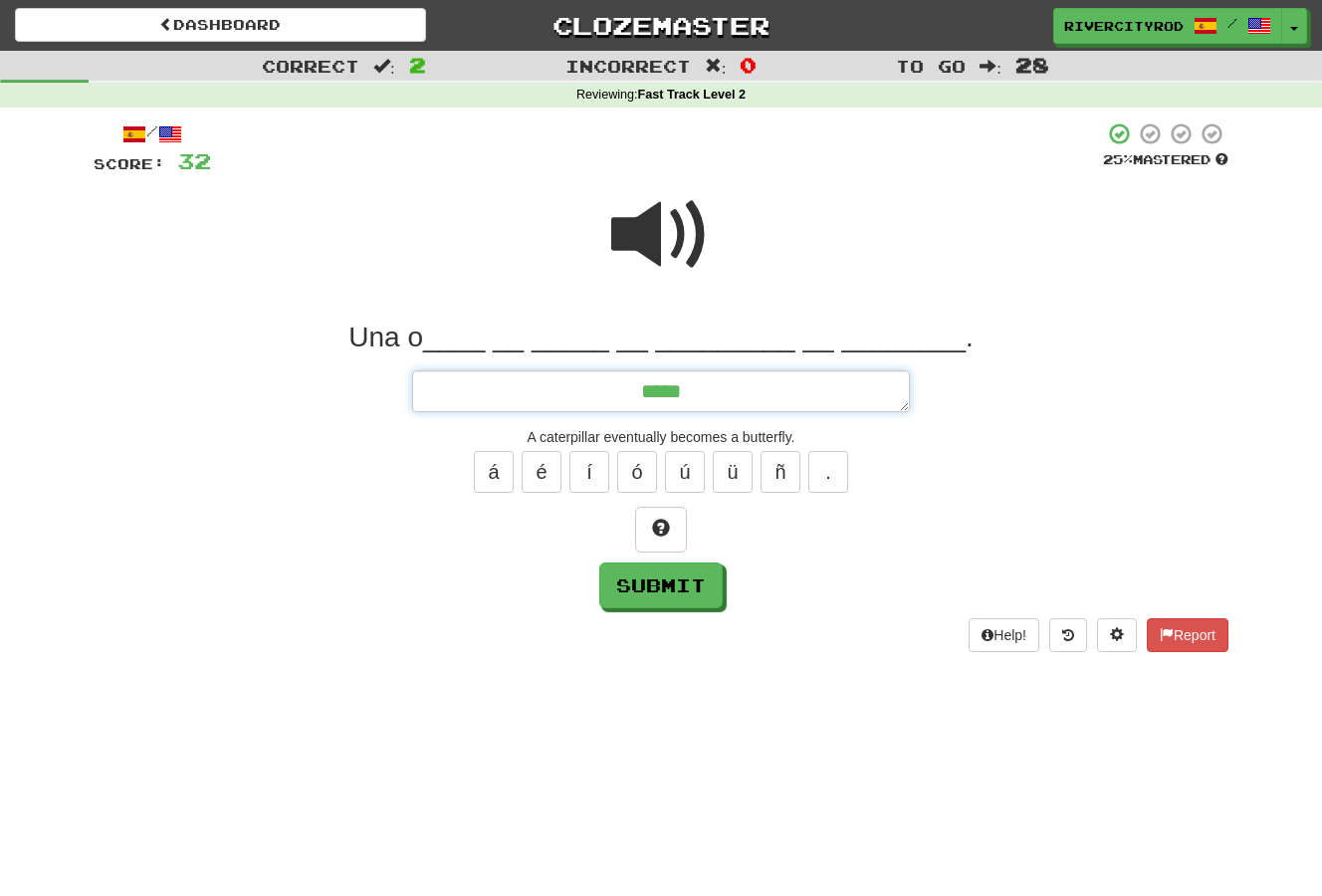 type on "*" 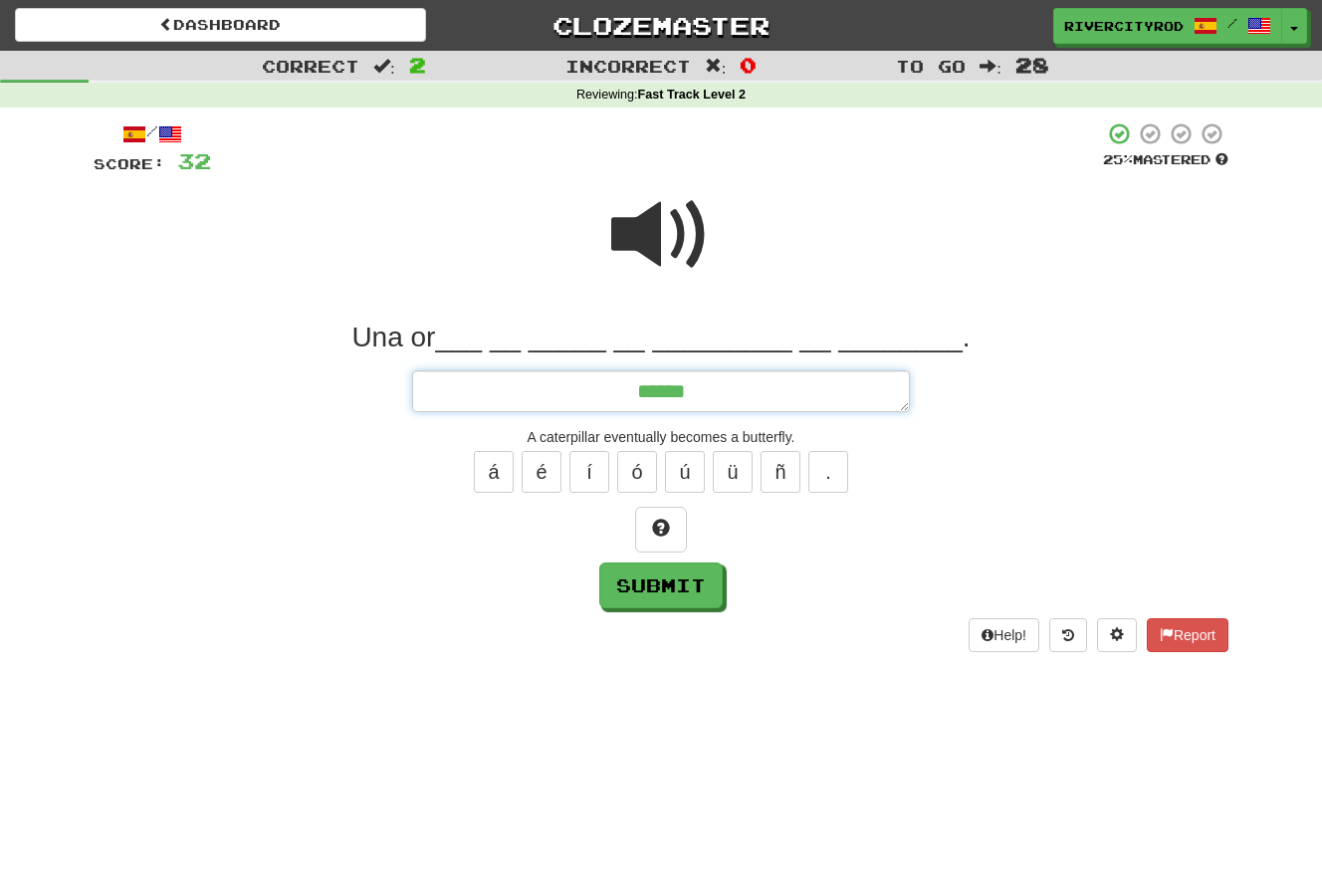 type on "*" 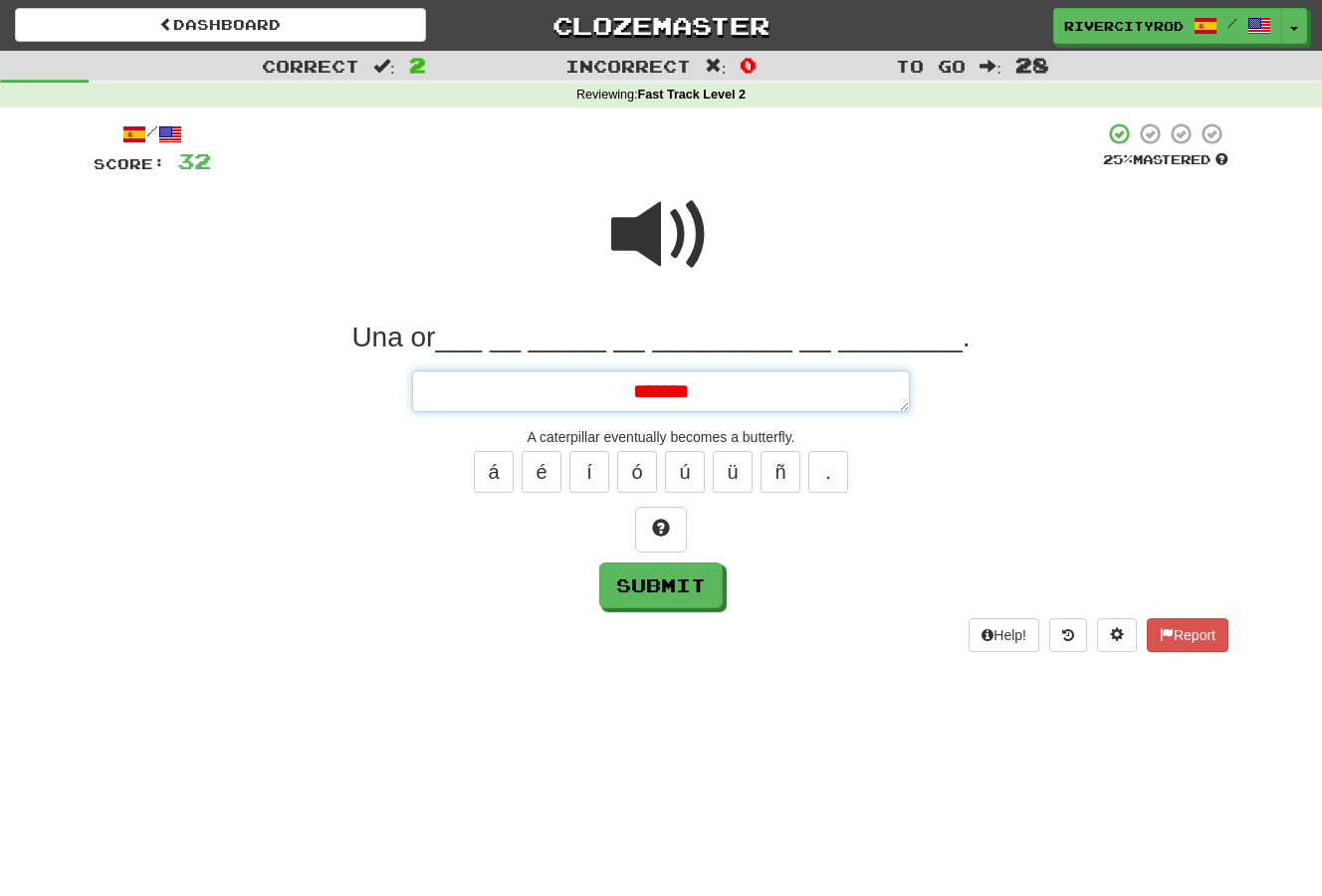 type on "*" 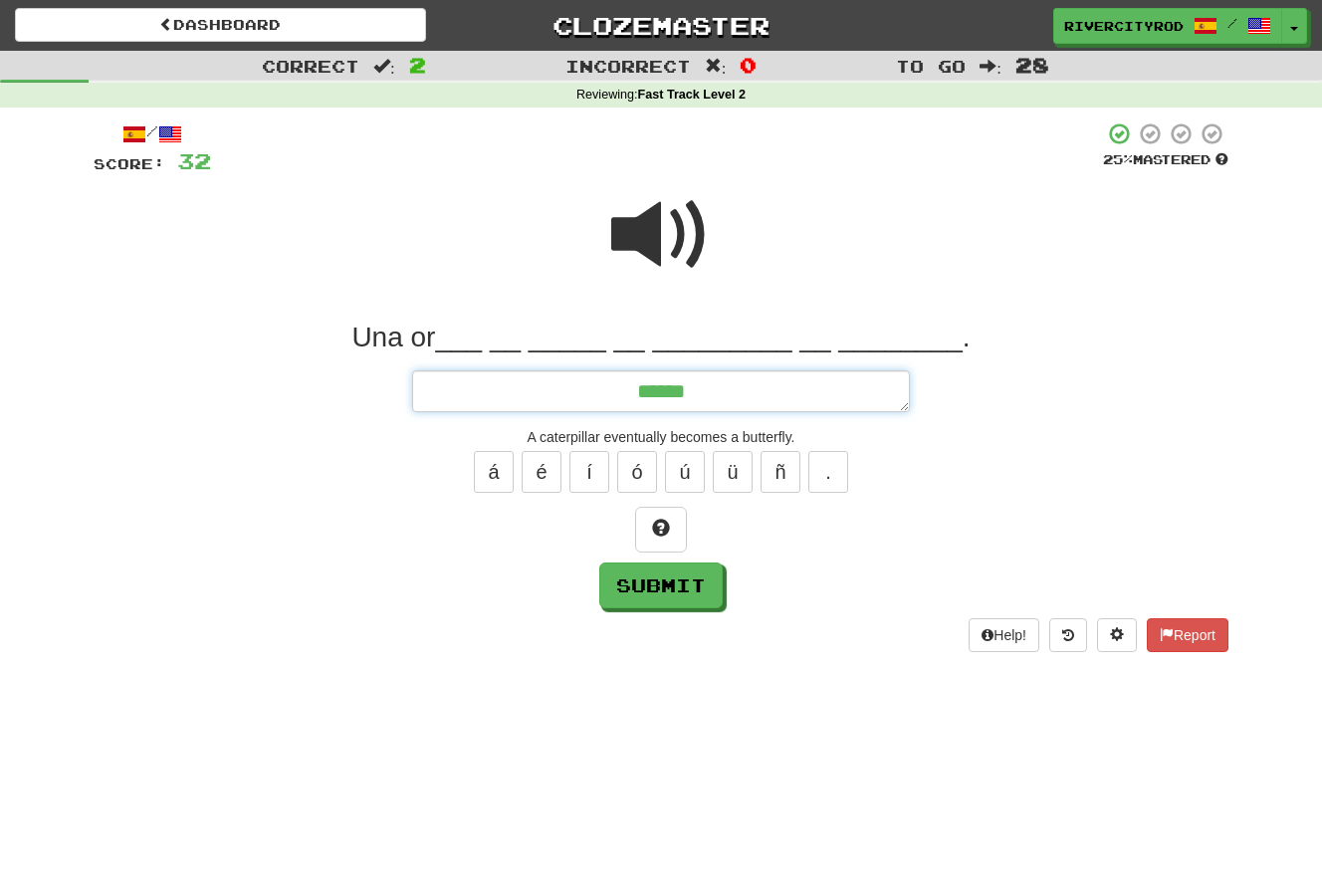 type 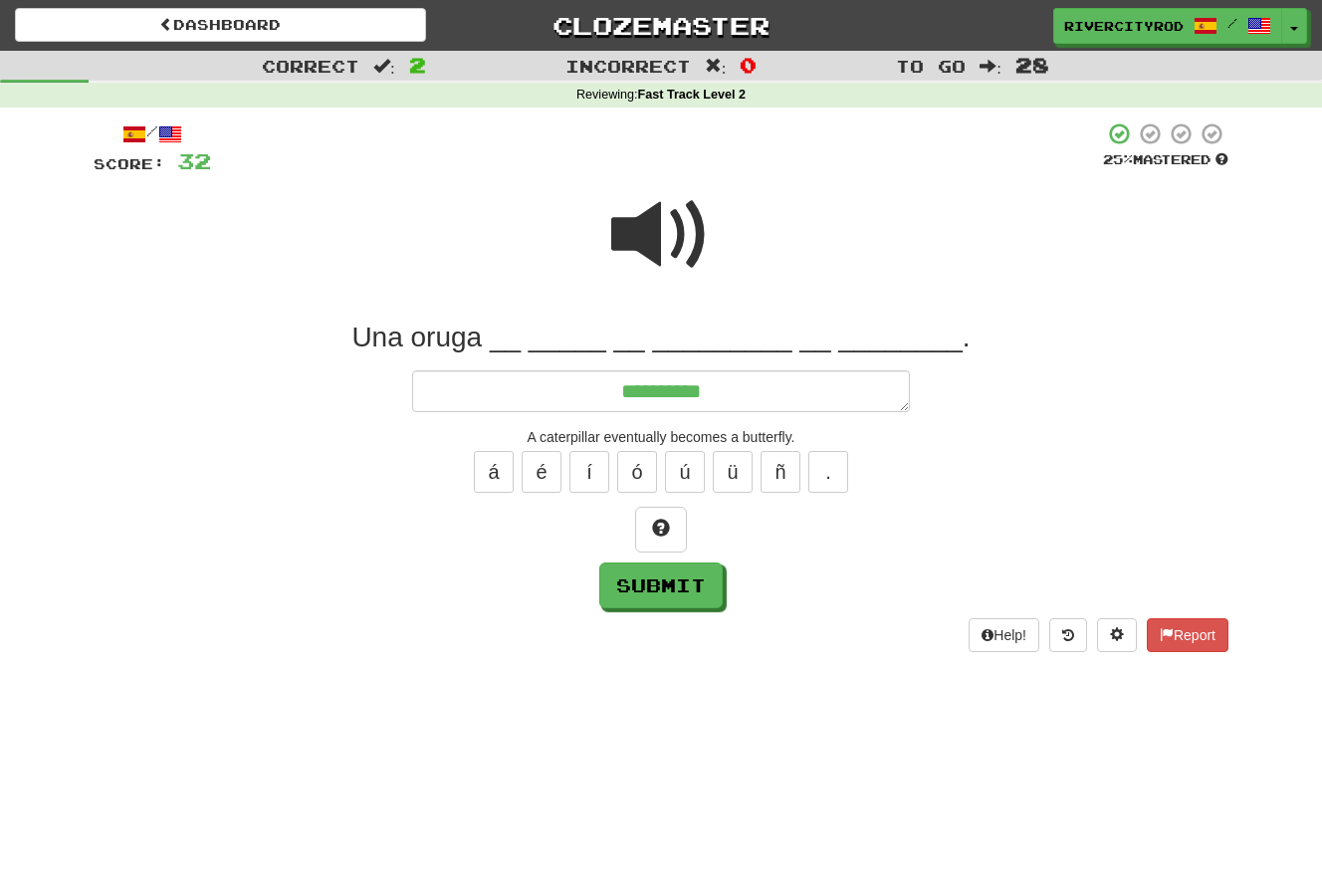 click at bounding box center (661, 235) 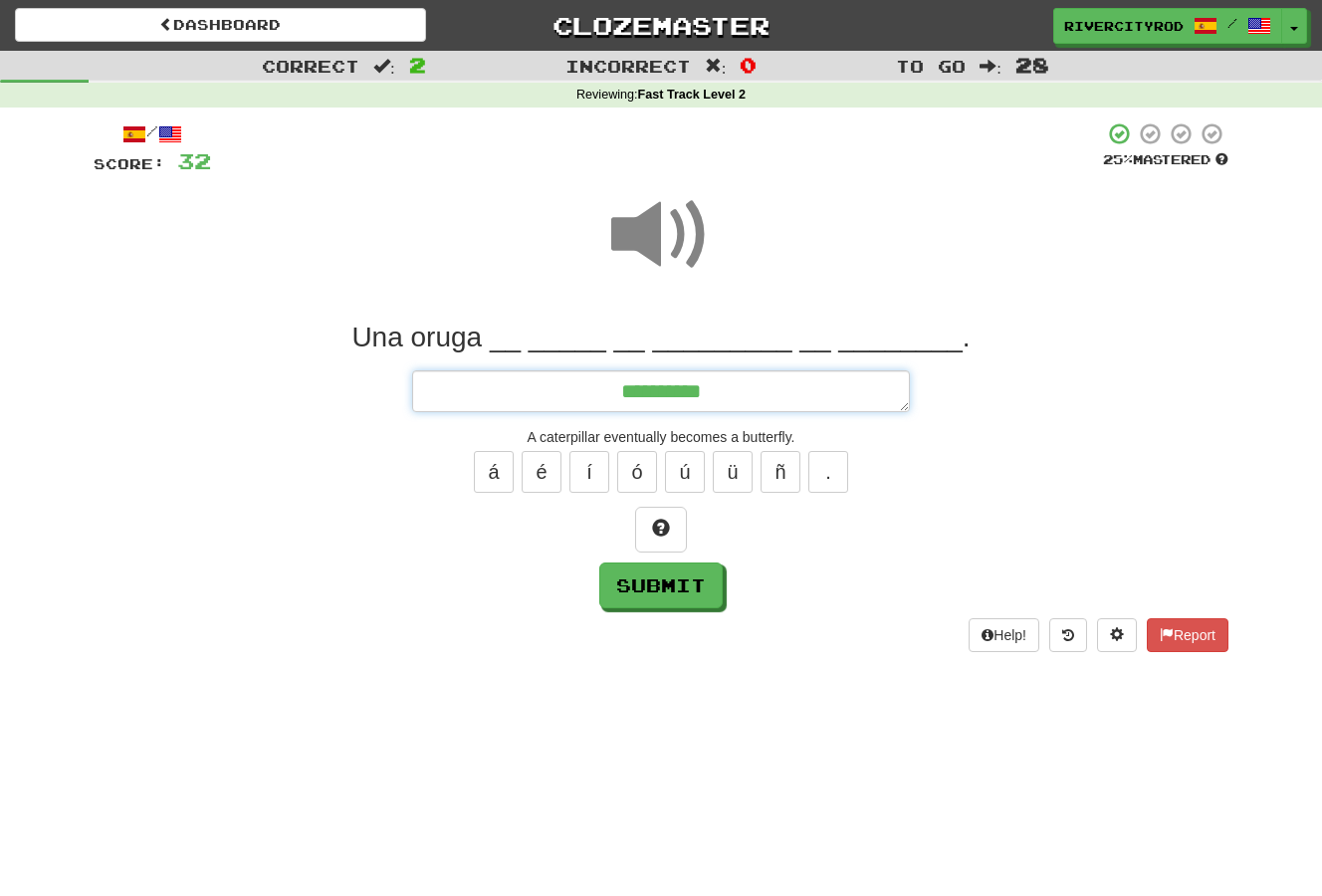click on "*********" at bounding box center (661, 391) 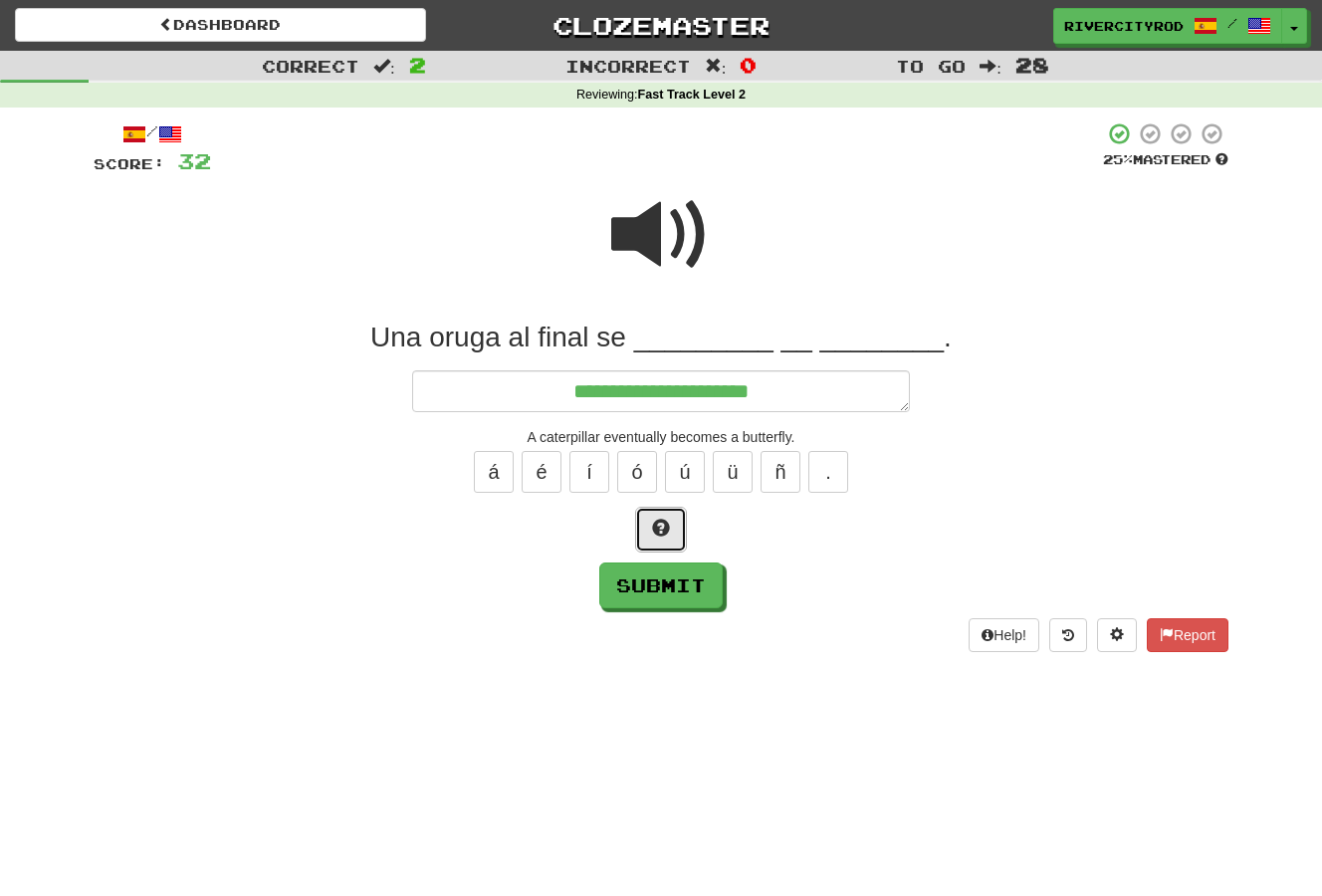 click at bounding box center (661, 530) 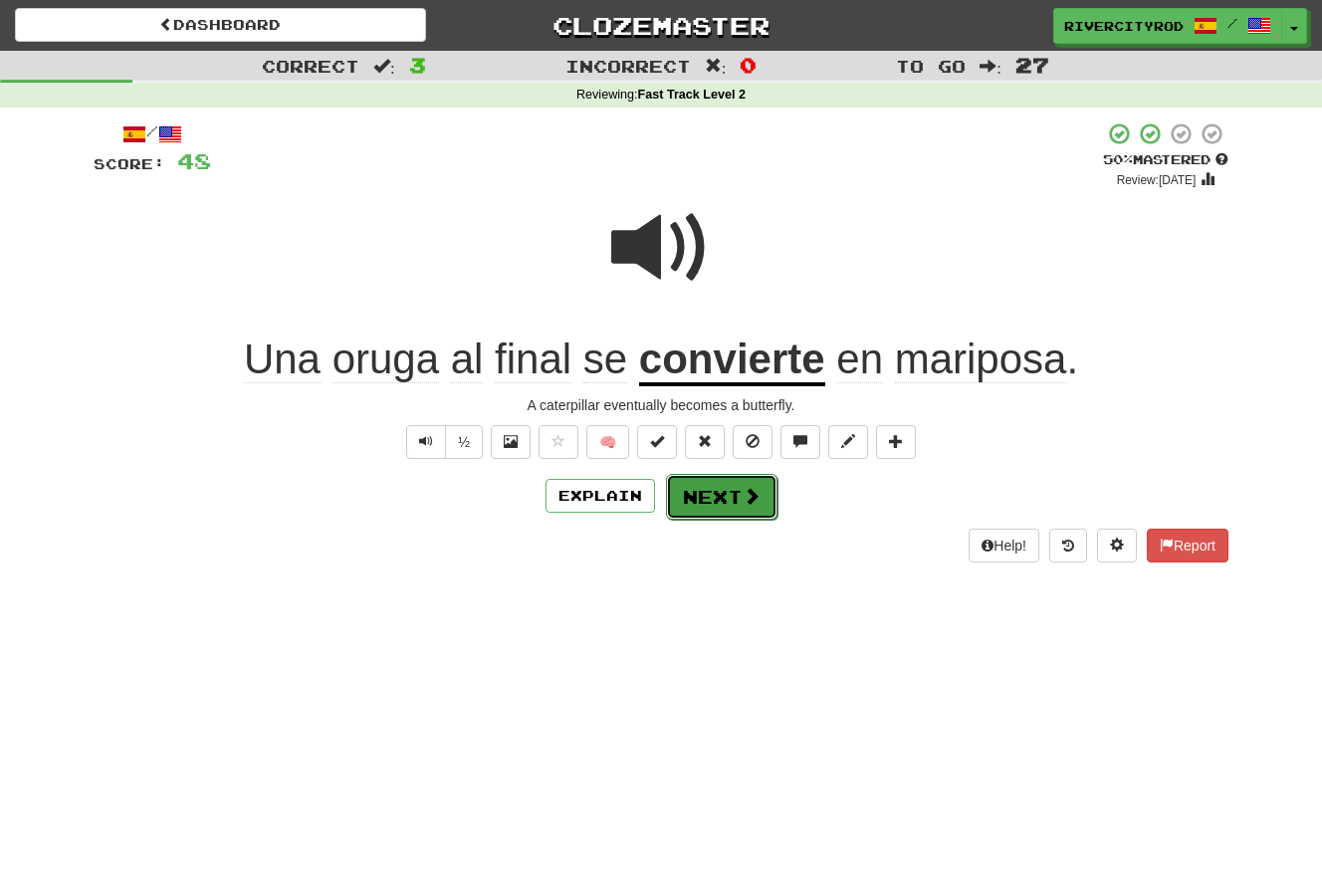 click on "Next" at bounding box center [722, 497] 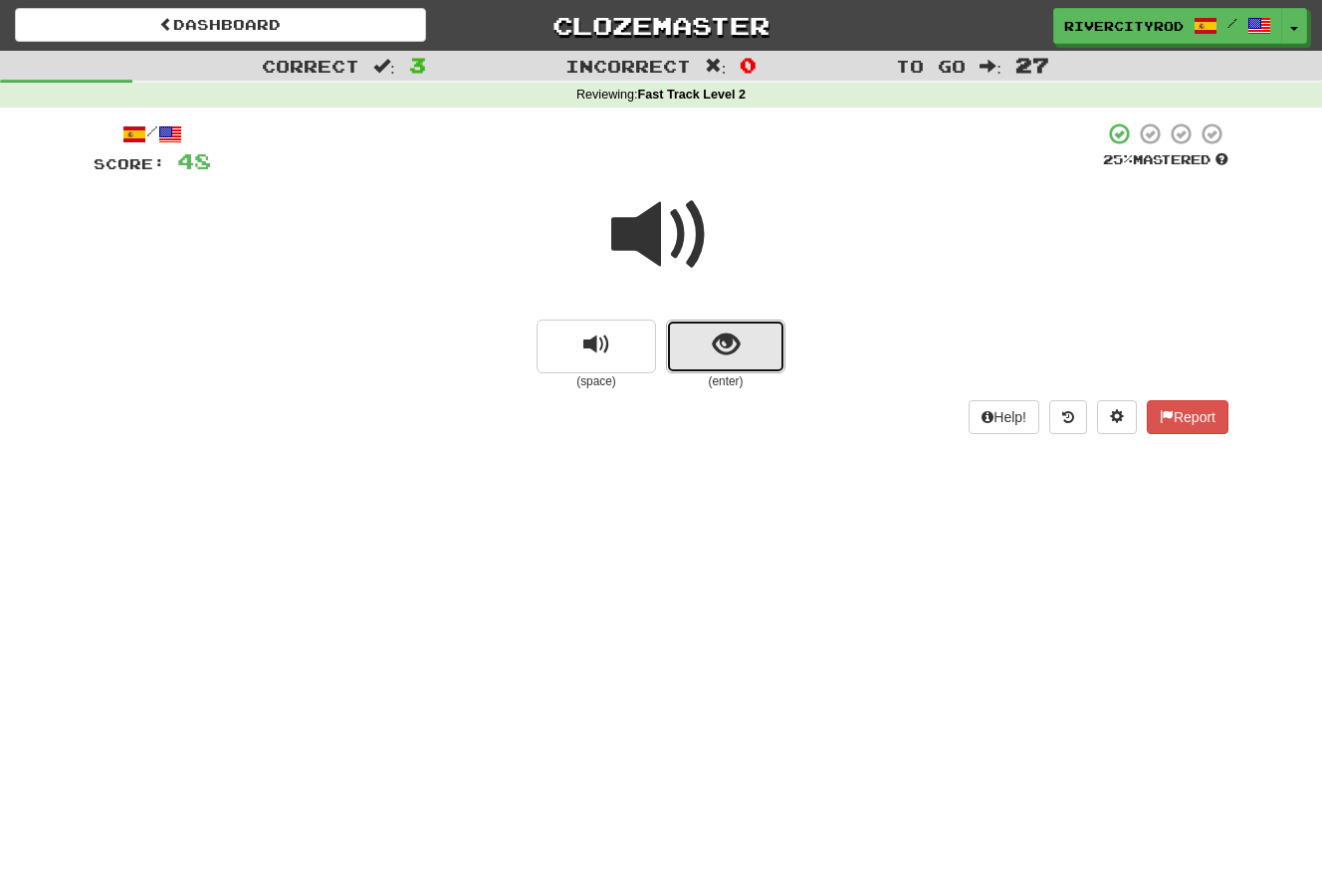 click at bounding box center (726, 346) 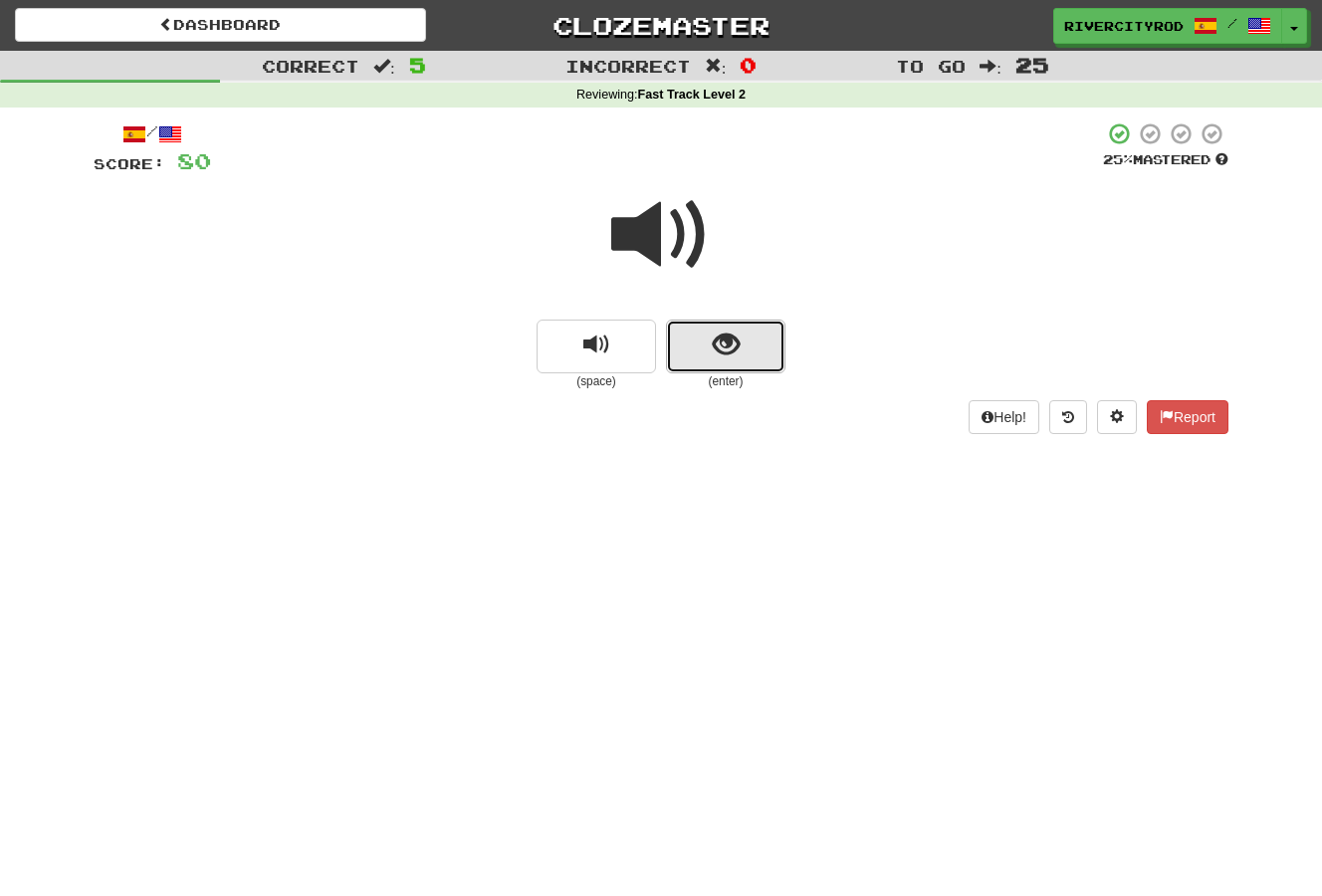 click at bounding box center [726, 344] 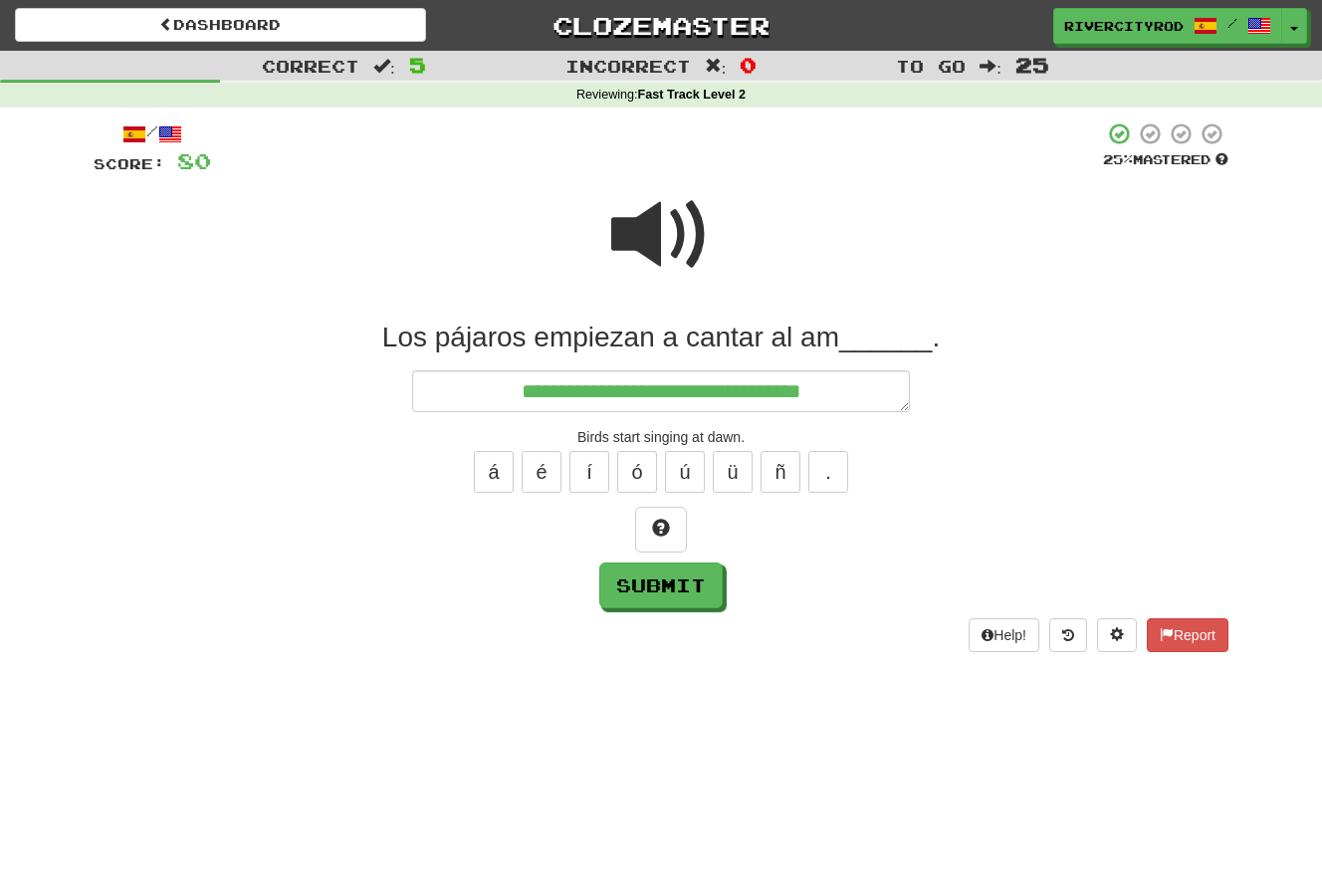 click at bounding box center (661, 235) 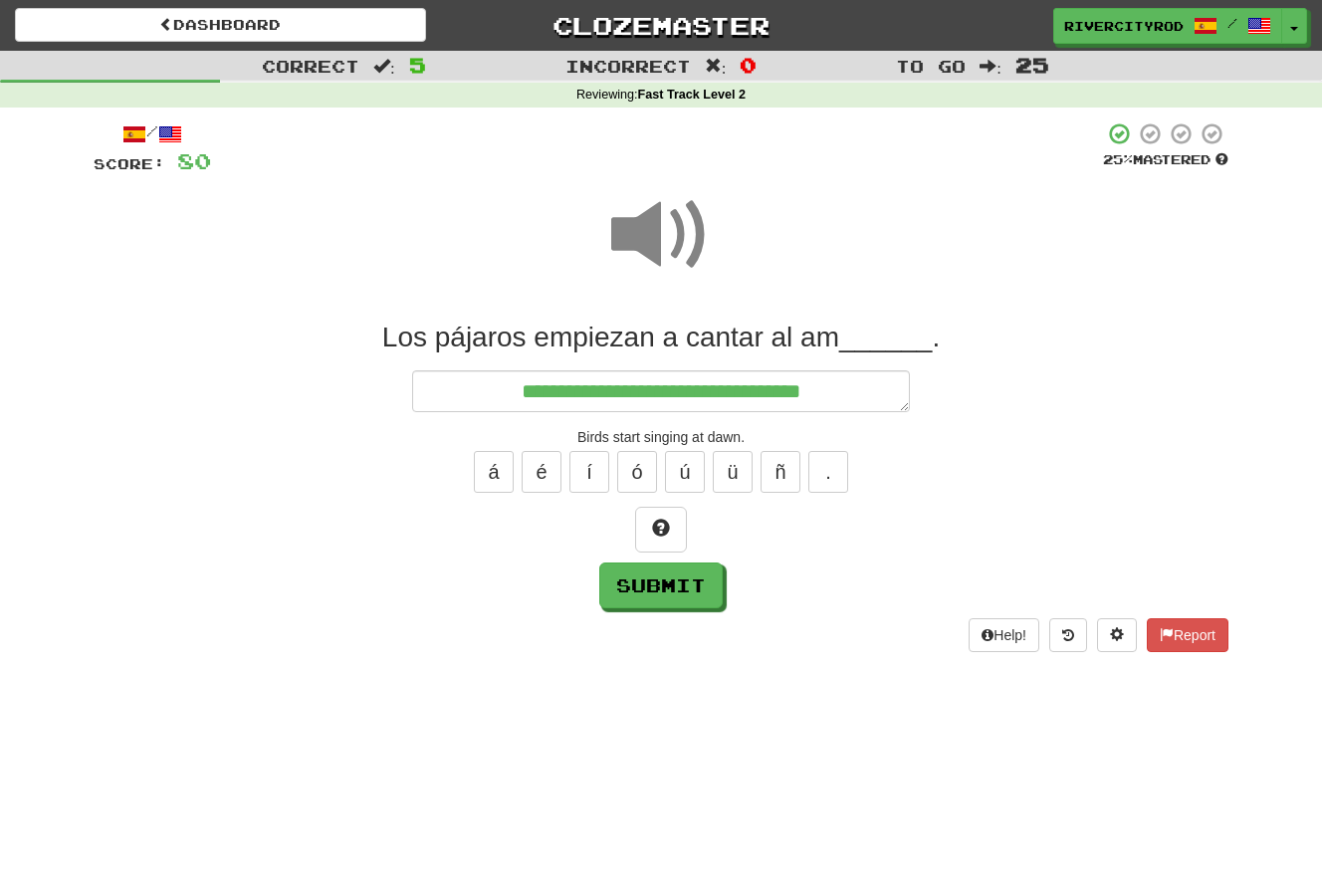 click on "Los pájaros empiezan a cantar al am______." at bounding box center [661, 337] 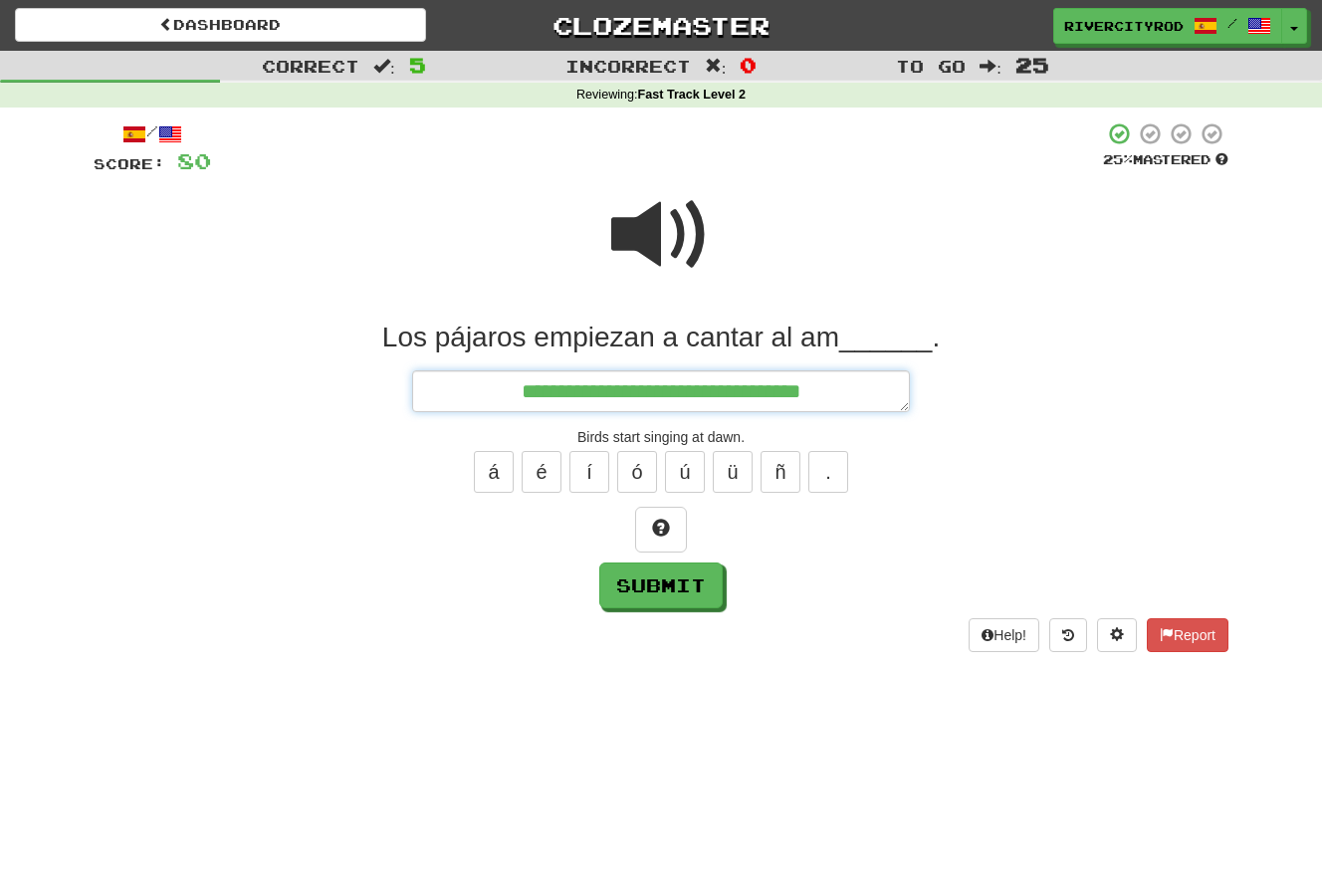 click on "**********" at bounding box center (661, 391) 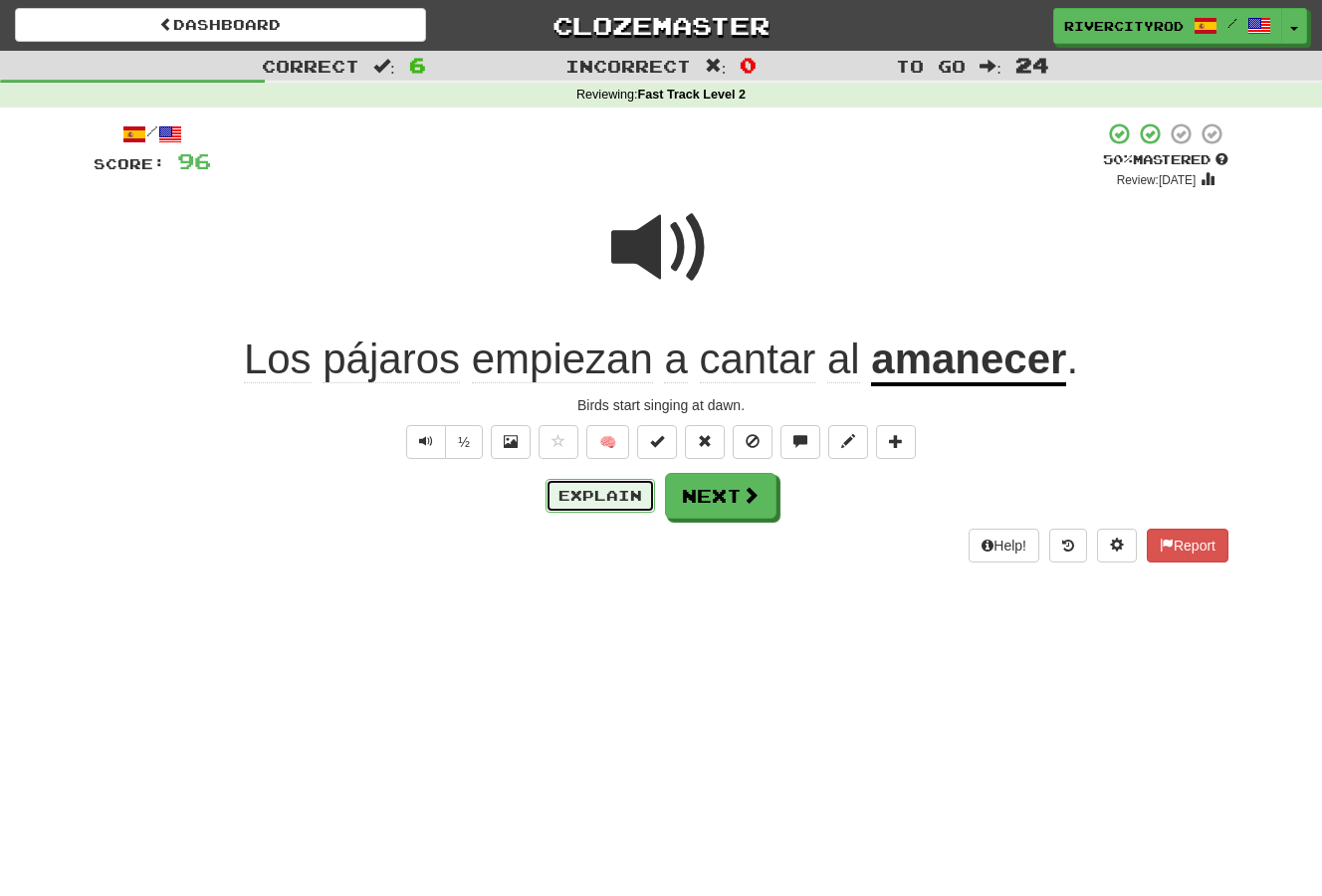 click on "Explain" at bounding box center [600, 496] 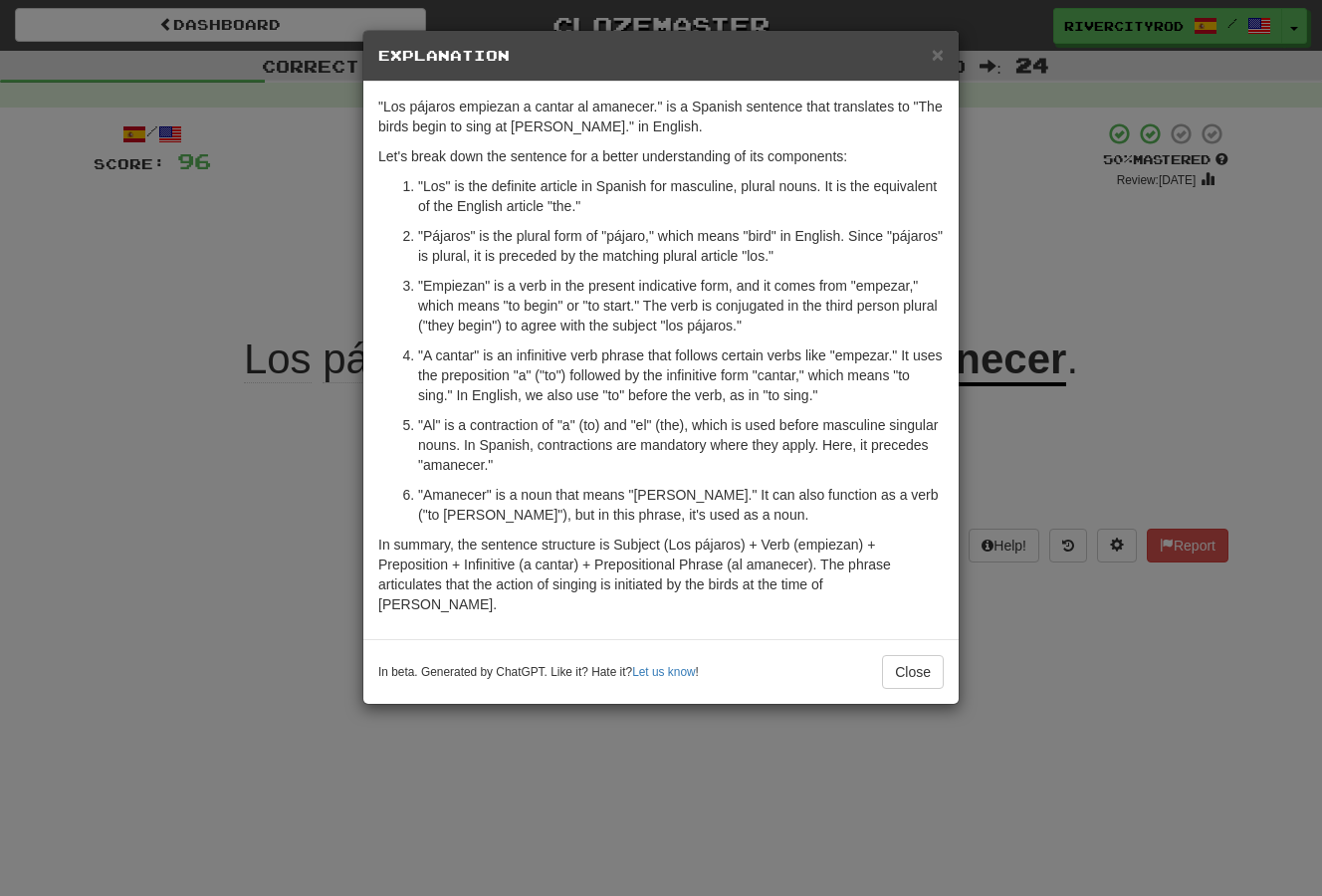 click on "× Explanation "Los pájaros empiezan a cantar al amanecer." is a Spanish sentence that translates to "The birds begin to sing at [PERSON_NAME]." in English.
Let's break down the sentence for a better understanding of its components:
"Los" is the definite article in Spanish for masculine, plural nouns. It is the equivalent of the English article "the."
"Pájaros" is the plural form of "pájaro," which means "bird" in English. Since "pájaros" is plural, it is preceded by the matching plural article "los."
"Empiezan" is a verb in the present indicative form, and it comes from "empezar," which means "to begin" or "to start." The verb is conjugated in the third person plural ("they begin") to agree with the subject "los pájaros."
"A cantar" is an infinitive verb phrase that follows certain verbs like "empezar." It uses the preposition "a" ("to") followed by the infinitive form "cantar," which means "to sing." In English, we also use "to" before the verb, as in "to sing."
!" at bounding box center [661, 448] 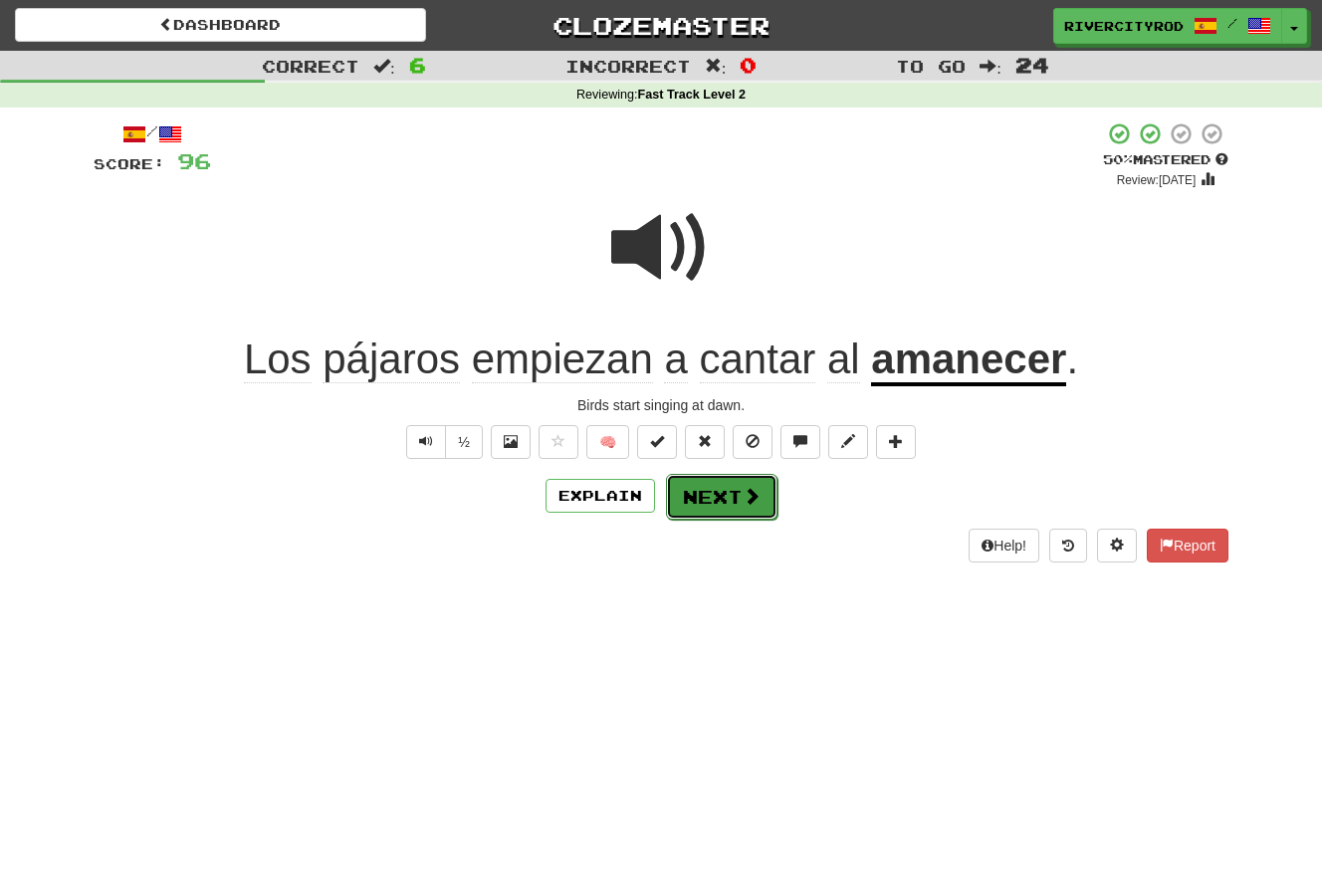 click on "Next" at bounding box center [722, 497] 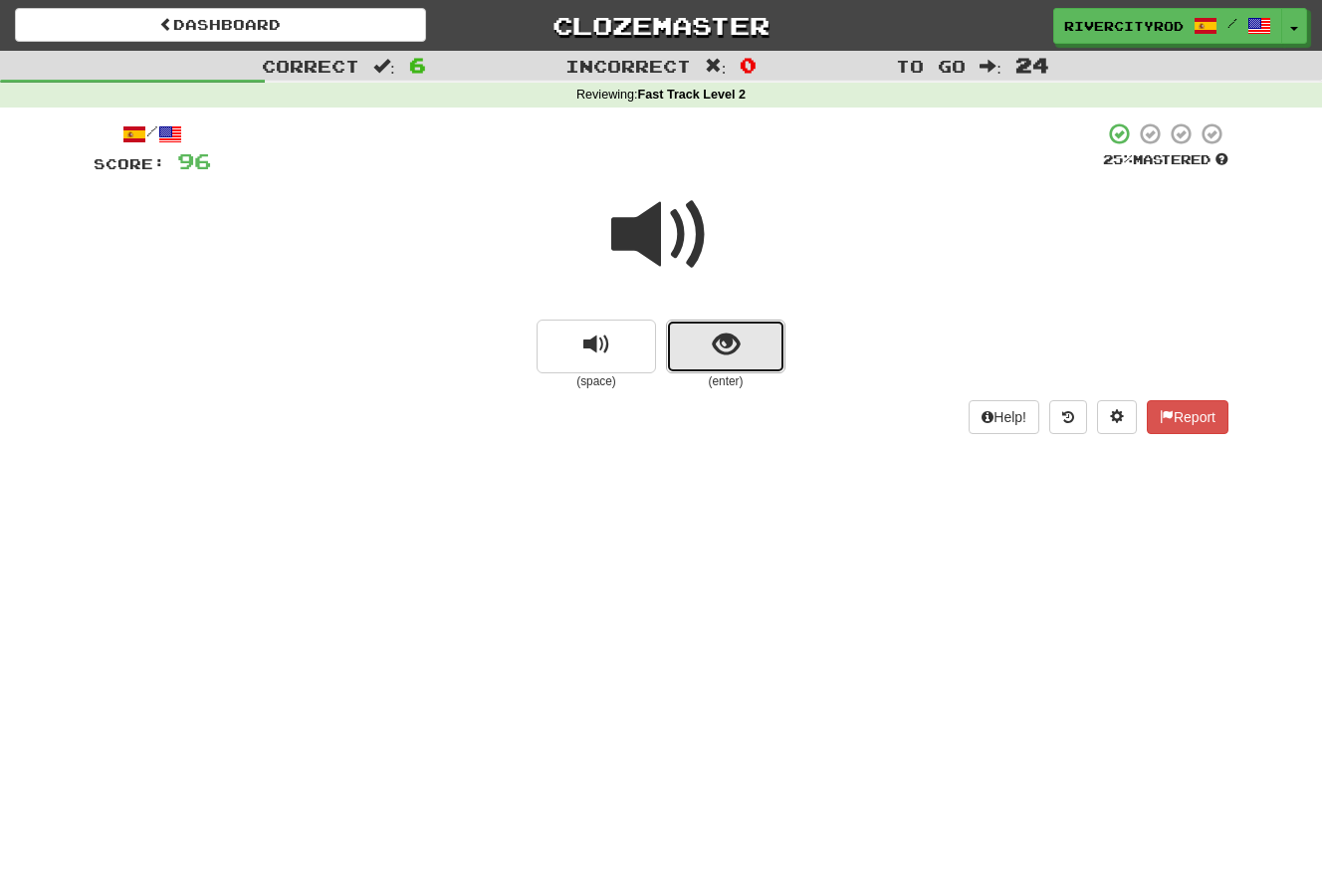 click at bounding box center (726, 344) 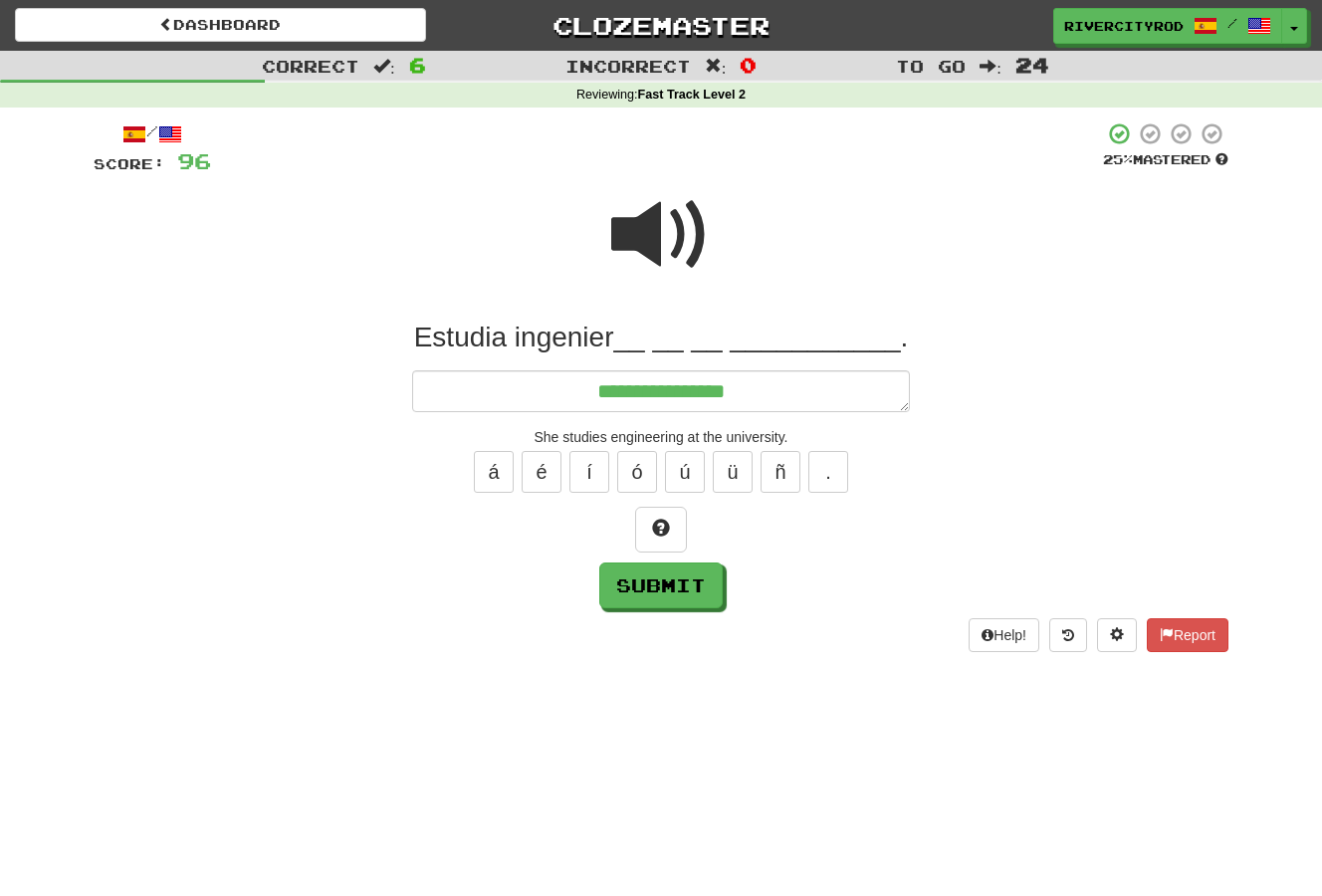 click at bounding box center [661, 235] 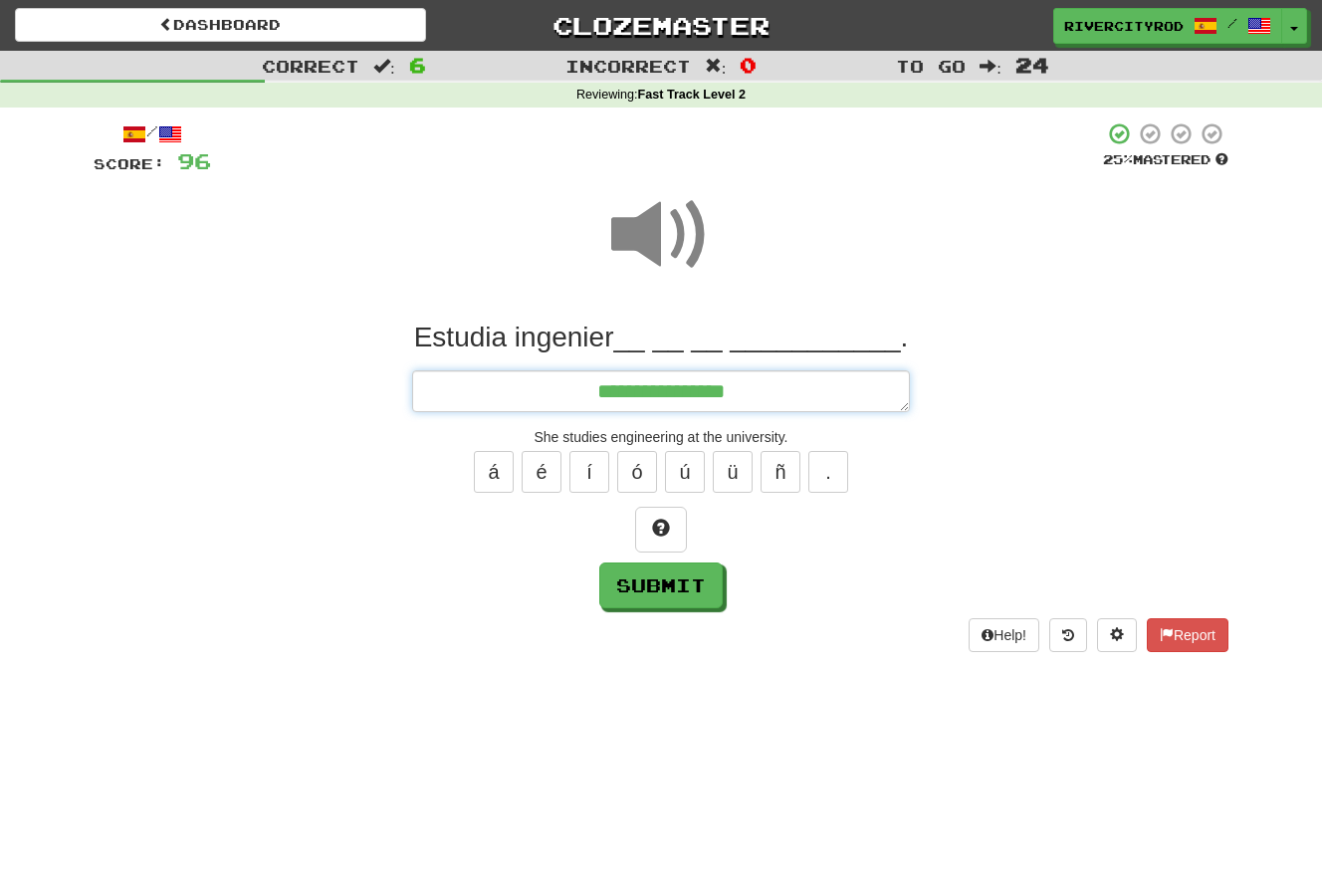 click on "**********" at bounding box center (661, 391) 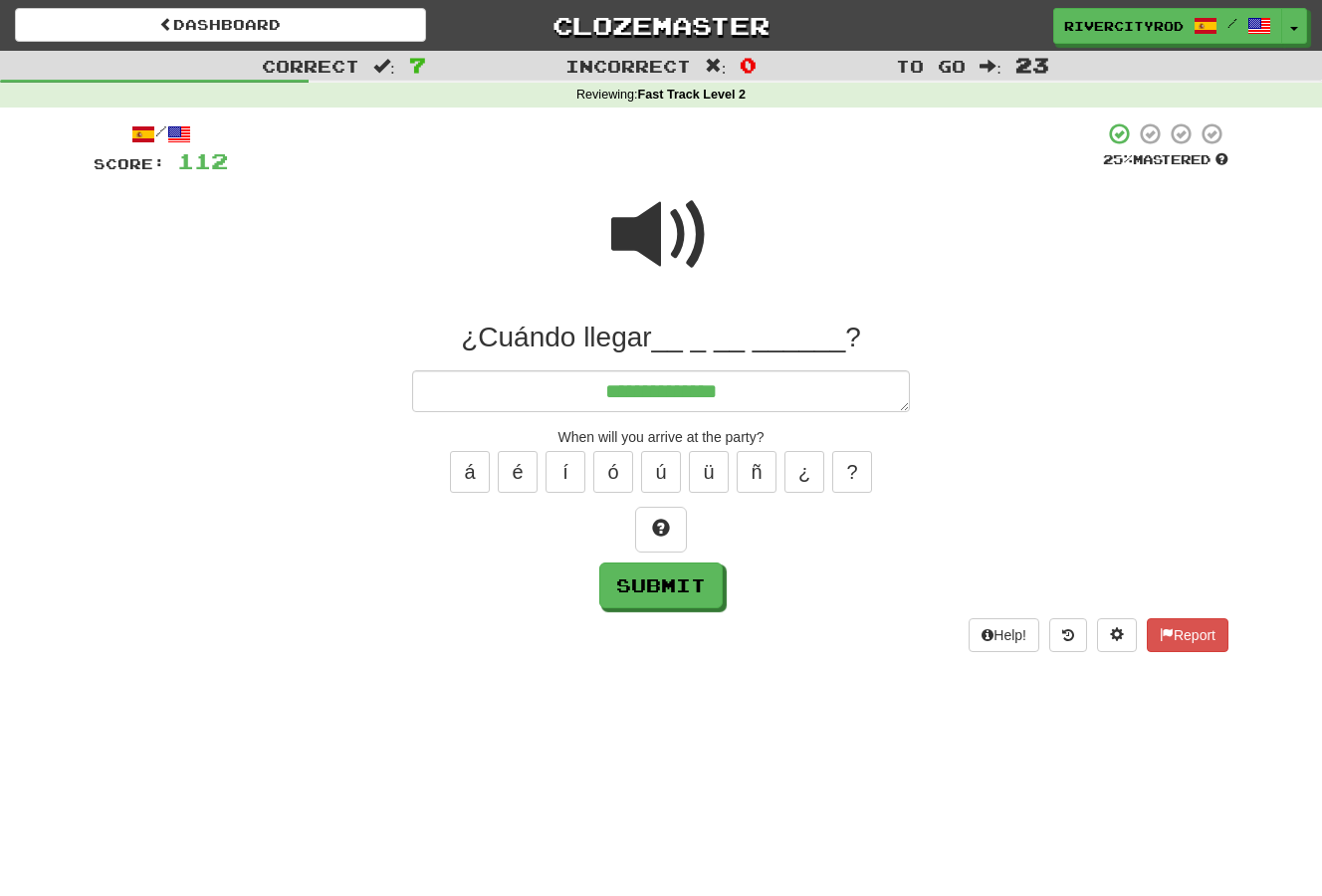 click at bounding box center (661, 235) 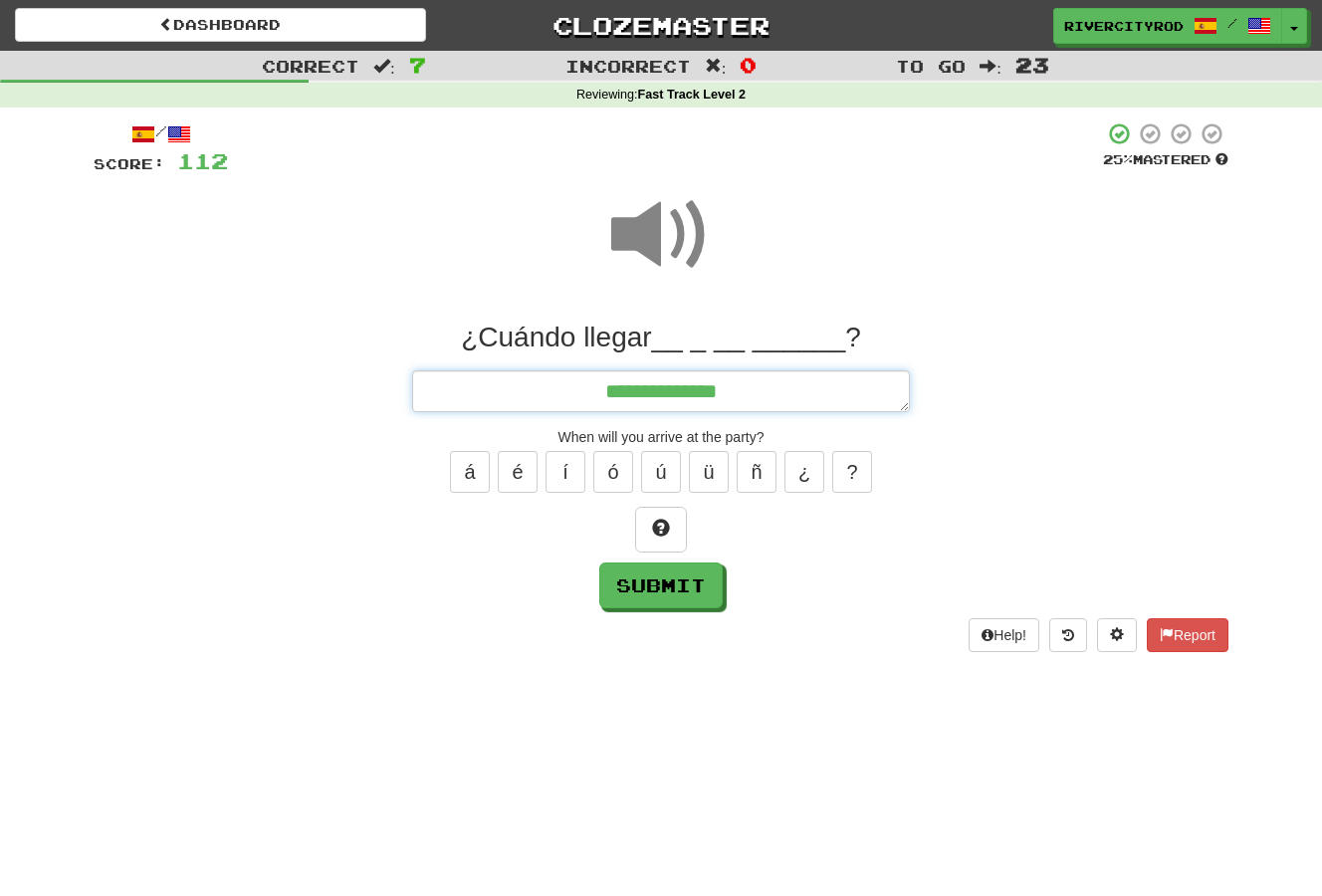 click on "**********" at bounding box center [661, 391] 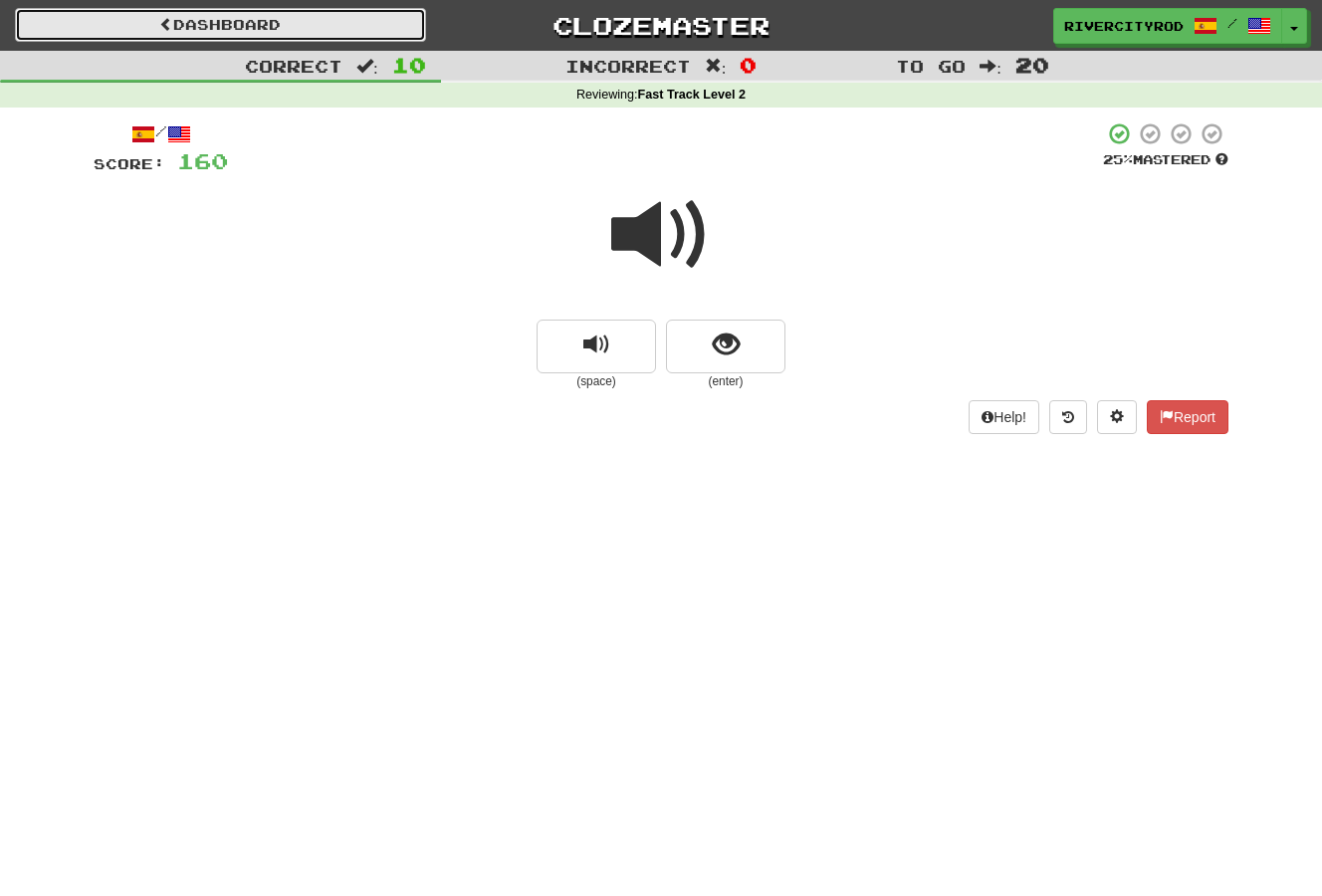 click on "Dashboard" at bounding box center [220, 25] 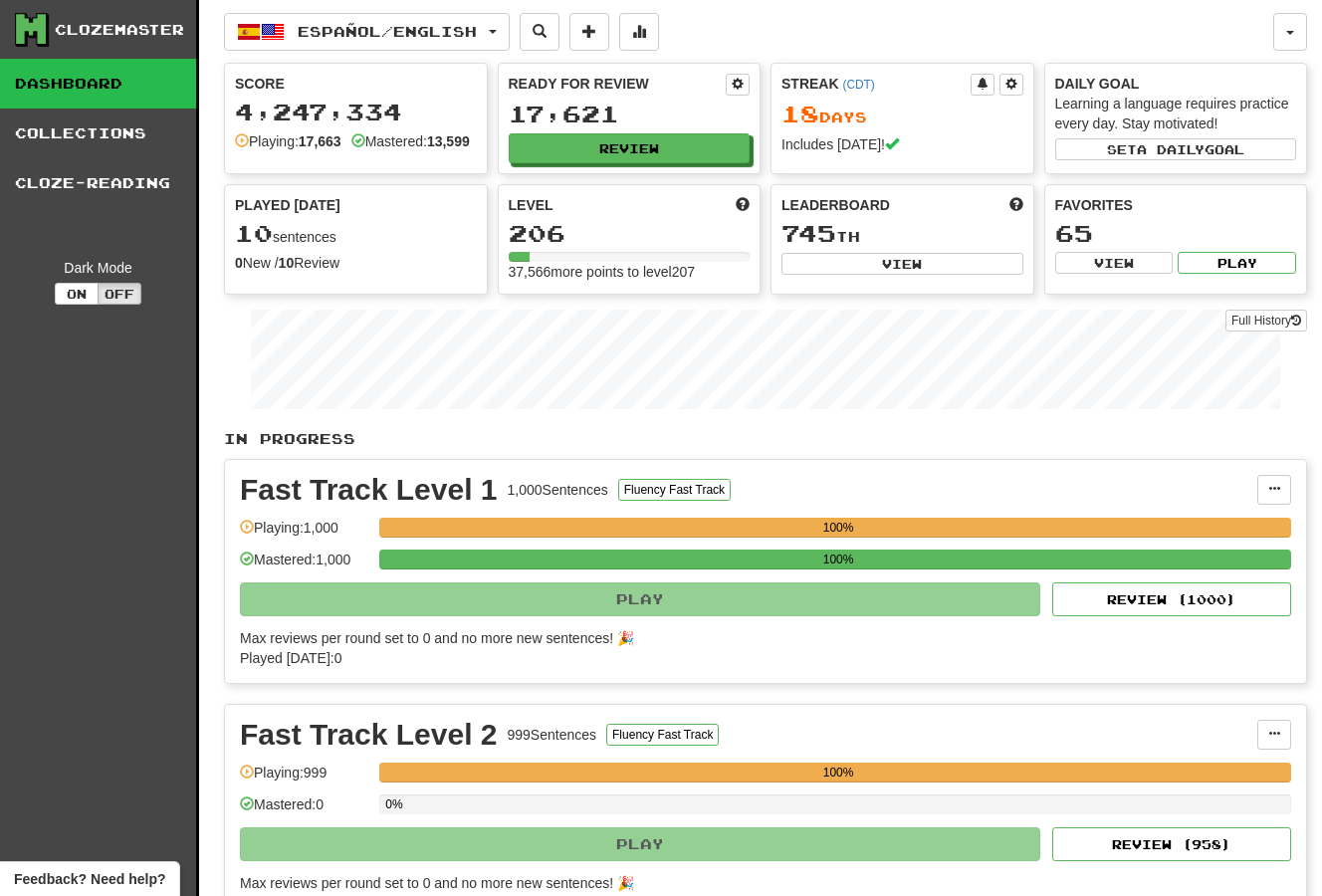 scroll, scrollTop: 0, scrollLeft: 0, axis: both 